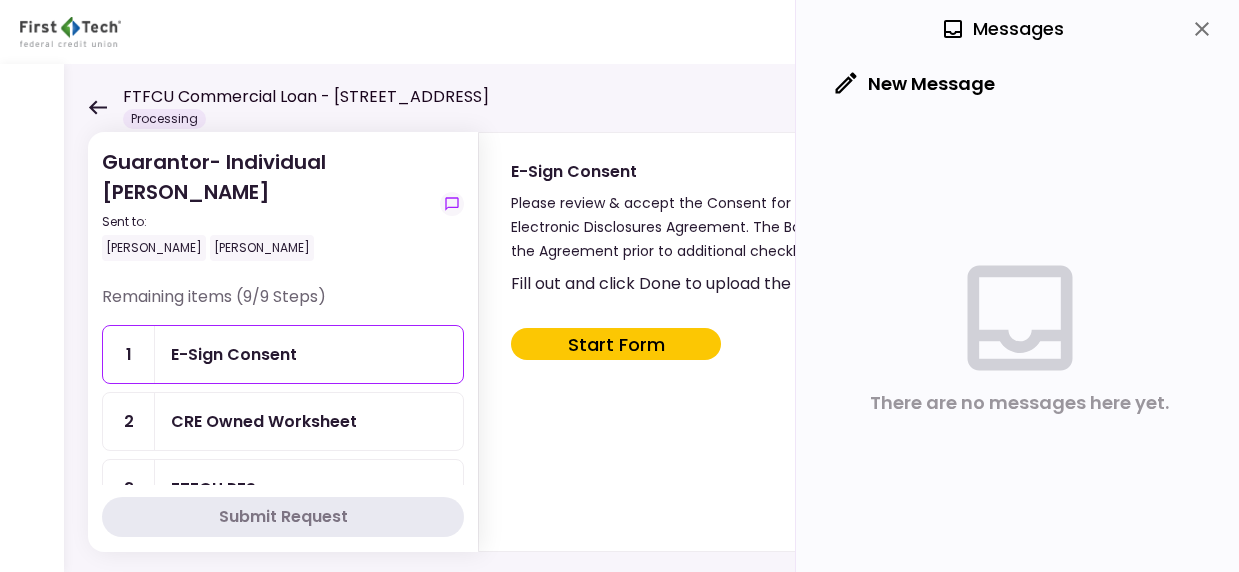 scroll, scrollTop: 0, scrollLeft: 0, axis: both 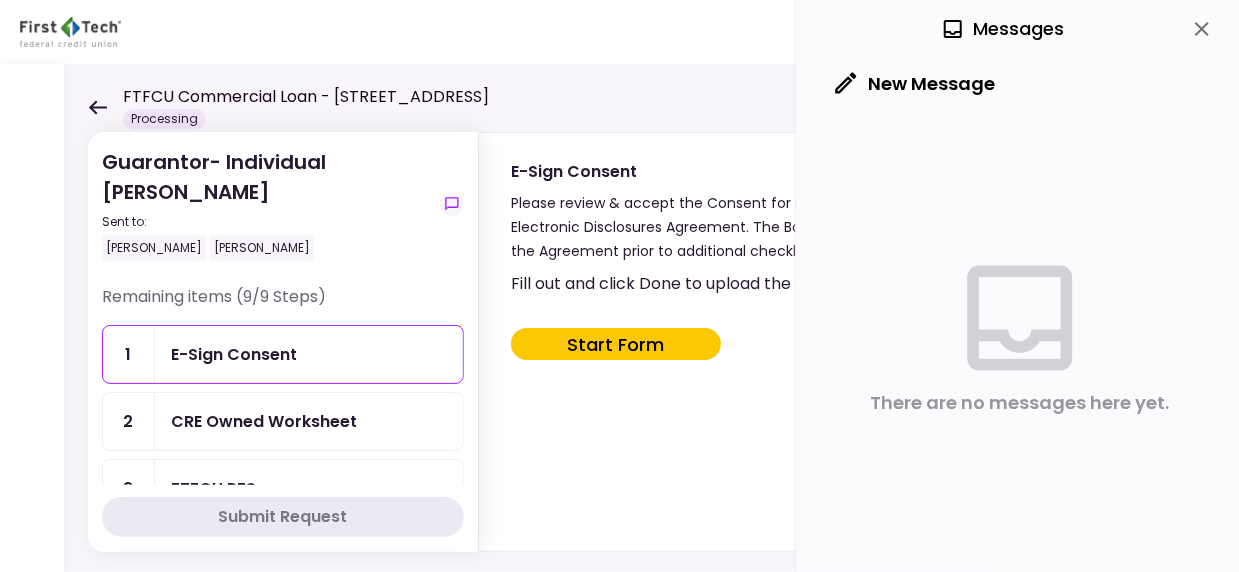 click on "E-Sign Consent" at bounding box center (234, 354) 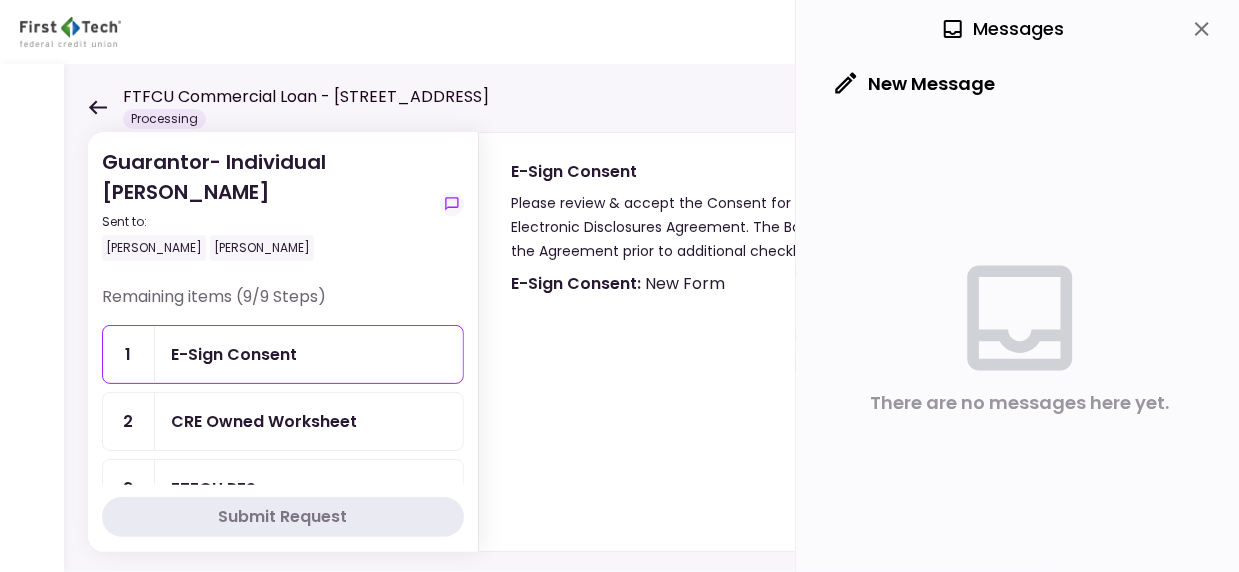 type on "***" 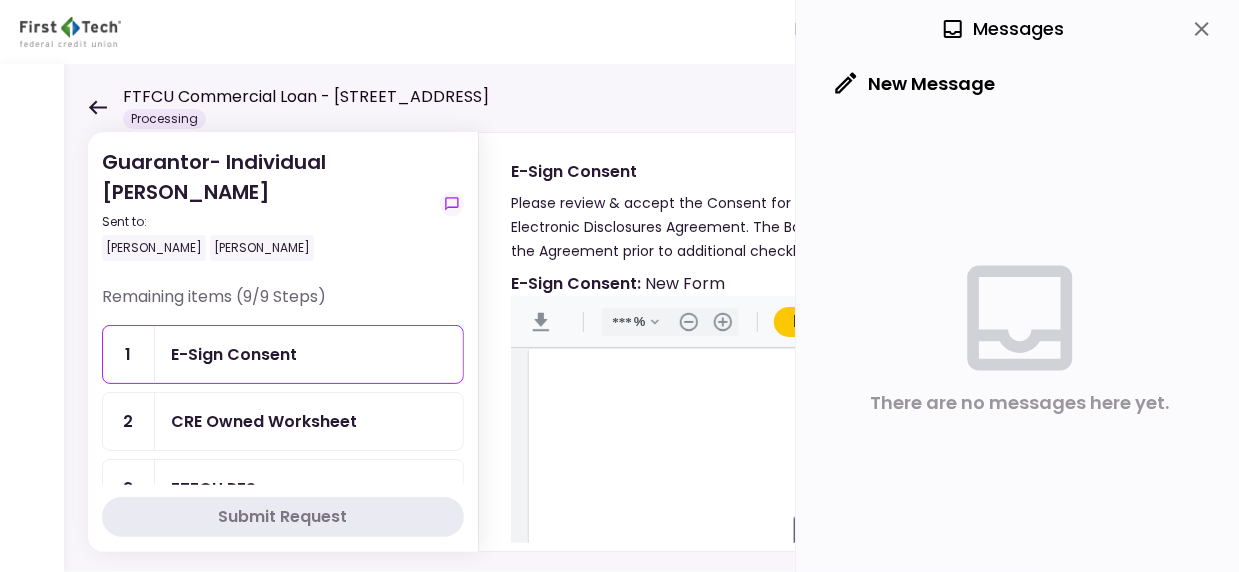 click on "0 Messages" at bounding box center [1019, 29] 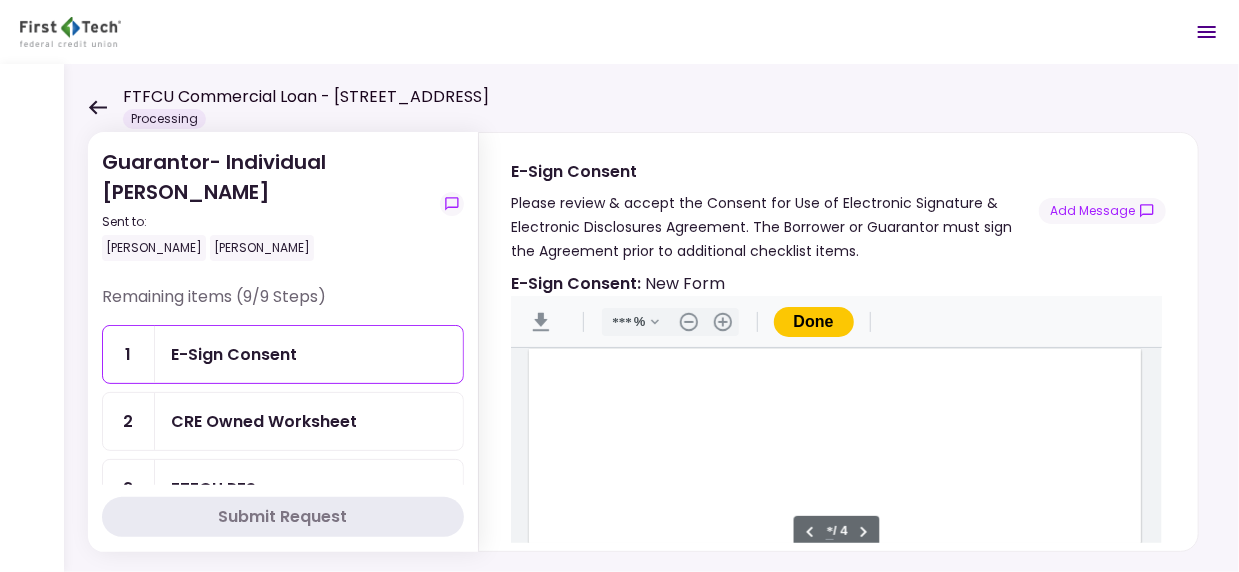 type on "*" 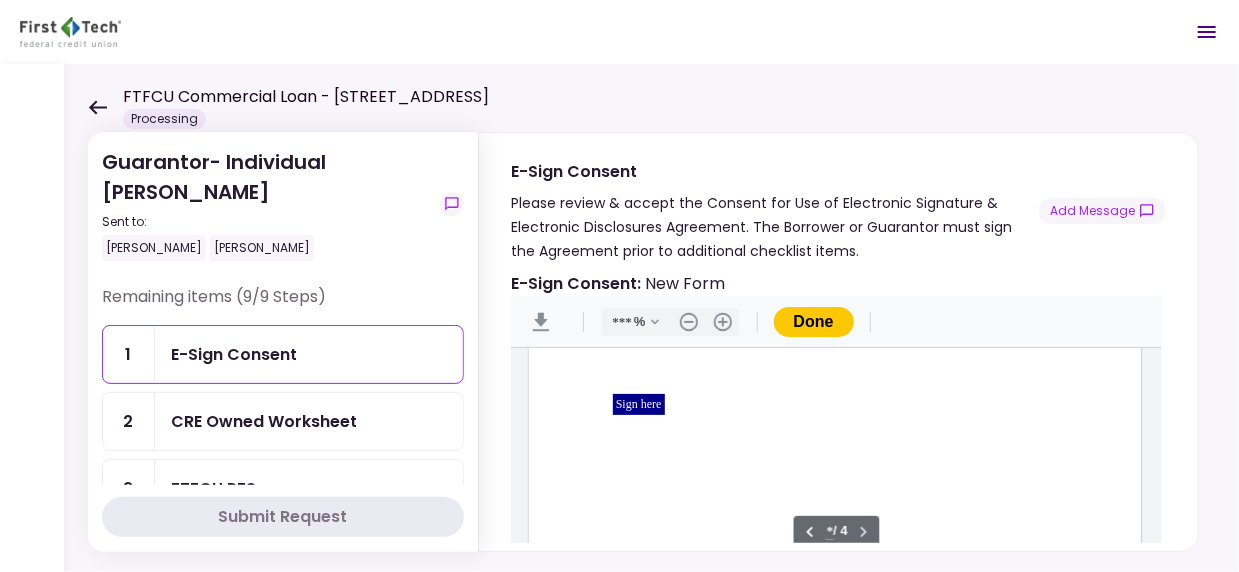 scroll, scrollTop: 2803, scrollLeft: 0, axis: vertical 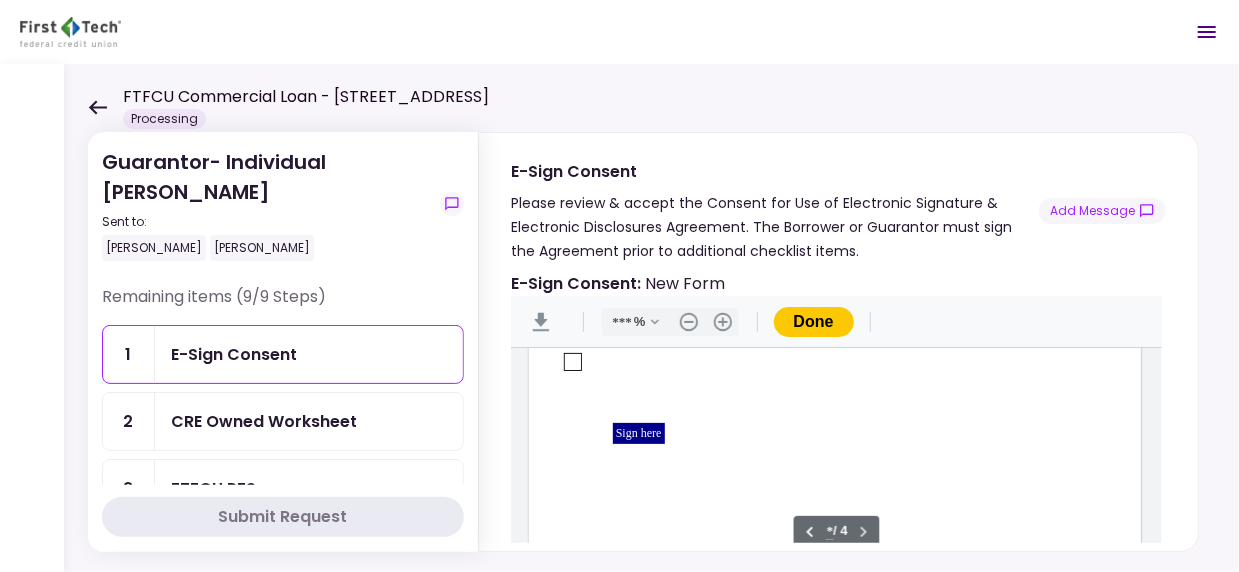 click at bounding box center (573, 362) 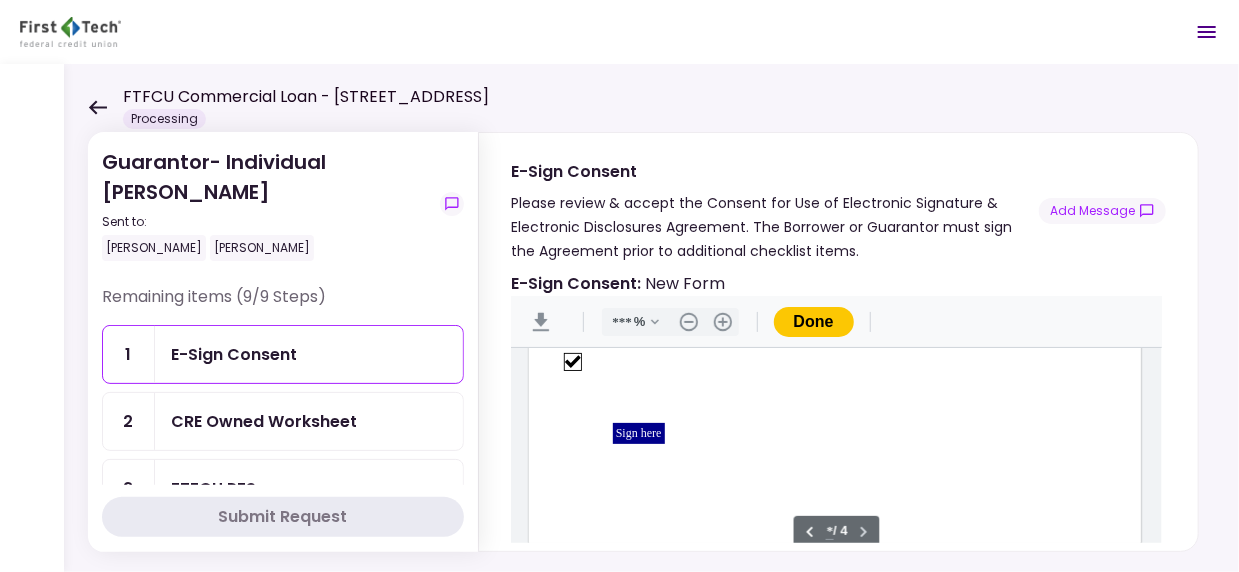 click on "Sign here" at bounding box center [639, 433] 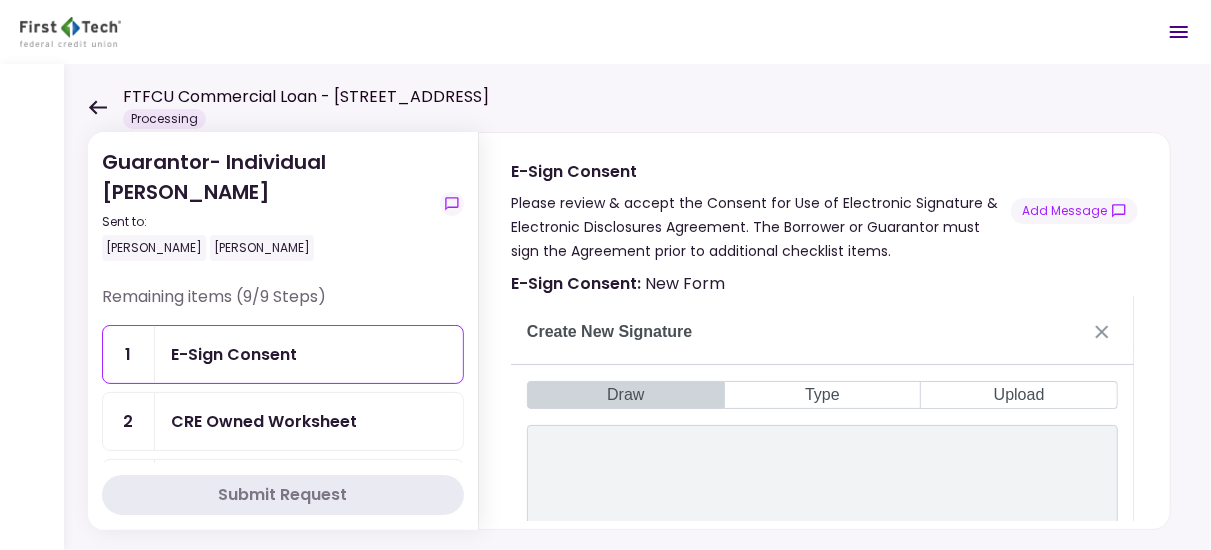 scroll, scrollTop: 2803, scrollLeft: 0, axis: vertical 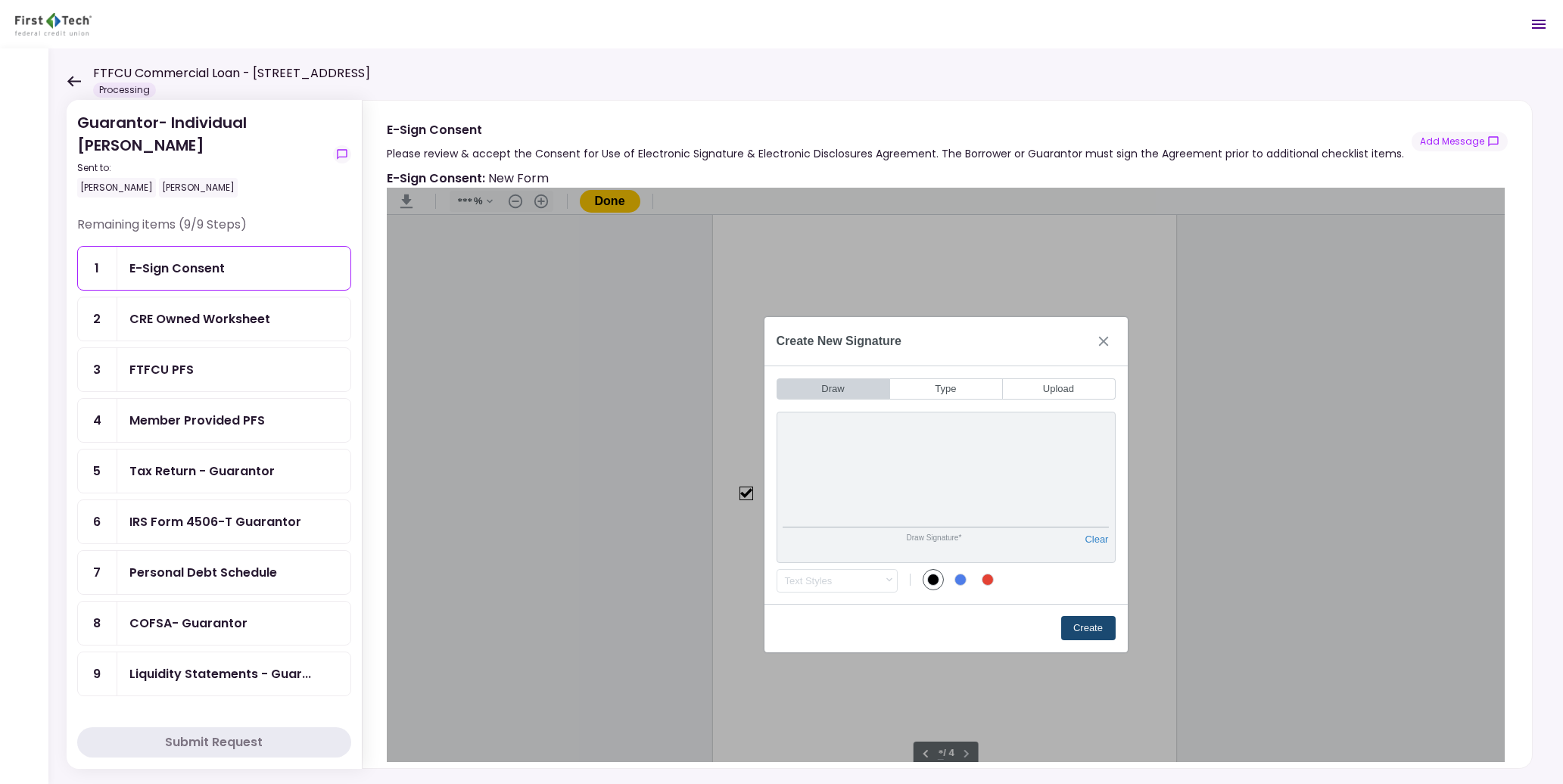 click on "Create" at bounding box center (1088, 628) 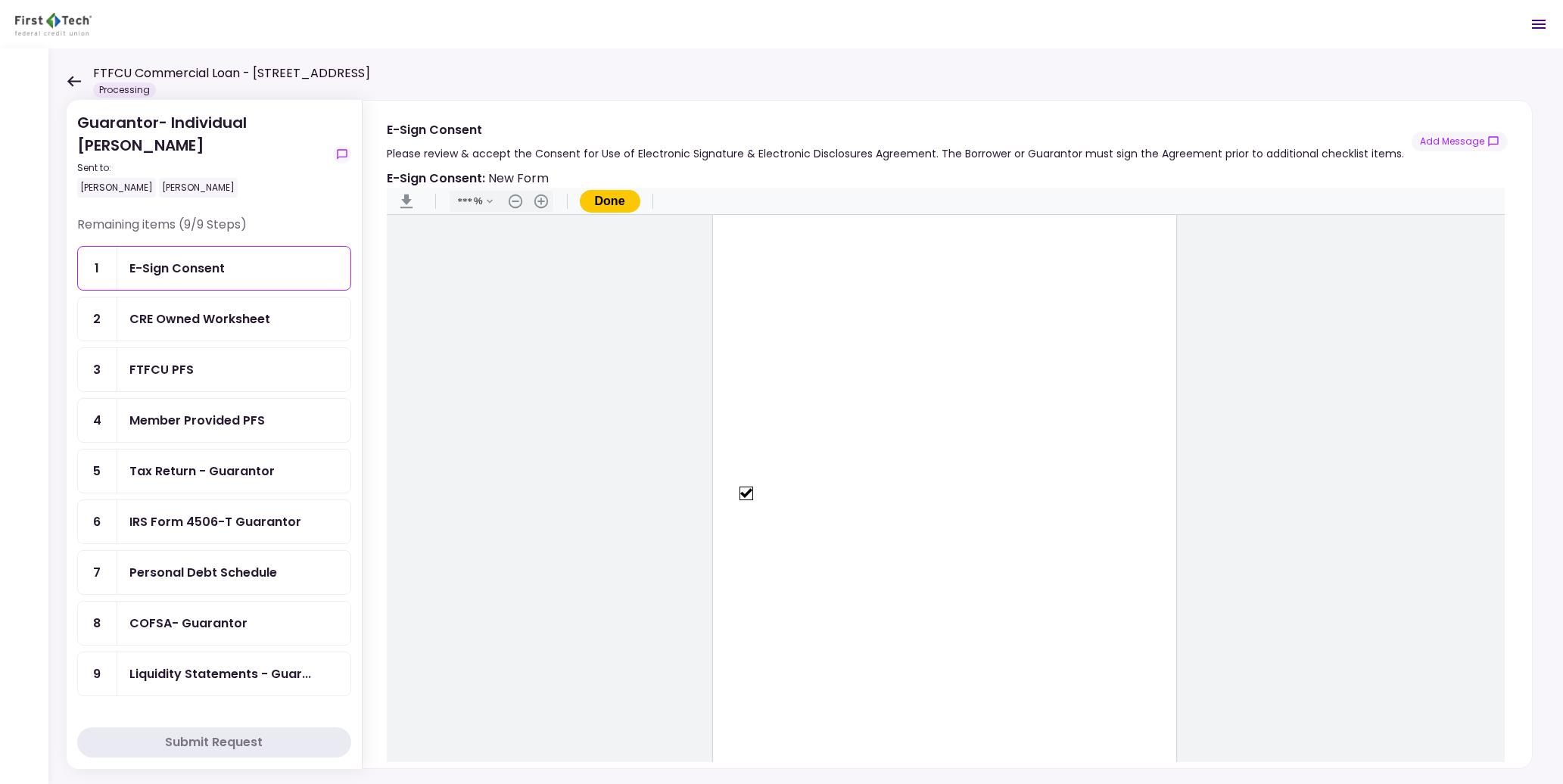 click on "Done" at bounding box center (610, 201) 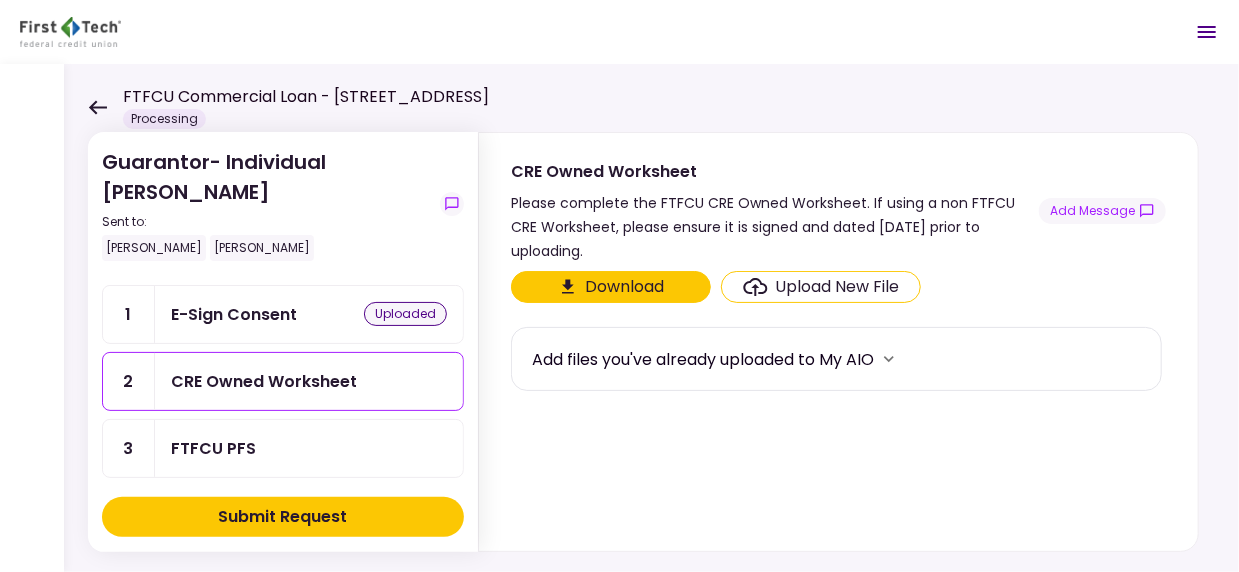scroll, scrollTop: 0, scrollLeft: 0, axis: both 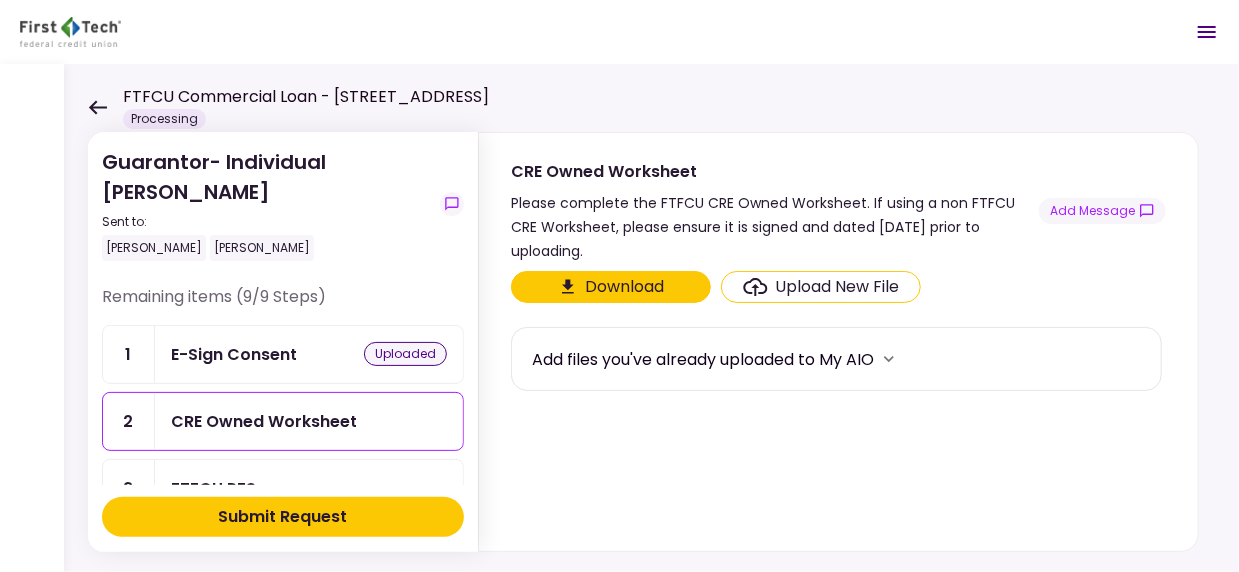 click on "CRE Owned Worksheet" at bounding box center (264, 421) 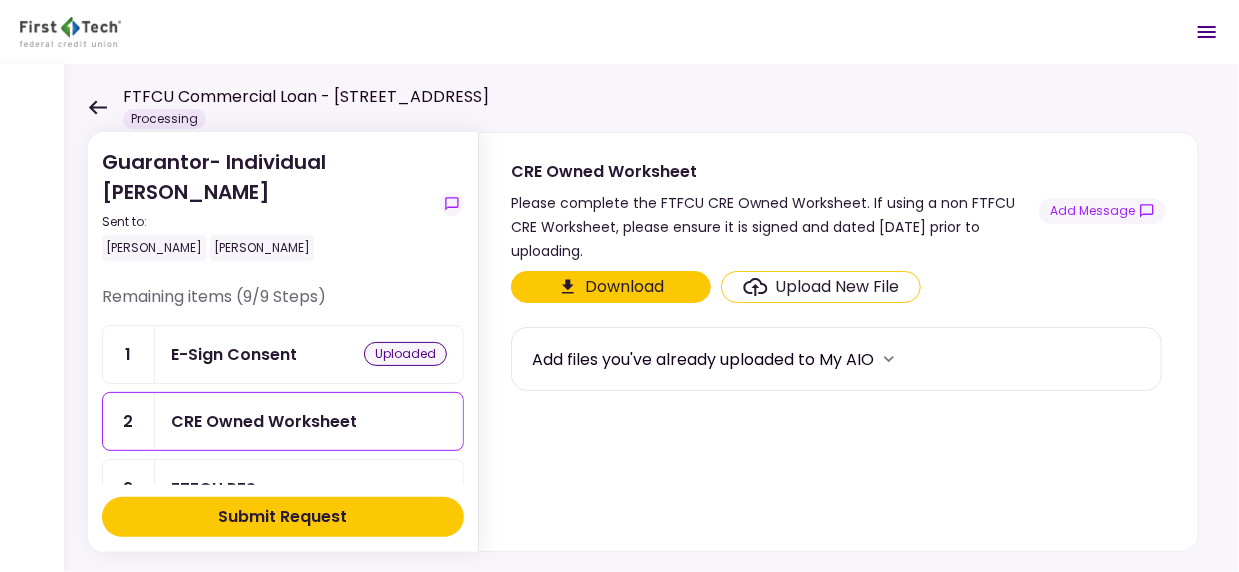 click on "CRE Owned Worksheet" at bounding box center [264, 421] 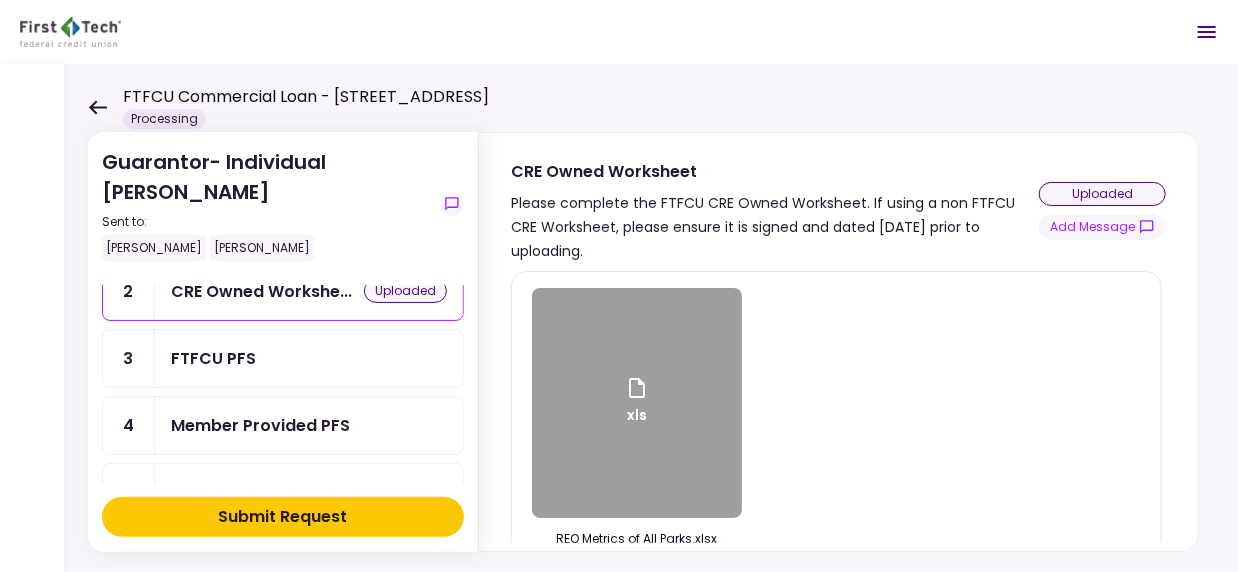 scroll, scrollTop: 100, scrollLeft: 0, axis: vertical 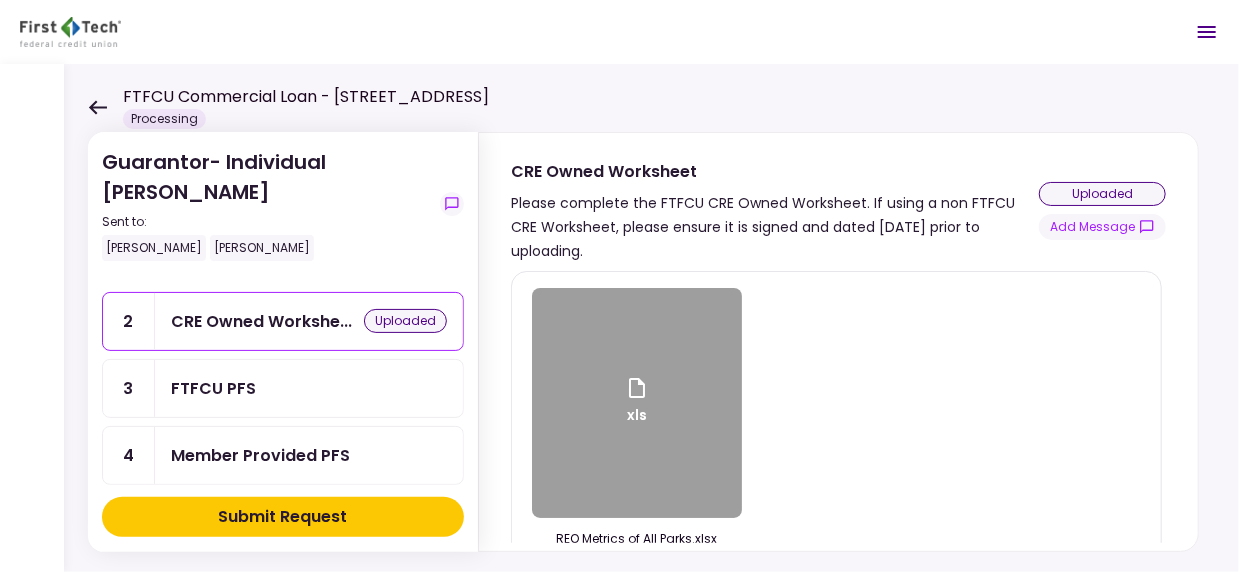 click on "FTFCU PFS" at bounding box center (213, 388) 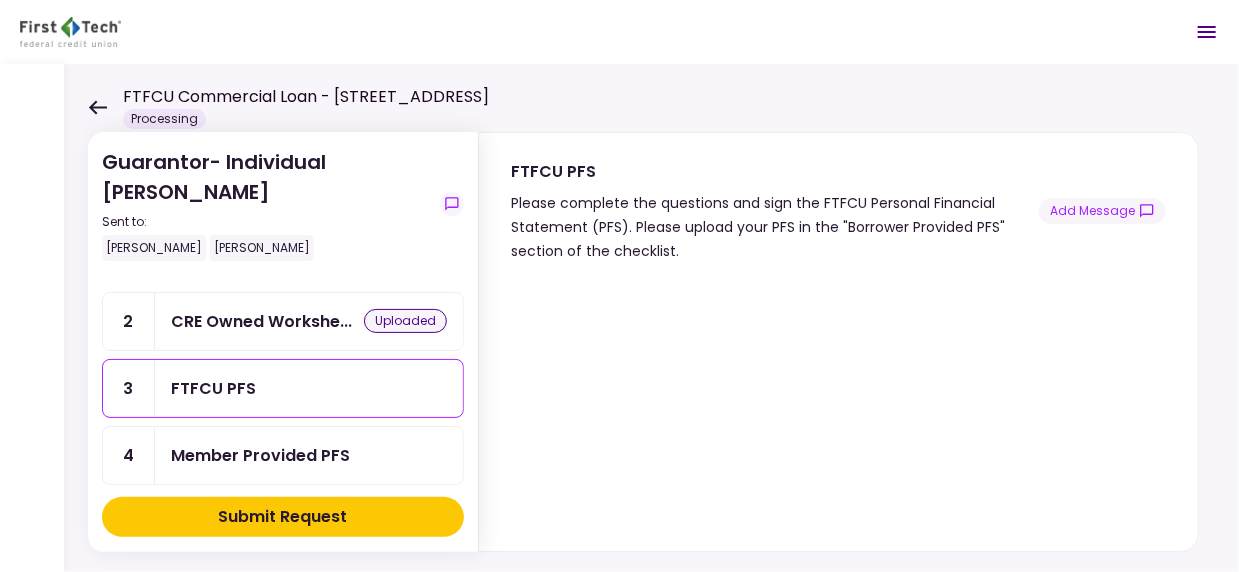 scroll, scrollTop: 23, scrollLeft: 0, axis: vertical 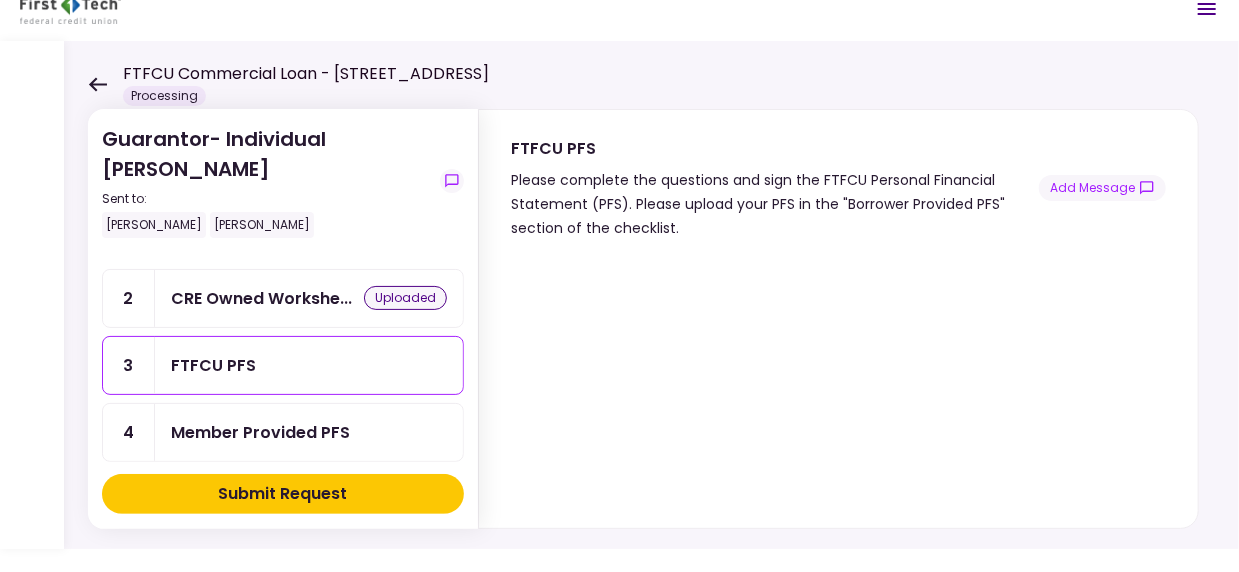 click on "Submit Request" at bounding box center (283, 494) 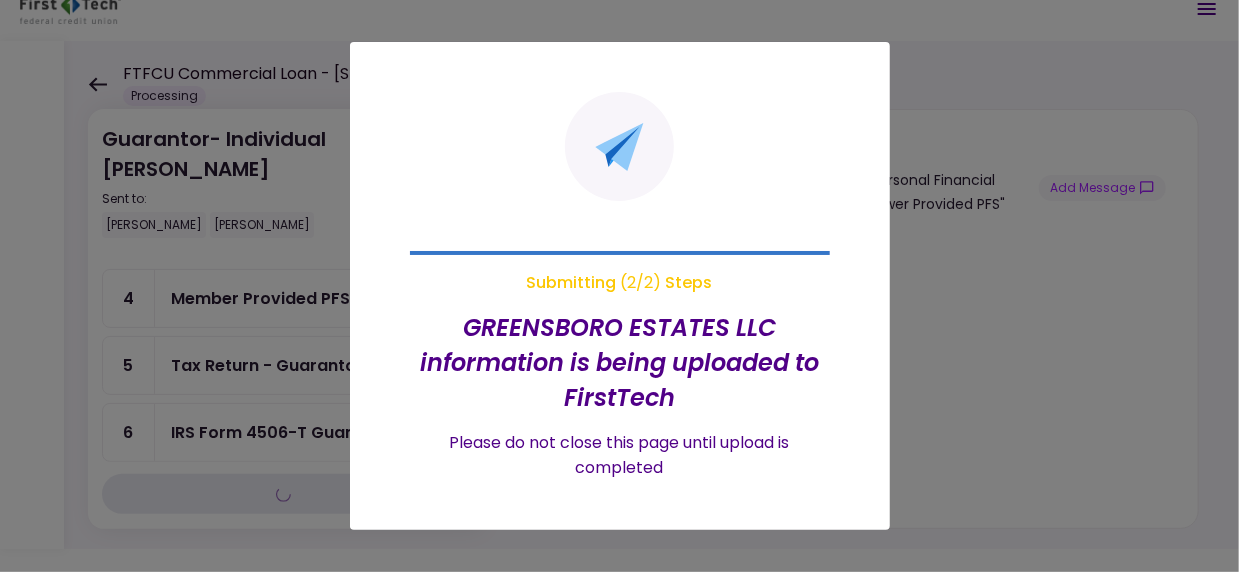scroll, scrollTop: 0, scrollLeft: 0, axis: both 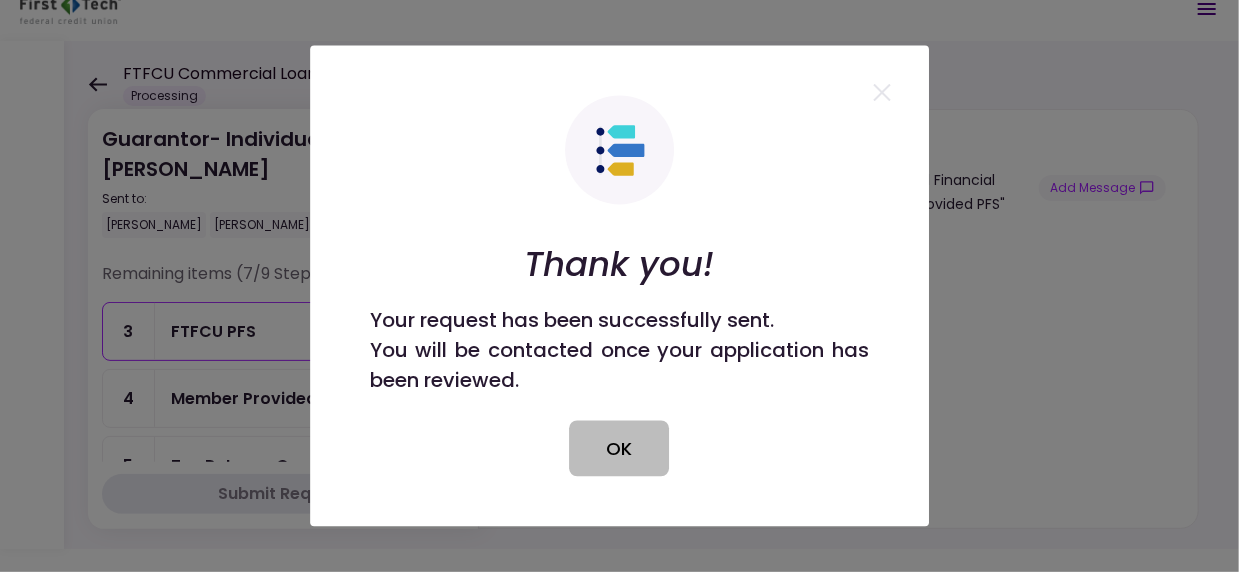 click on "OK" at bounding box center (620, 449) 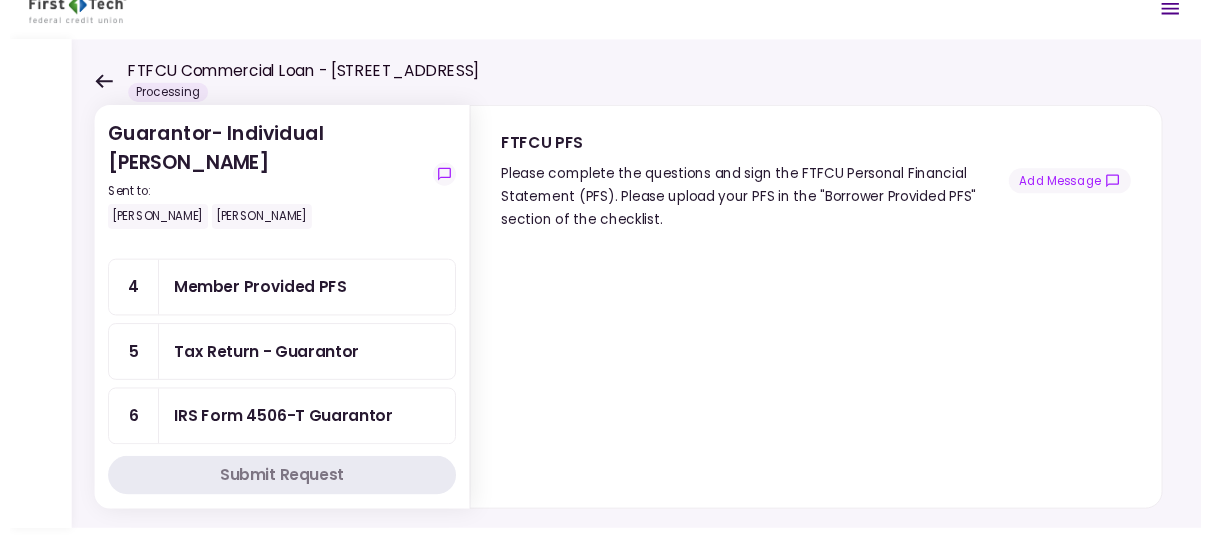 scroll, scrollTop: 0, scrollLeft: 0, axis: both 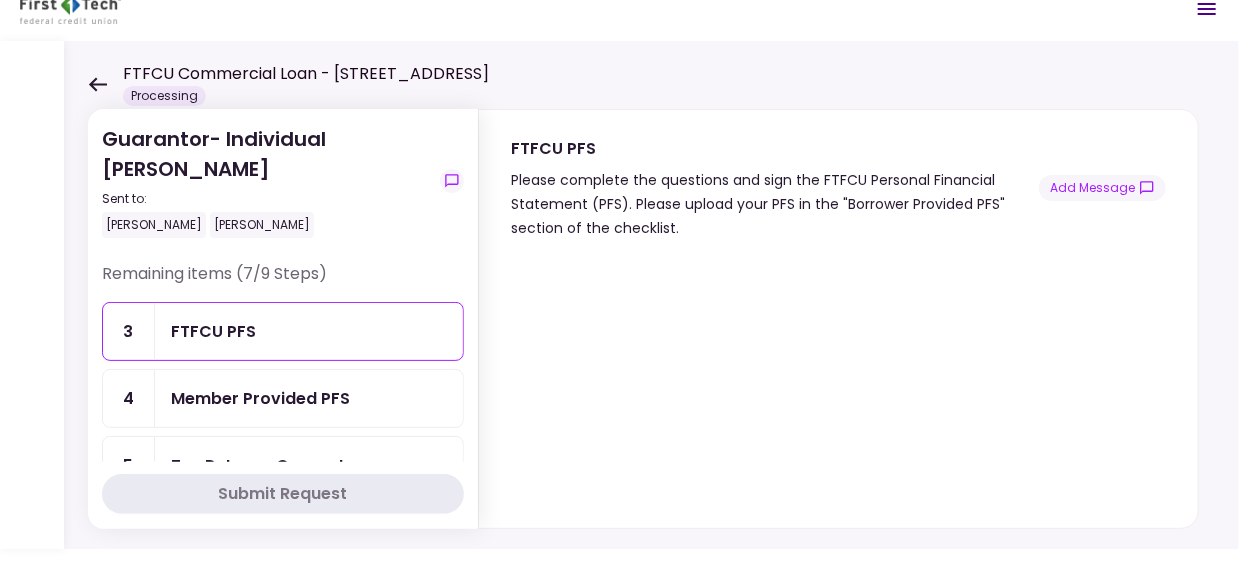 click on "Member Provided PFS" at bounding box center [260, 398] 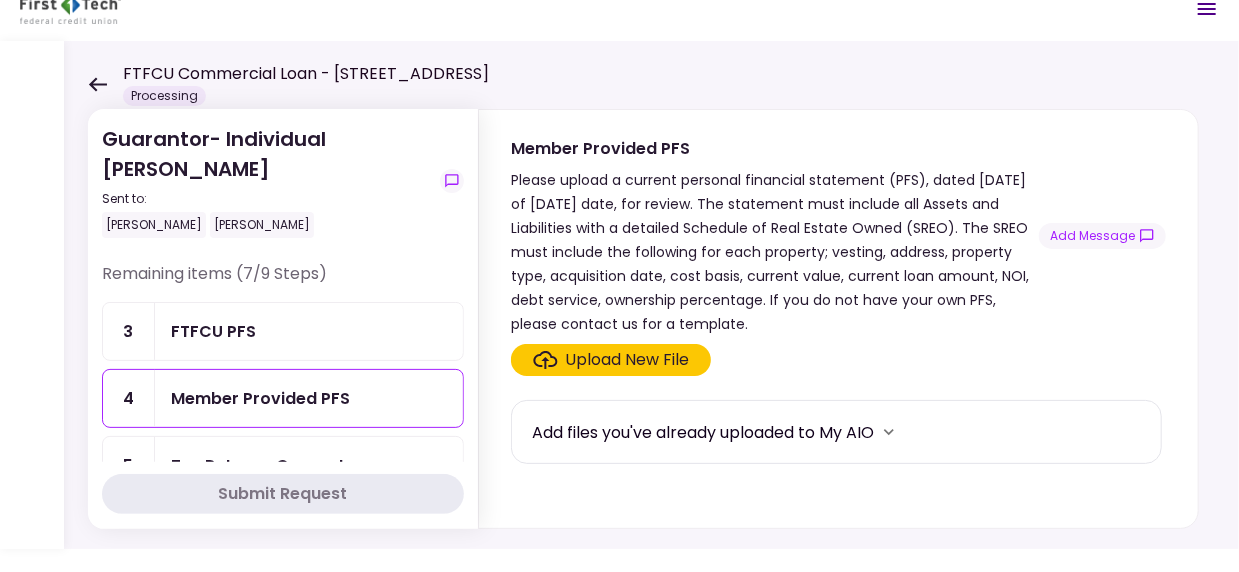 click on "FTFCU PFS" at bounding box center (213, 331) 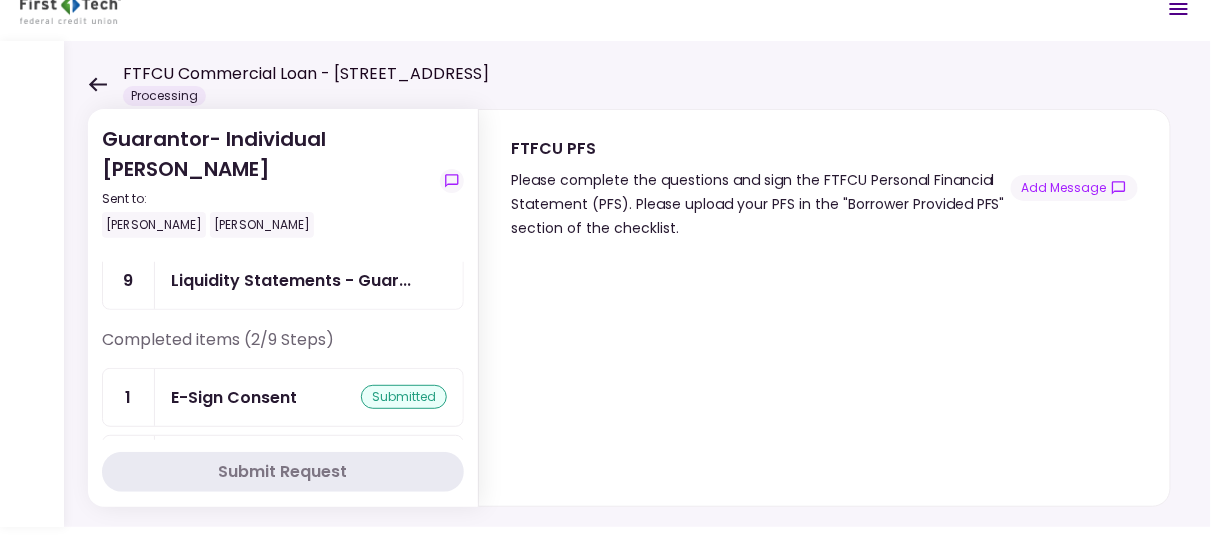 scroll, scrollTop: 408, scrollLeft: 0, axis: vertical 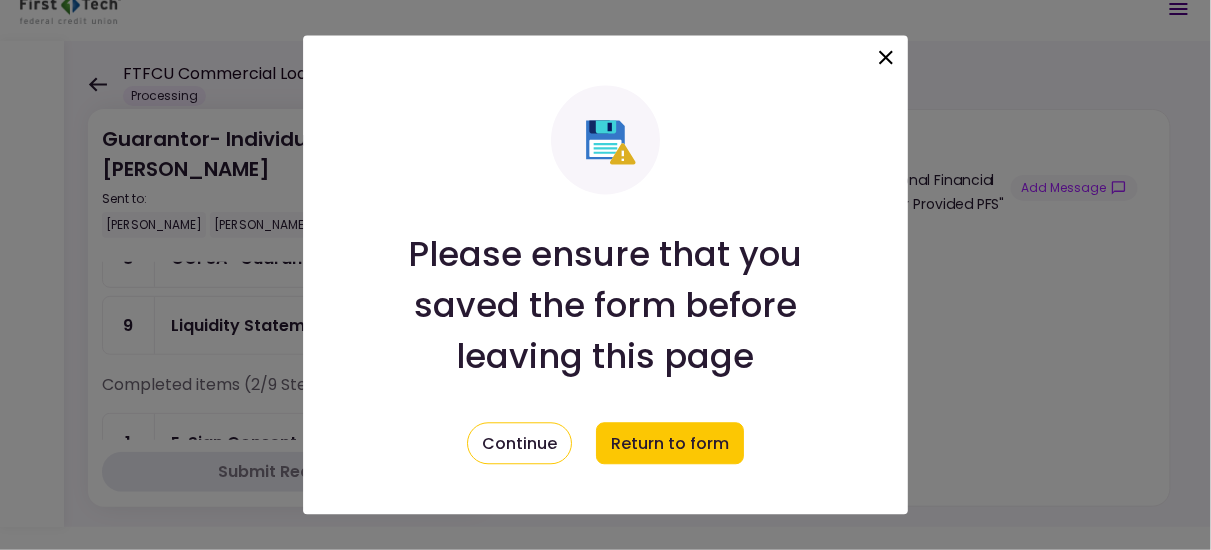 click 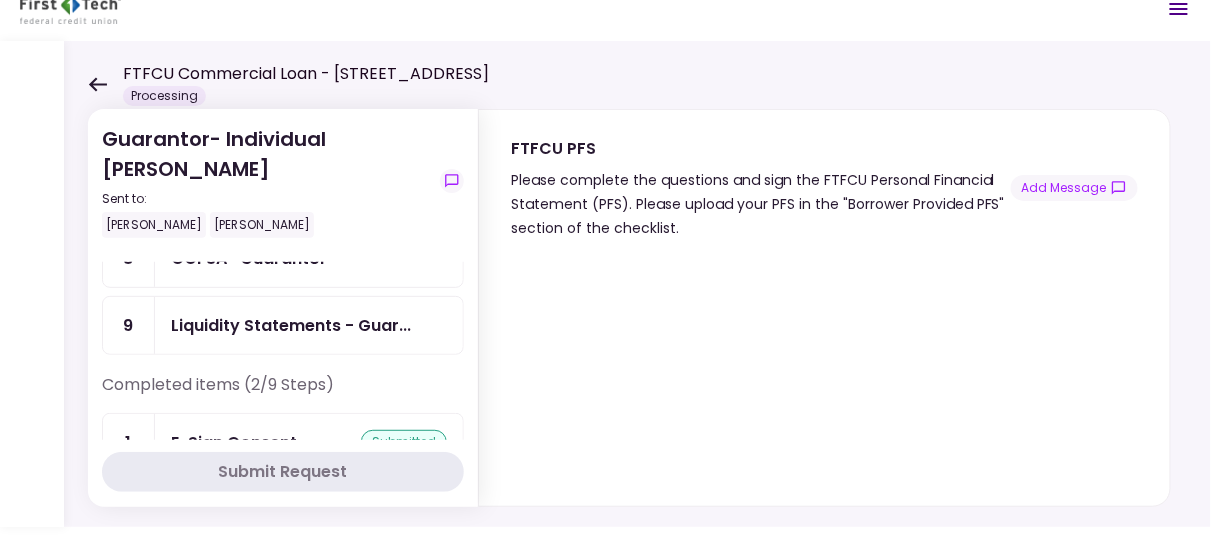 click 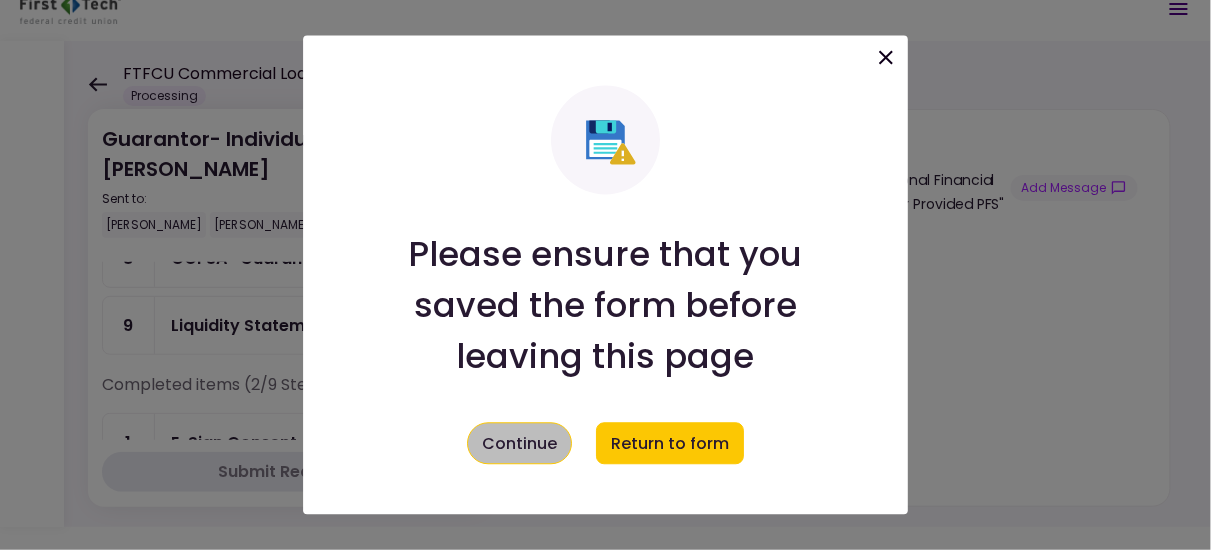 click on "Continue" at bounding box center (519, 444) 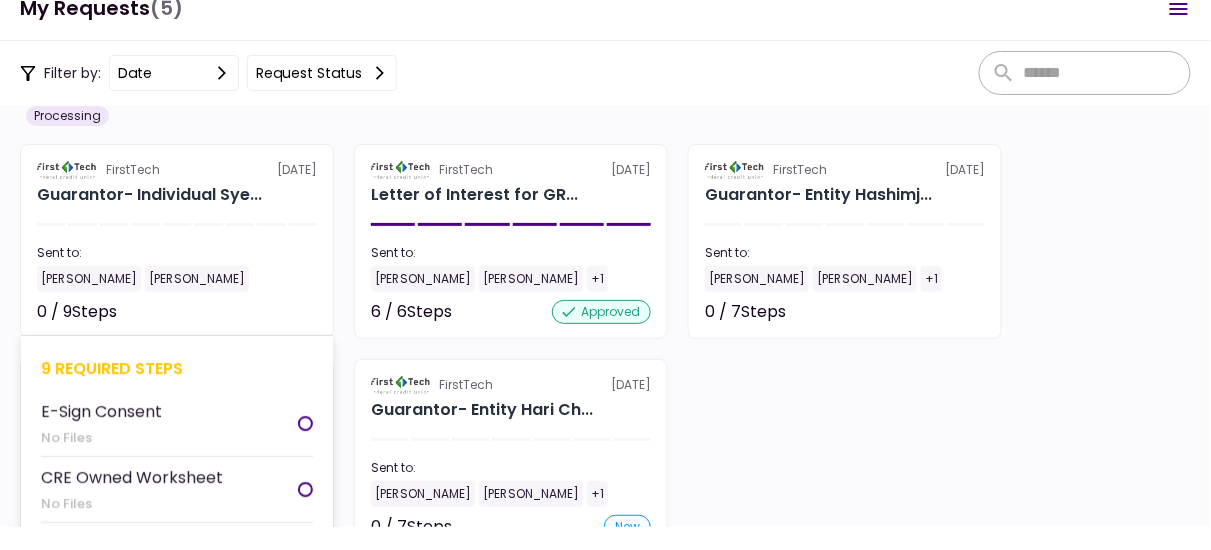 scroll, scrollTop: 0, scrollLeft: 0, axis: both 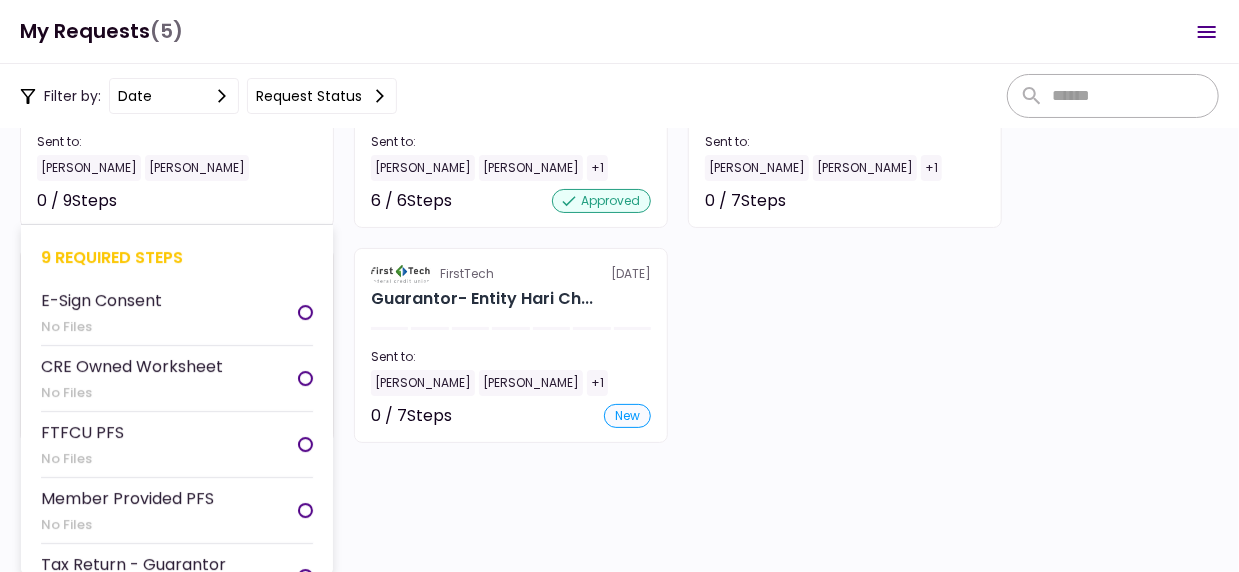 click on "E-Sign Consent" at bounding box center [101, 300] 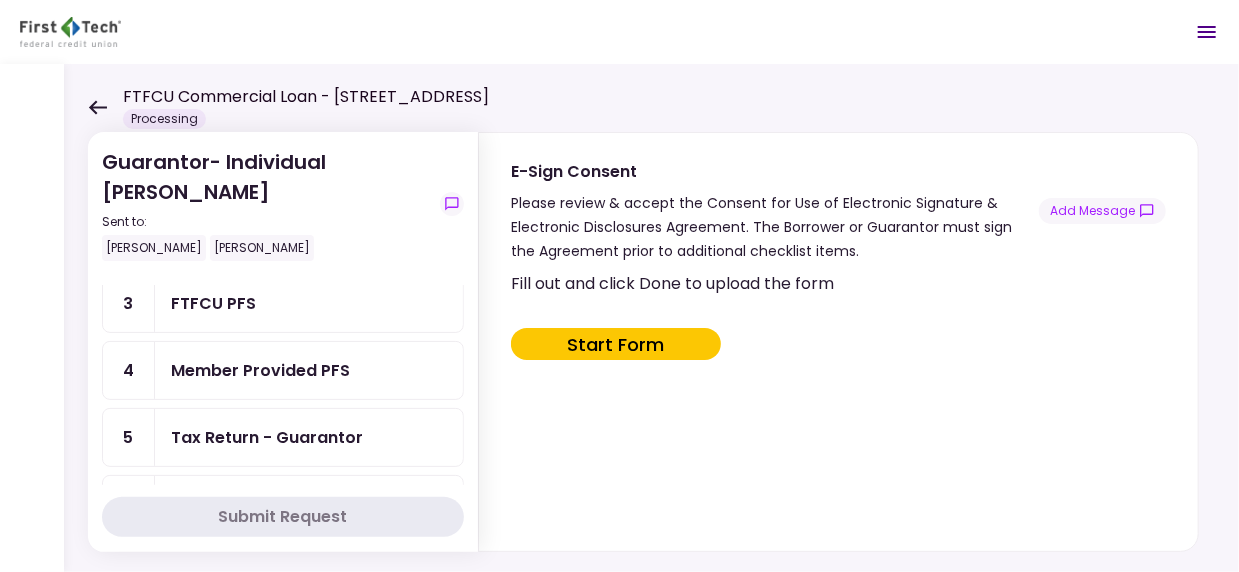 scroll, scrollTop: 0, scrollLeft: 0, axis: both 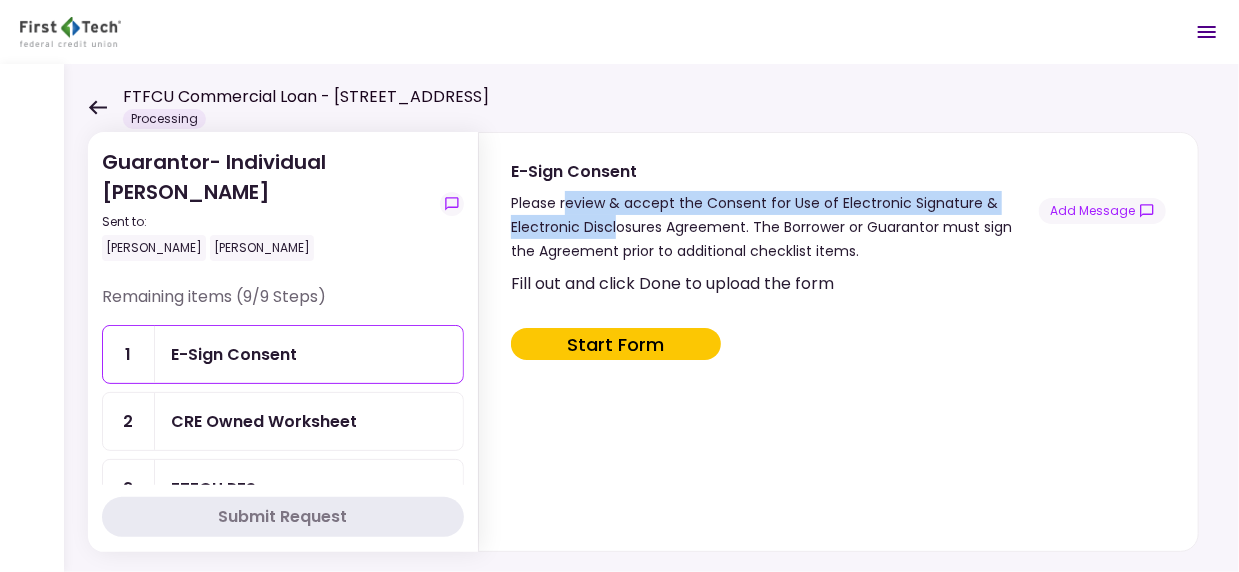 drag, startPoint x: 564, startPoint y: 199, endPoint x: 618, endPoint y: 234, distance: 64.3506 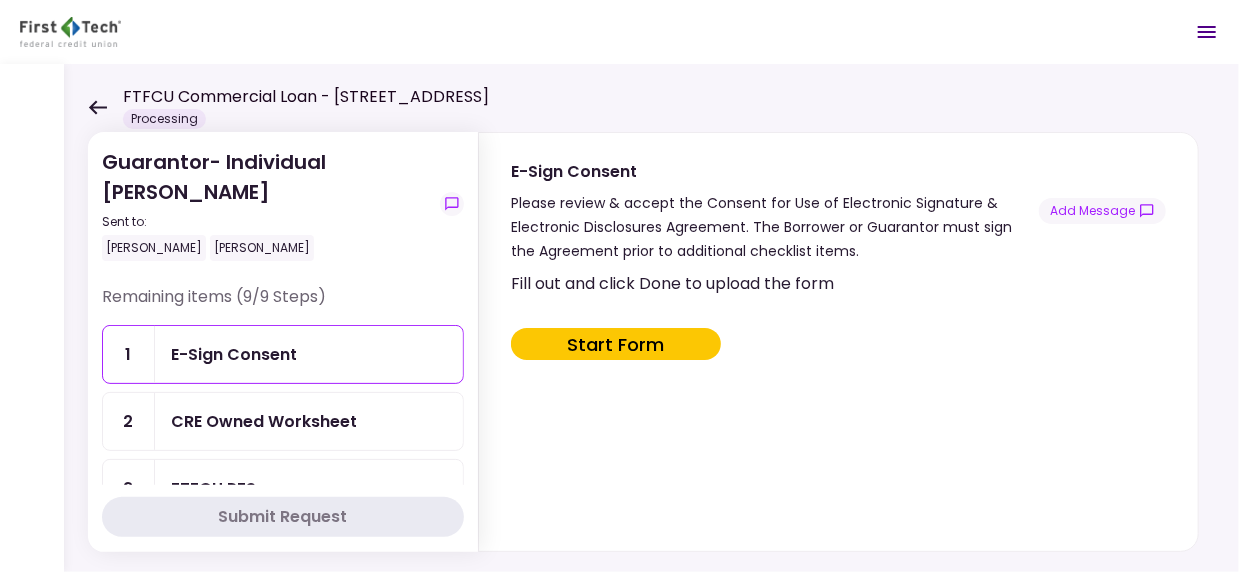 click on "Please review & accept the Consent for Use of Electronic Signature & Electronic Disclosures Agreement. The Borrower or Guarantor must sign the Agreement prior to additional checklist items." at bounding box center [775, 227] 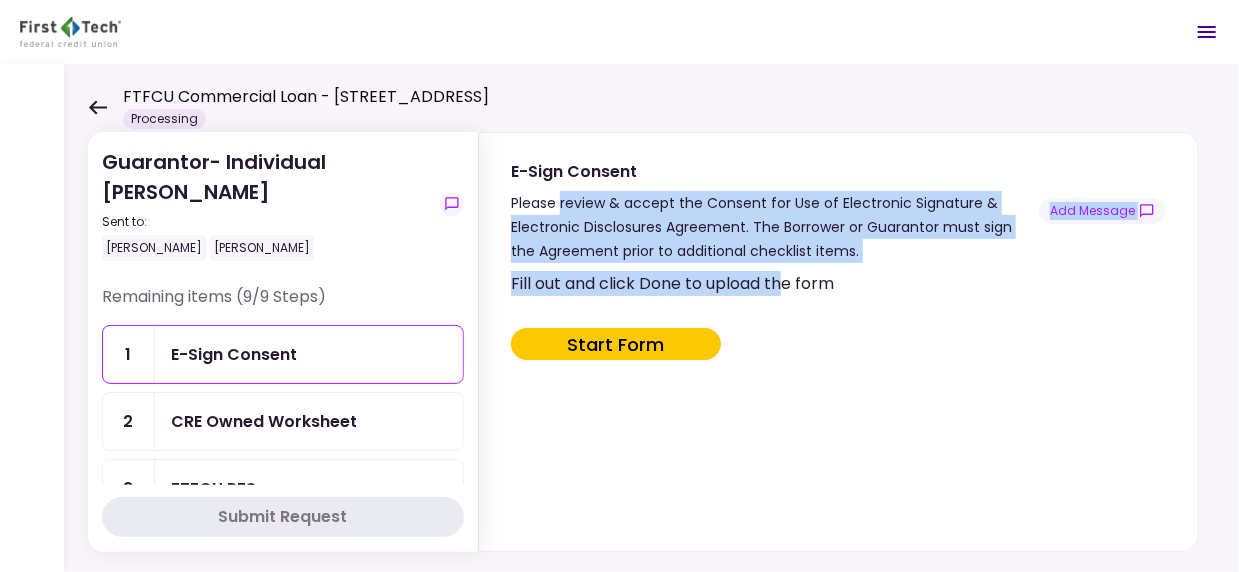 drag, startPoint x: 561, startPoint y: 198, endPoint x: 789, endPoint y: 280, distance: 242.29733 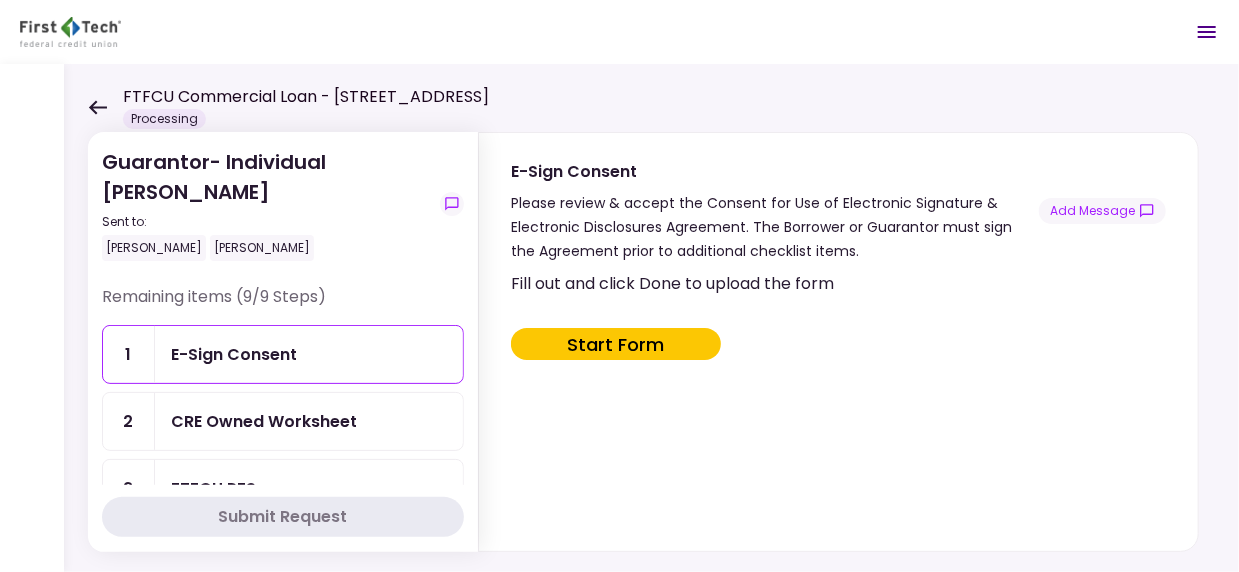 click on "Fill out and click Done to upload the form Start Form" at bounding box center (836, 407) 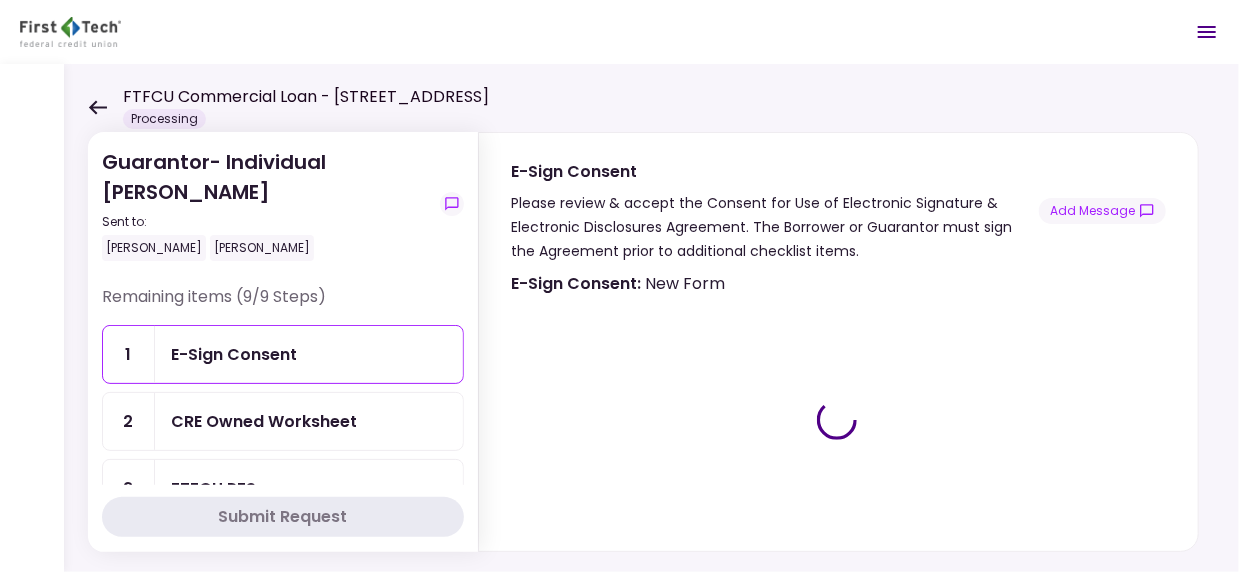 type on "***" 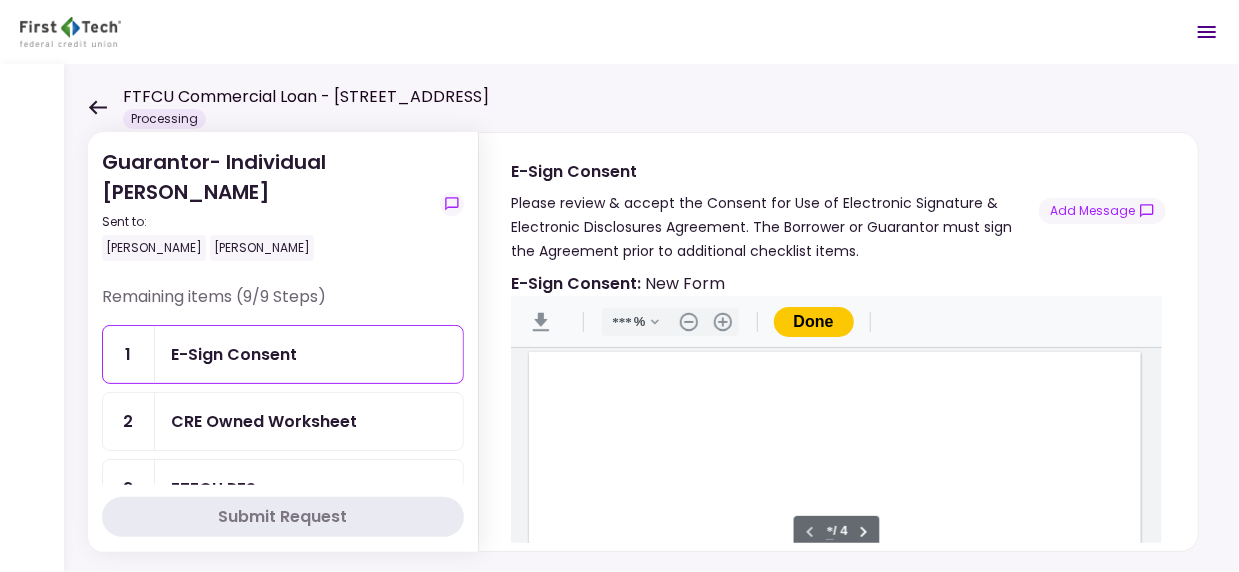 scroll, scrollTop: 3, scrollLeft: 0, axis: vertical 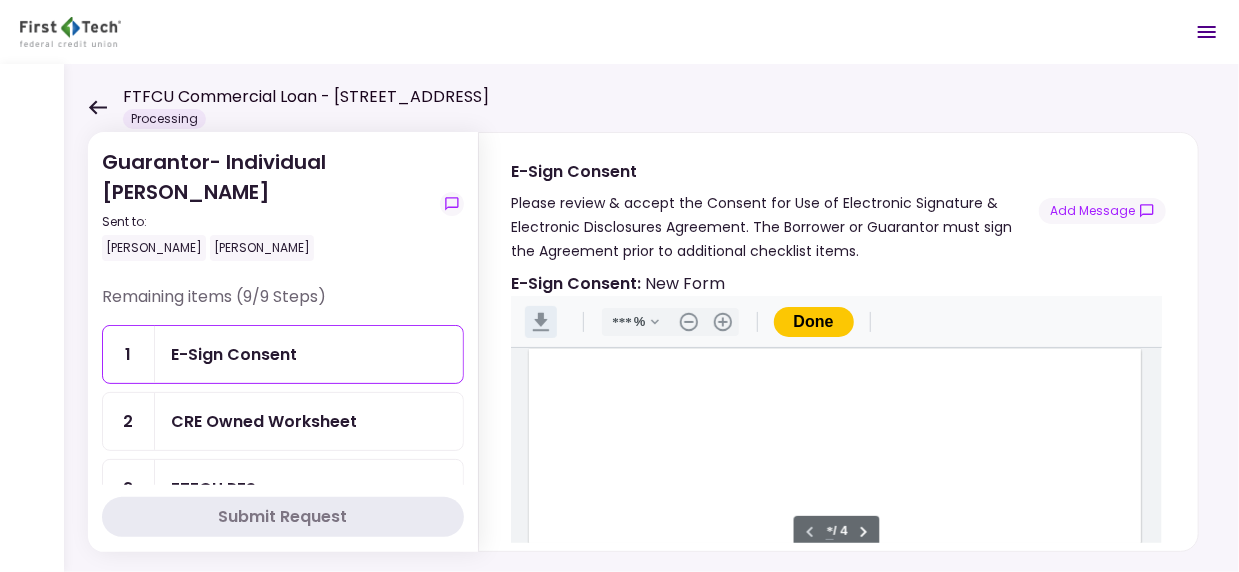 click on ".cls-1{fill:#abb0c4;} icon - header - download" at bounding box center [541, 322] 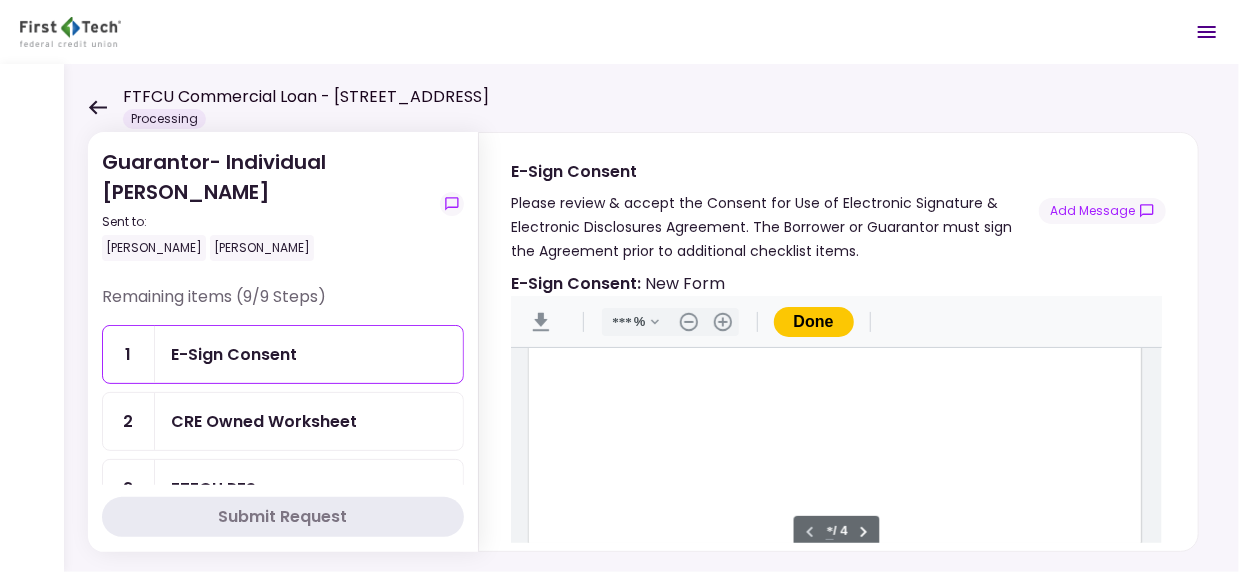 scroll, scrollTop: 0, scrollLeft: 0, axis: both 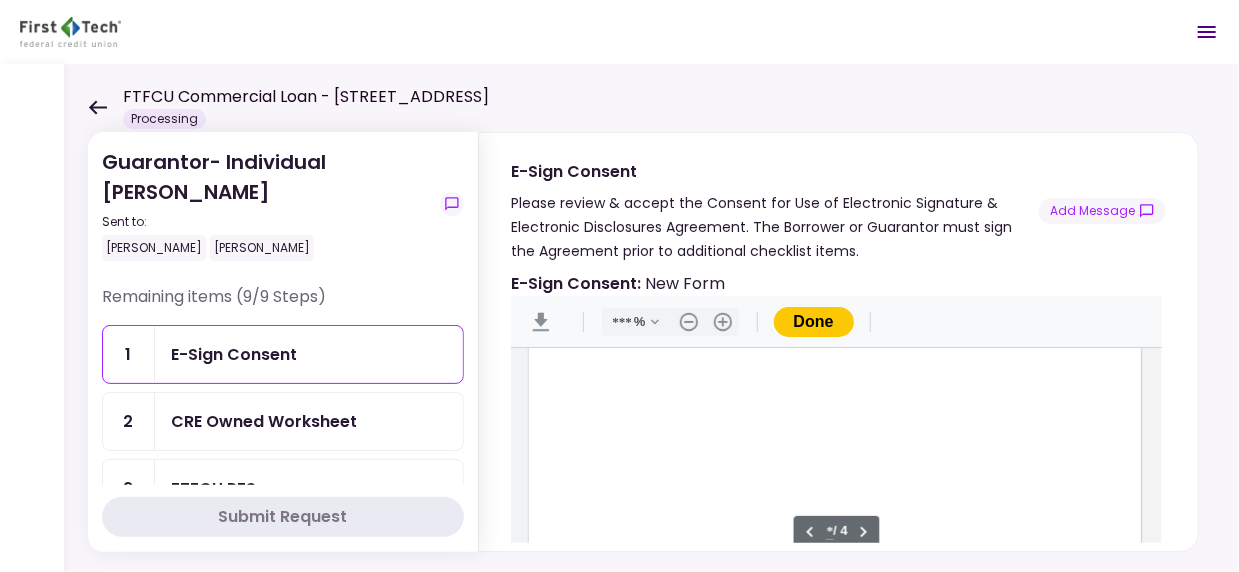 type on "*" 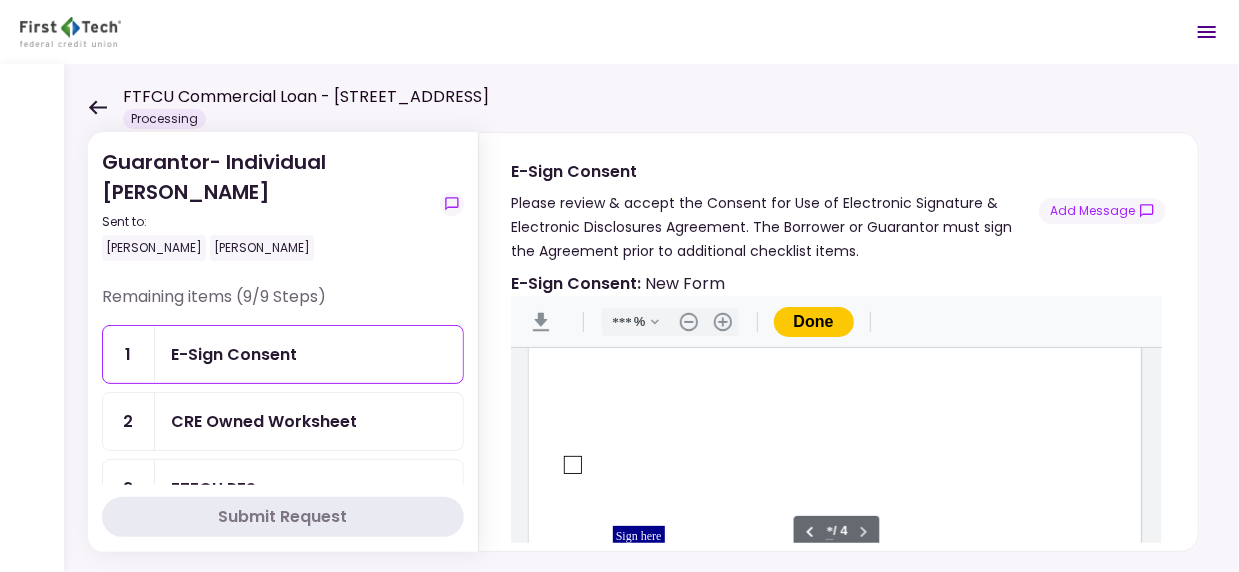 scroll, scrollTop: 2800, scrollLeft: 0, axis: vertical 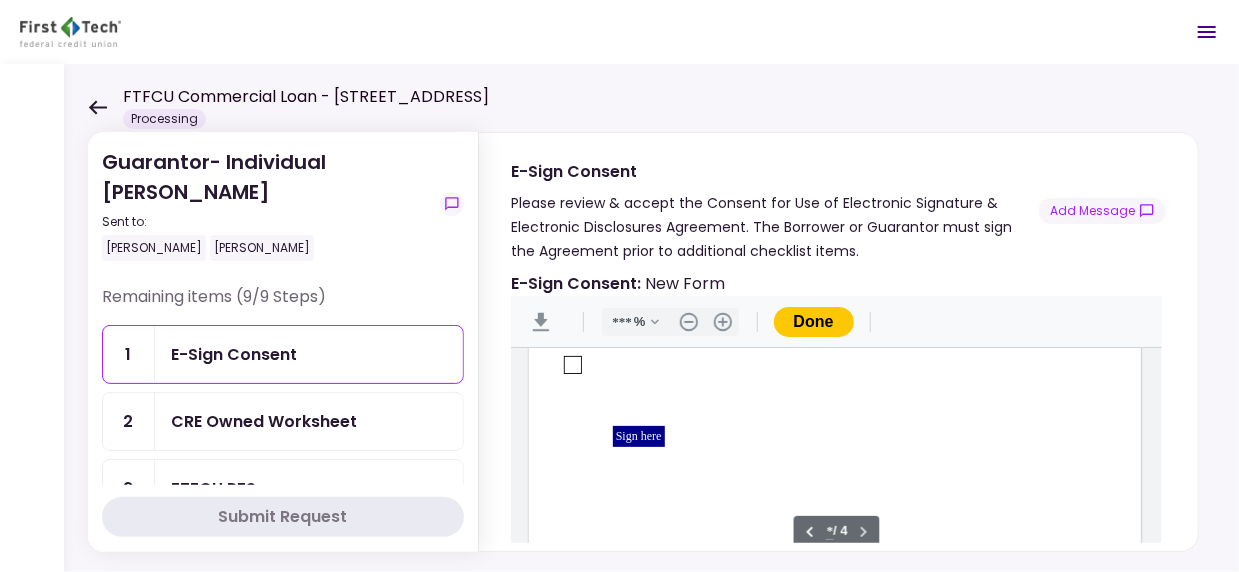 click at bounding box center [573, 365] 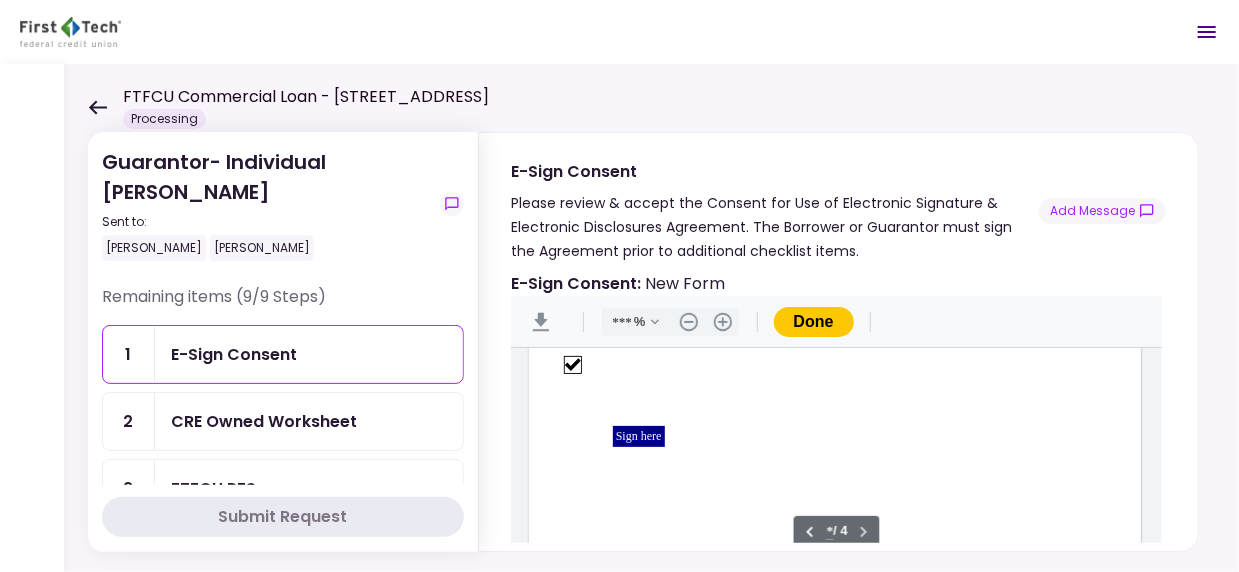 click on "Sign here" at bounding box center (639, 436) 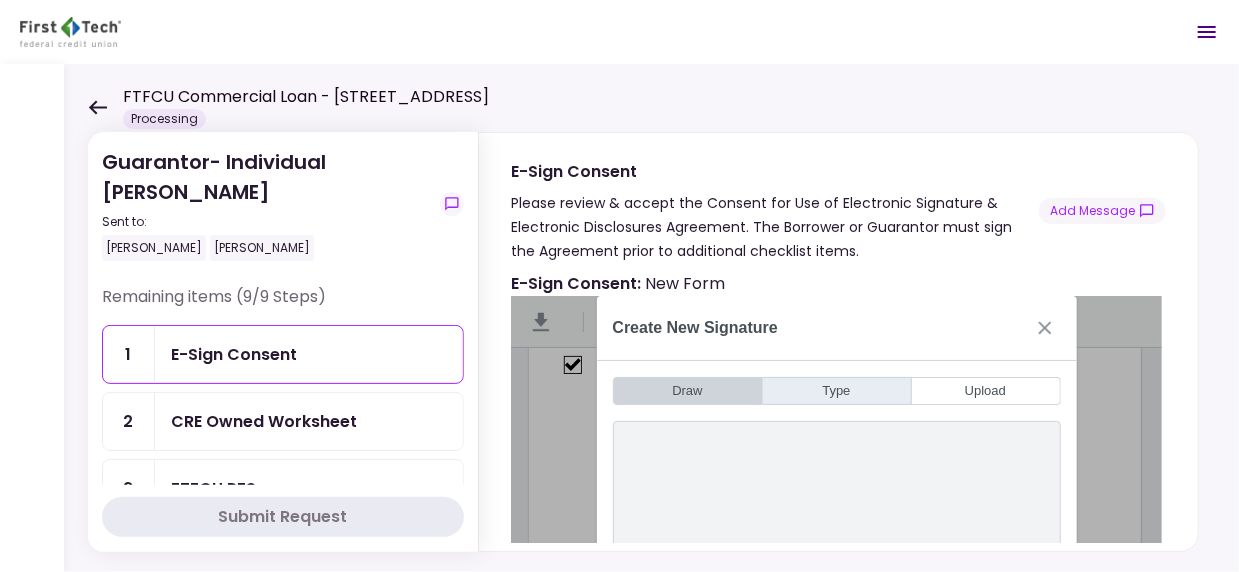 click on "Type" at bounding box center (837, 391) 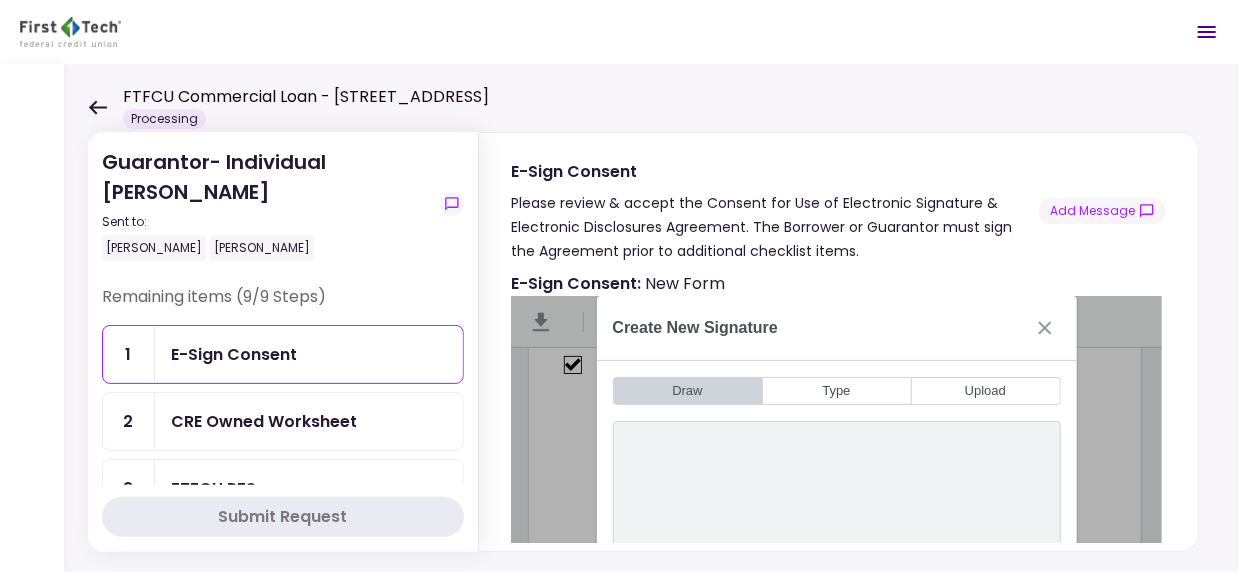 scroll, scrollTop: 5, scrollLeft: 0, axis: vertical 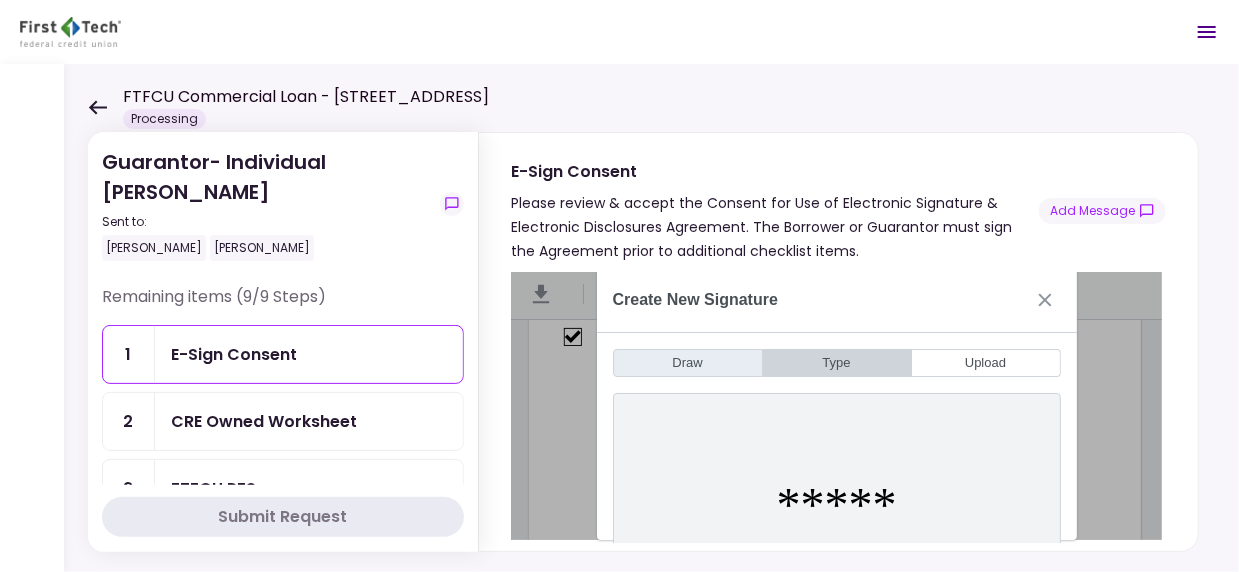 click on "Draw" at bounding box center [688, 363] 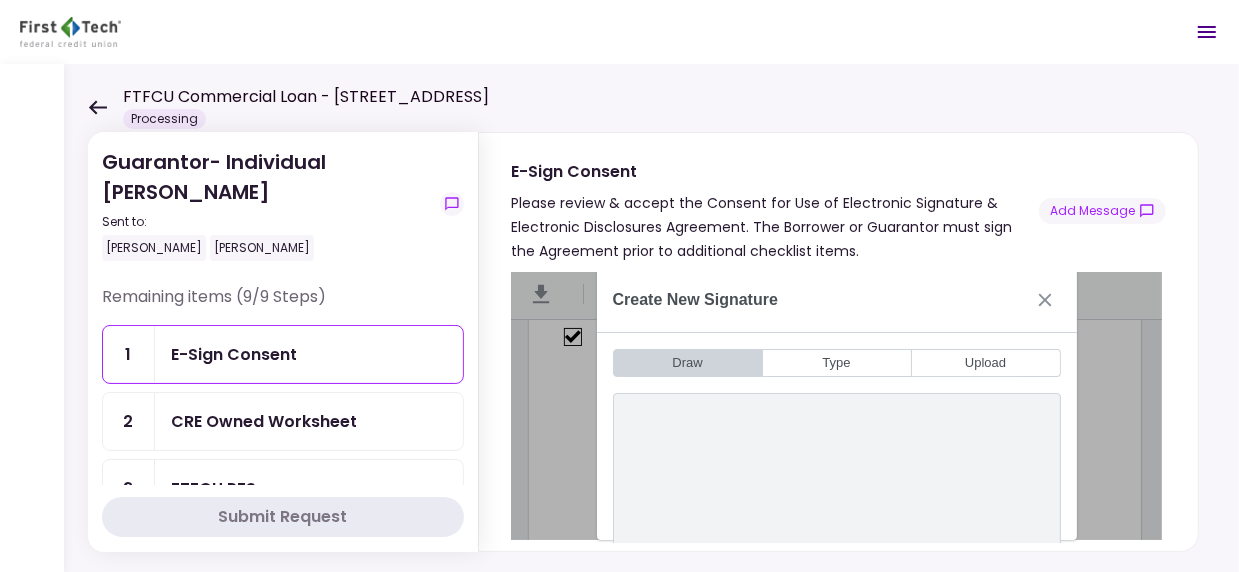 scroll, scrollTop: 23, scrollLeft: 0, axis: vertical 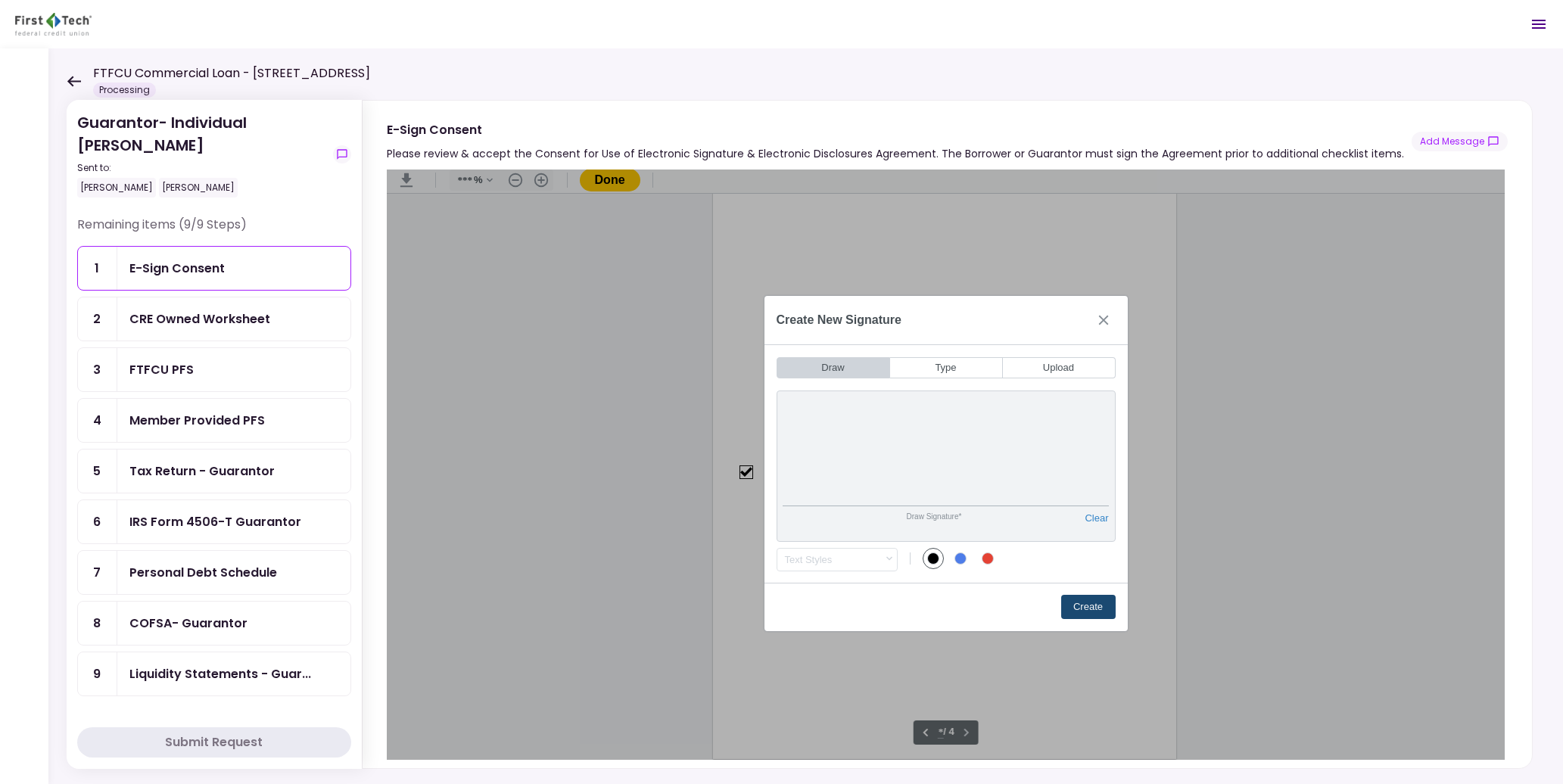 click on "Create" at bounding box center (1088, 607) 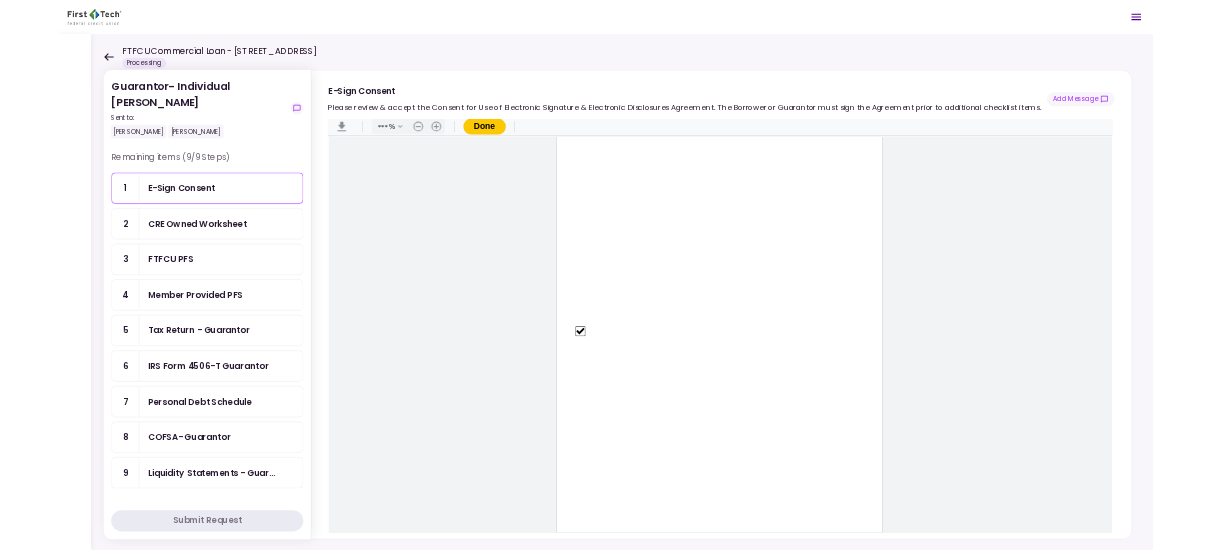 scroll, scrollTop: 2800, scrollLeft: 0, axis: vertical 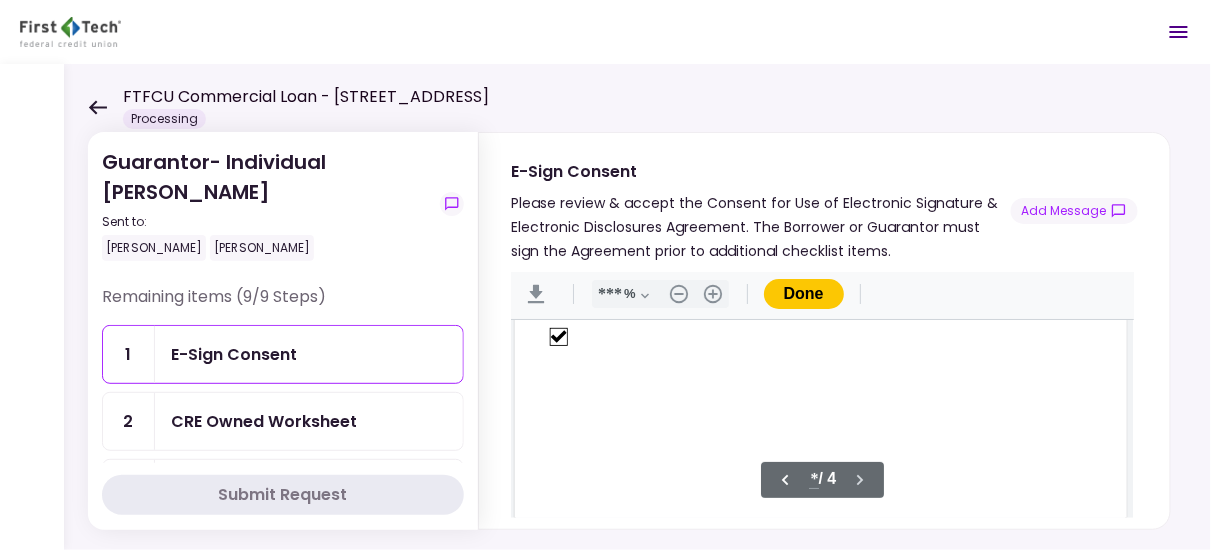 click on "Done" at bounding box center [804, 294] 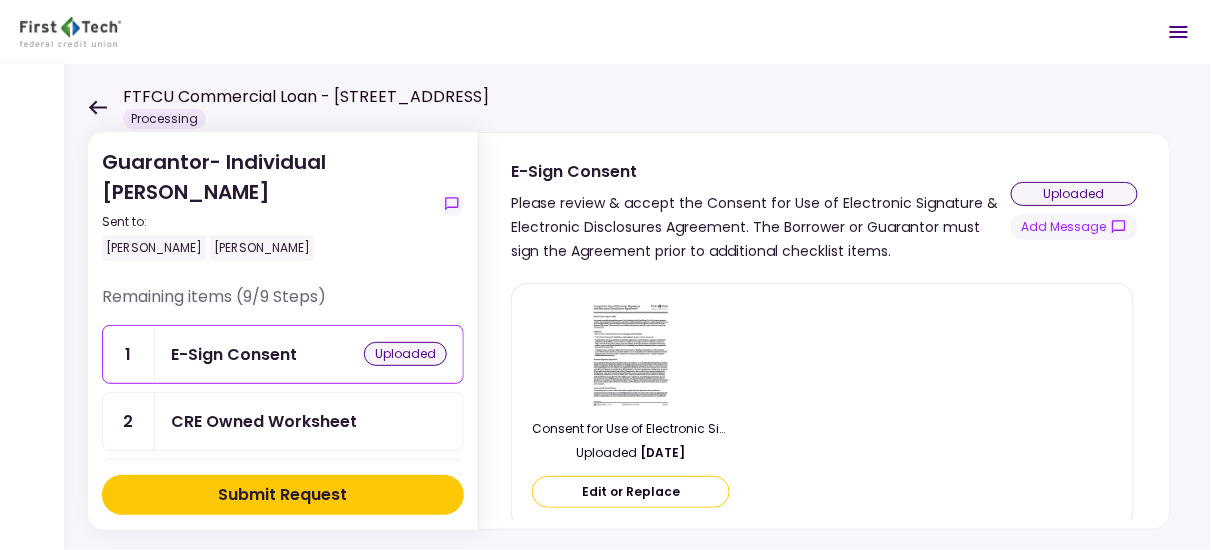 scroll, scrollTop: 0, scrollLeft: 0, axis: both 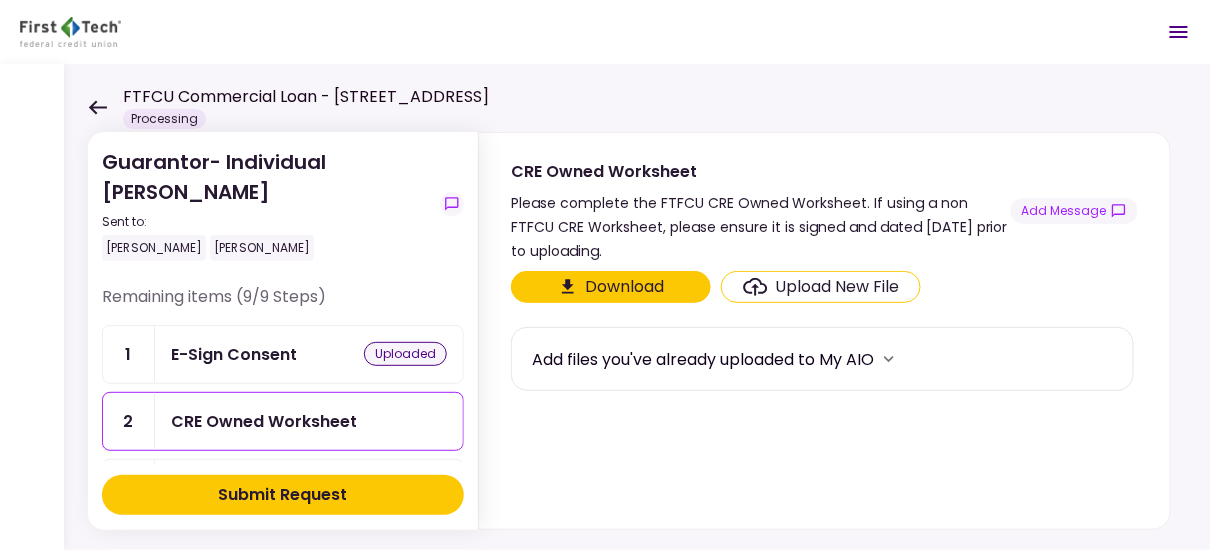 click on "Download" at bounding box center (611, 287) 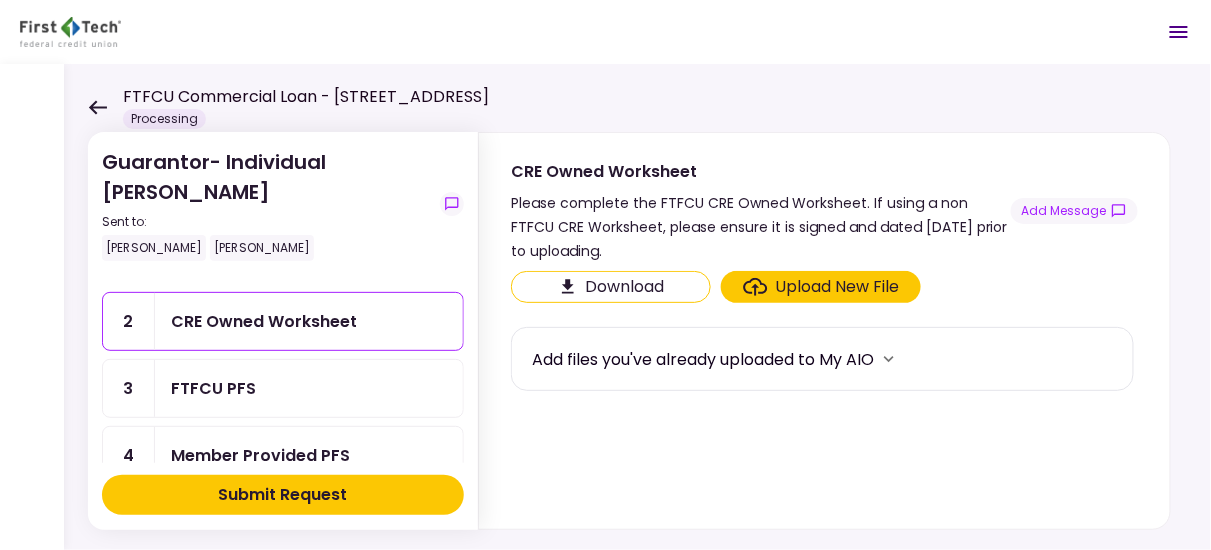 scroll, scrollTop: 0, scrollLeft: 0, axis: both 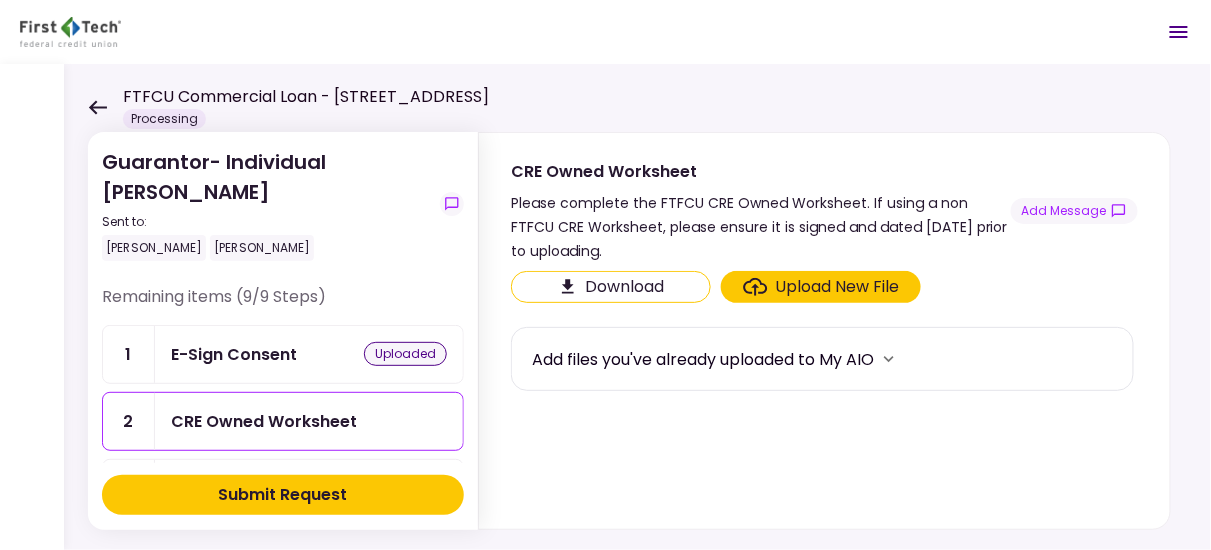 click on "Upload New File" at bounding box center [838, 287] 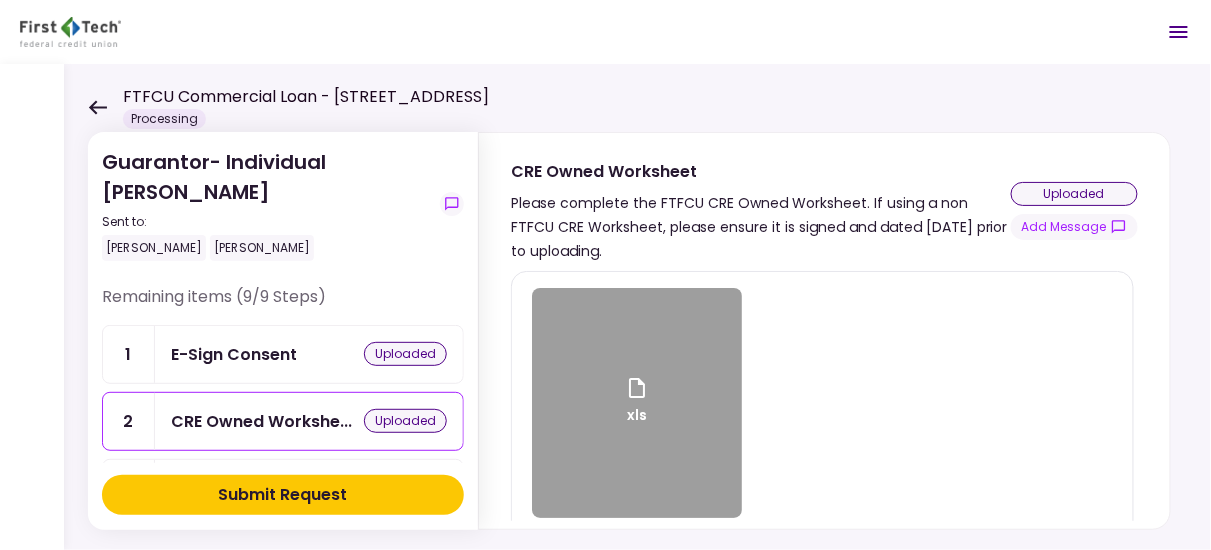 drag, startPoint x: 1135, startPoint y: 319, endPoint x: 1138, endPoint y: 373, distance: 54.08327 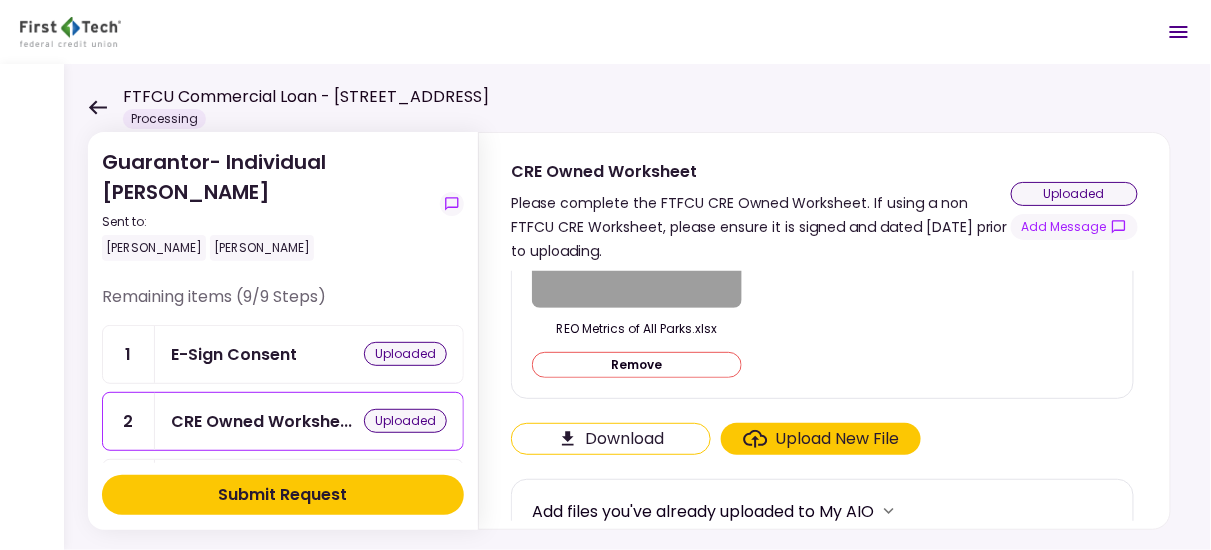 scroll, scrollTop: 228, scrollLeft: 0, axis: vertical 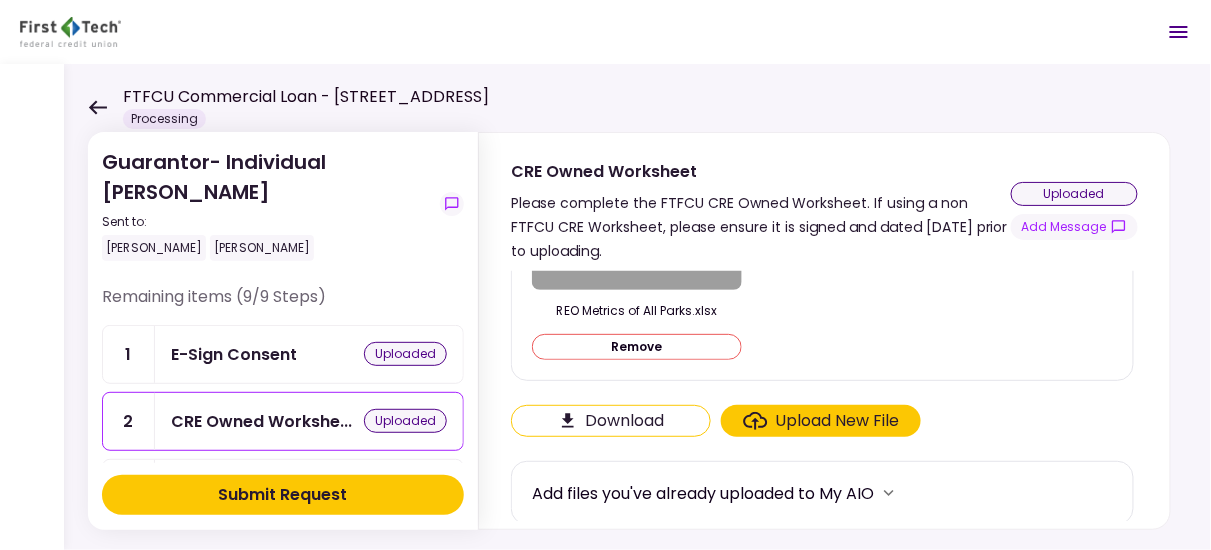 click on "Upload New File" at bounding box center (838, 421) 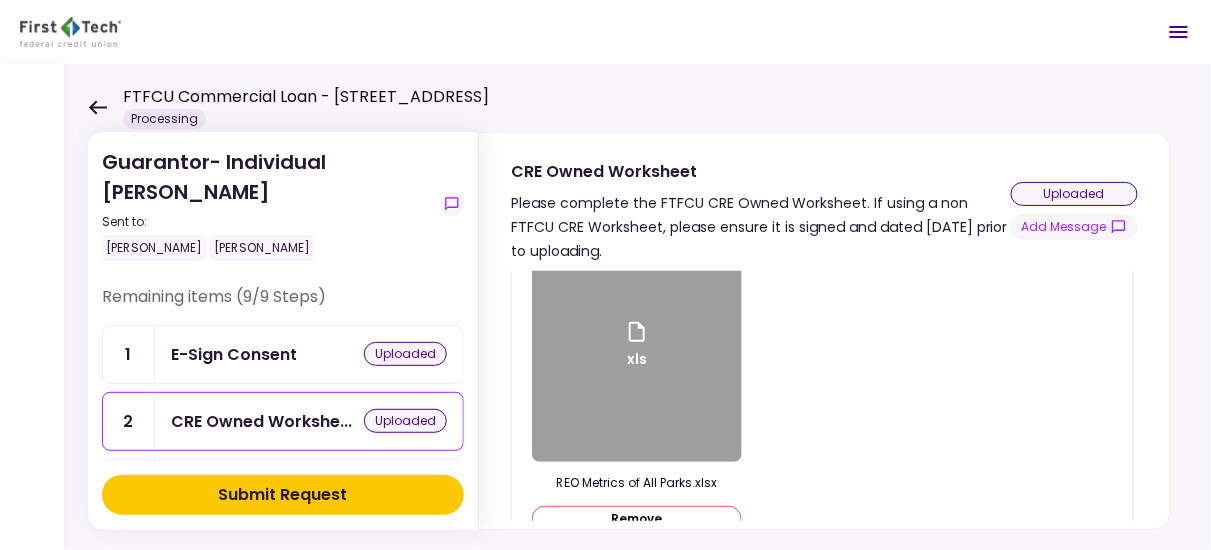 scroll, scrollTop: 128, scrollLeft: 0, axis: vertical 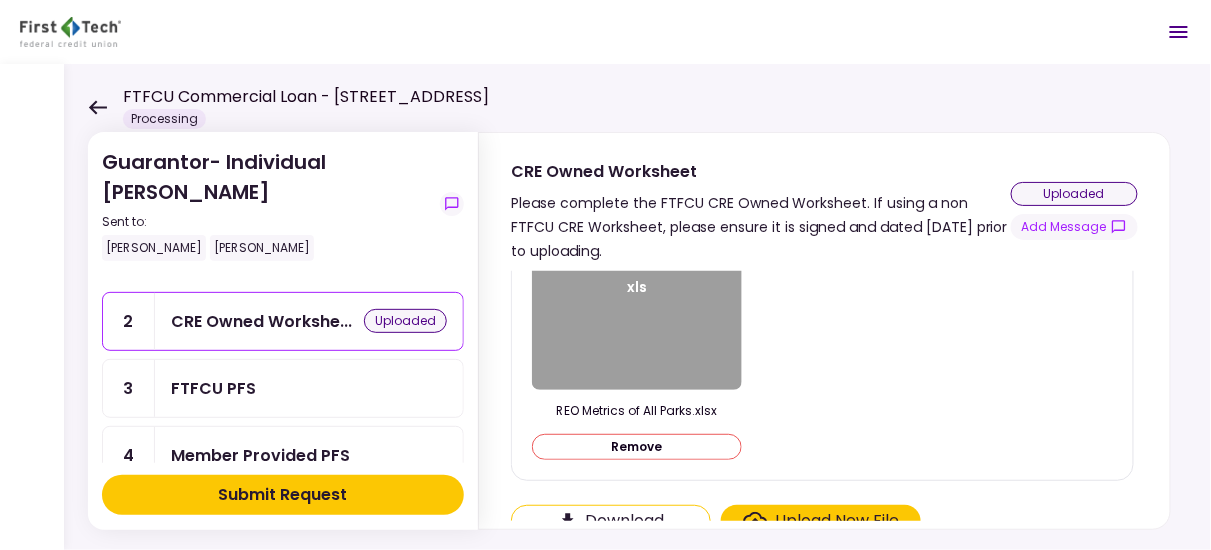 click on "FTFCU PFS" at bounding box center [213, 388] 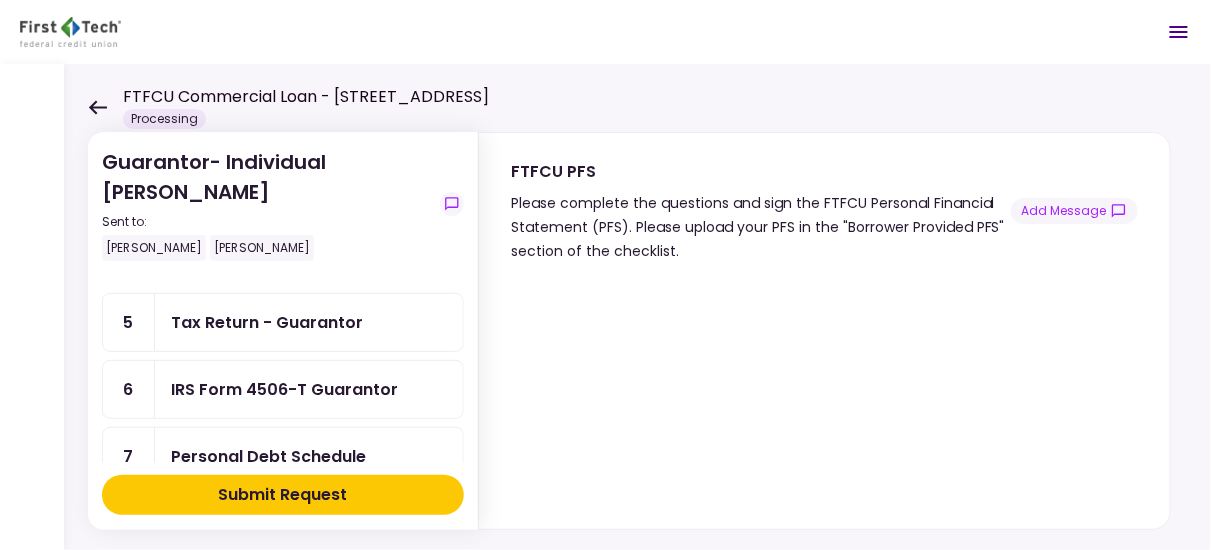 scroll, scrollTop: 200, scrollLeft: 0, axis: vertical 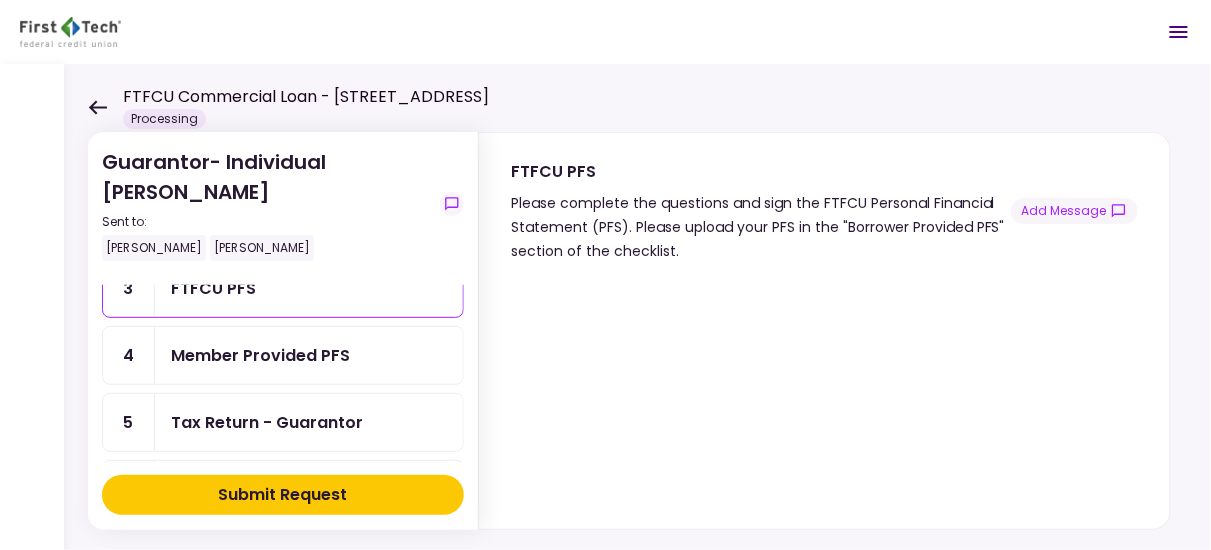 click on "Member Provided PFS" at bounding box center (260, 355) 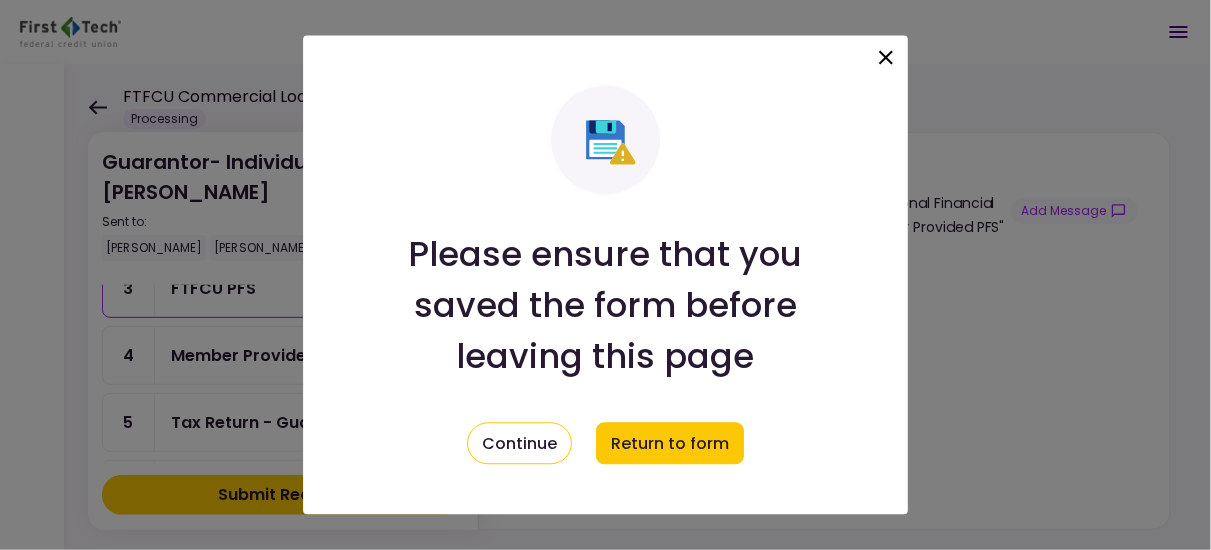 click 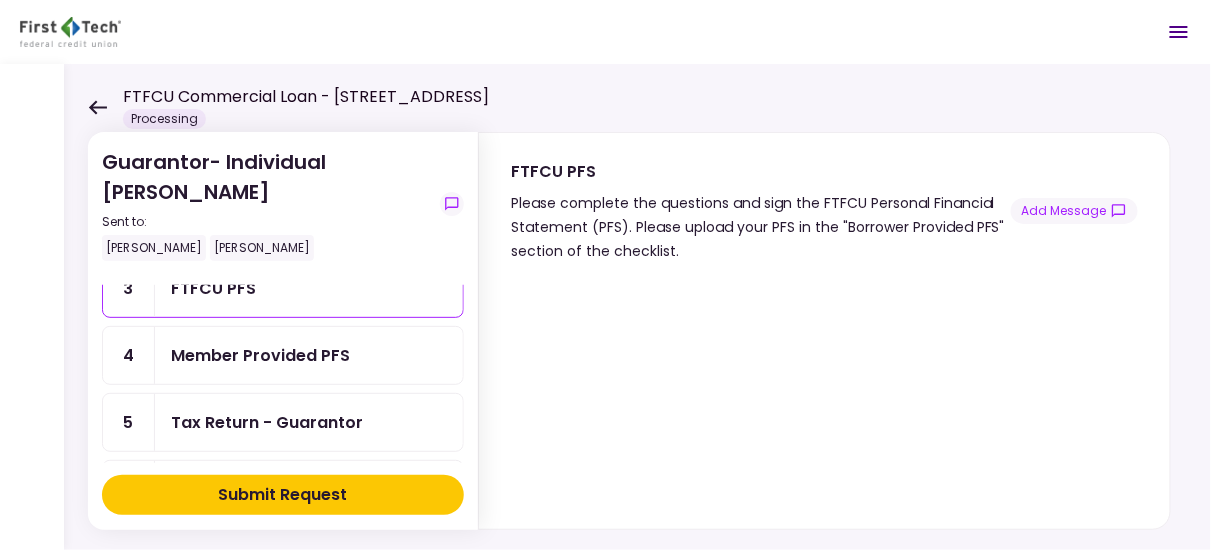 click on "Member Provided PFS" at bounding box center [260, 355] 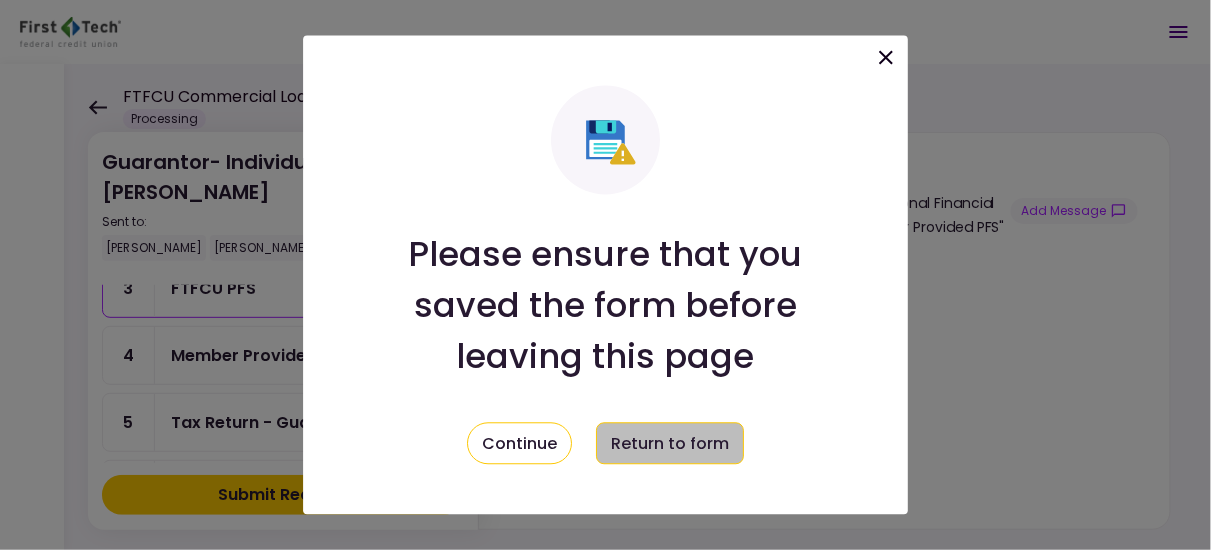 click on "Return to form" at bounding box center [670, 444] 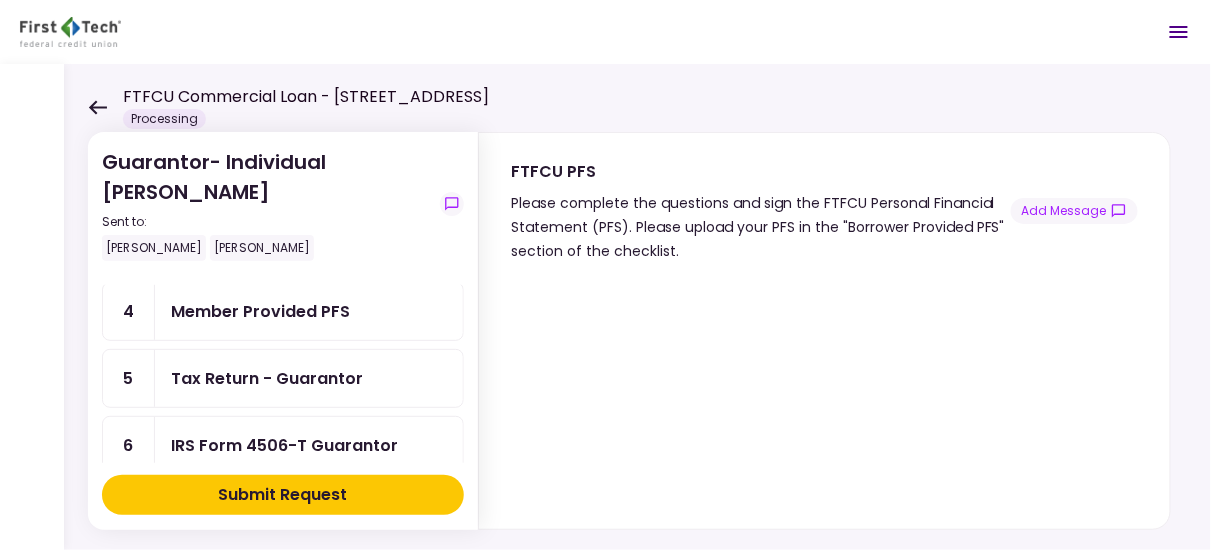 scroll, scrollTop: 200, scrollLeft: 0, axis: vertical 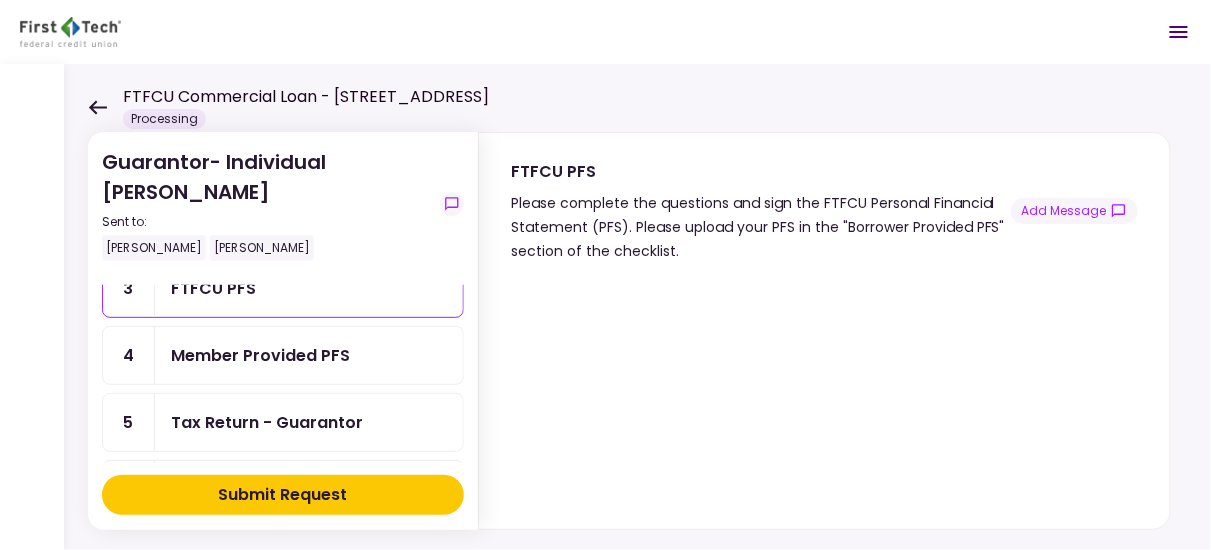 click on "Tax Return - Guarantor" at bounding box center (267, 422) 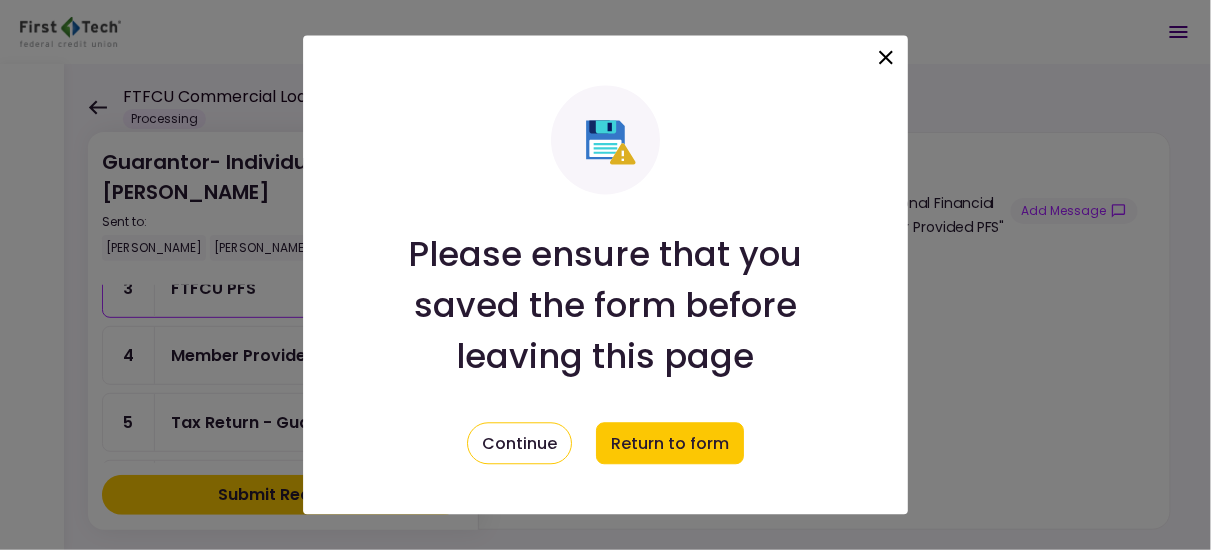 click 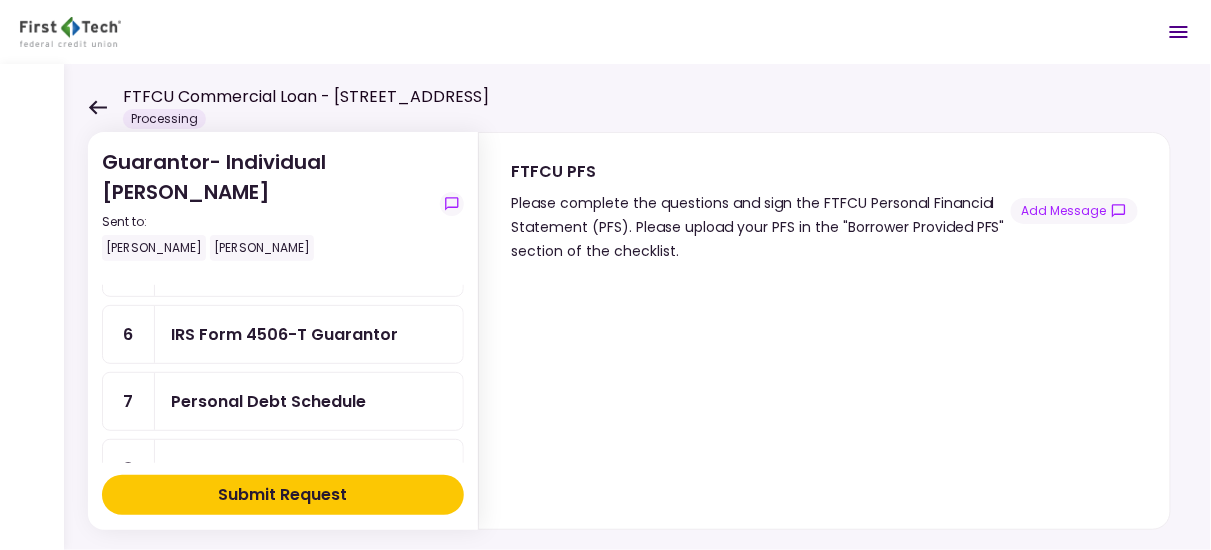 scroll, scrollTop: 400, scrollLeft: 0, axis: vertical 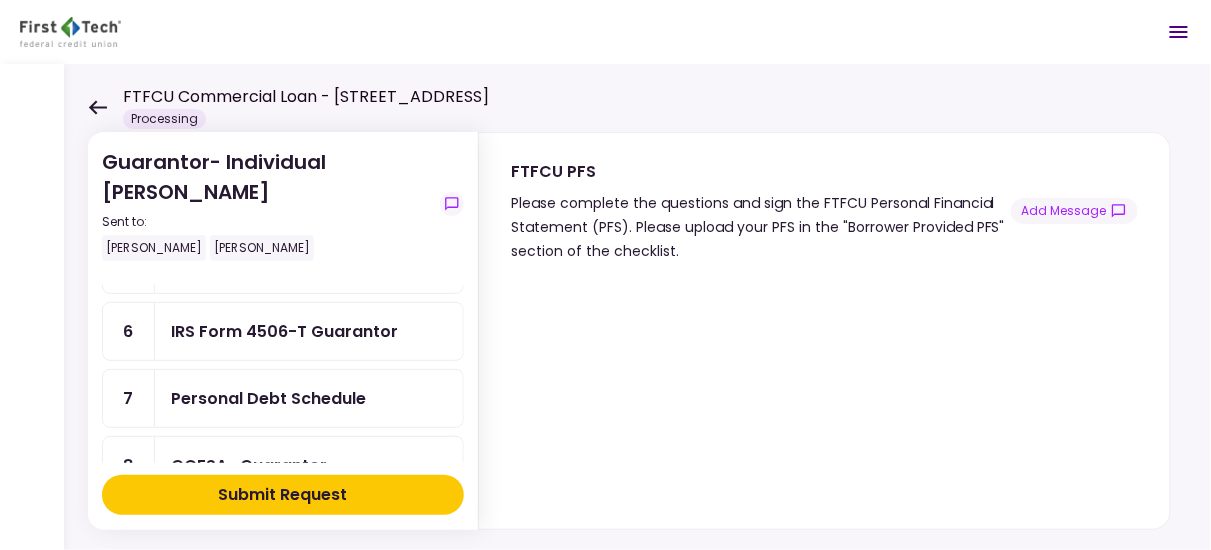 click on "Personal Debt Schedule" at bounding box center [268, 398] 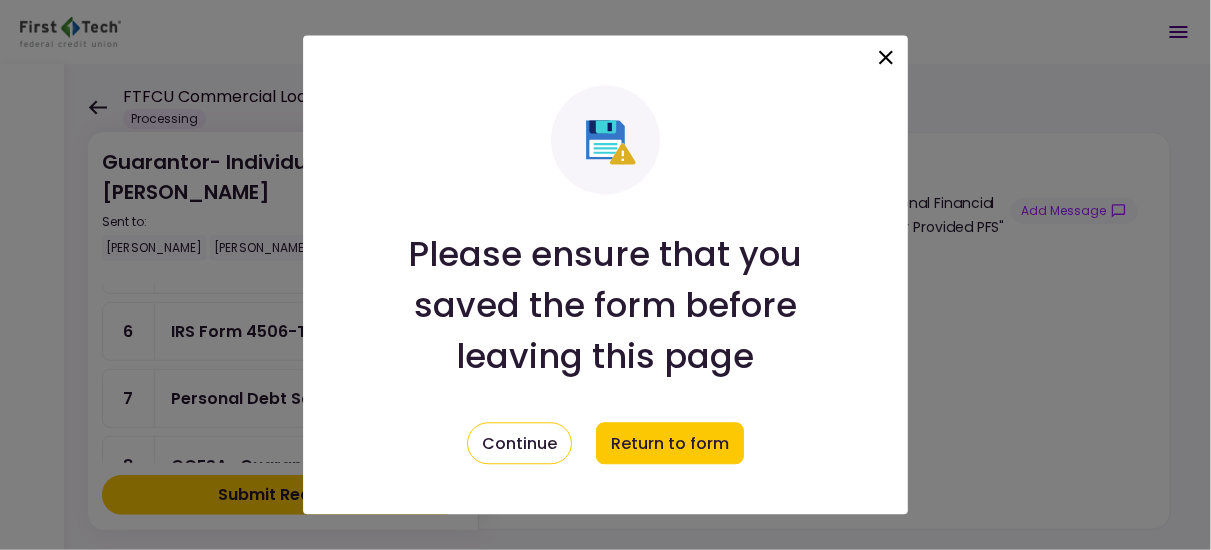 click 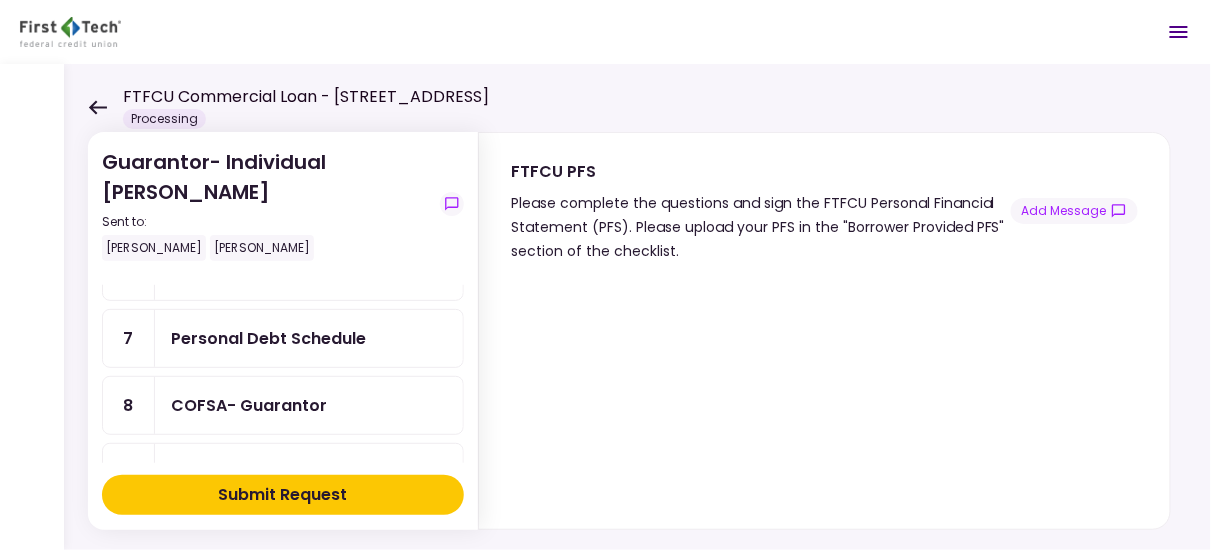 scroll, scrollTop: 458, scrollLeft: 0, axis: vertical 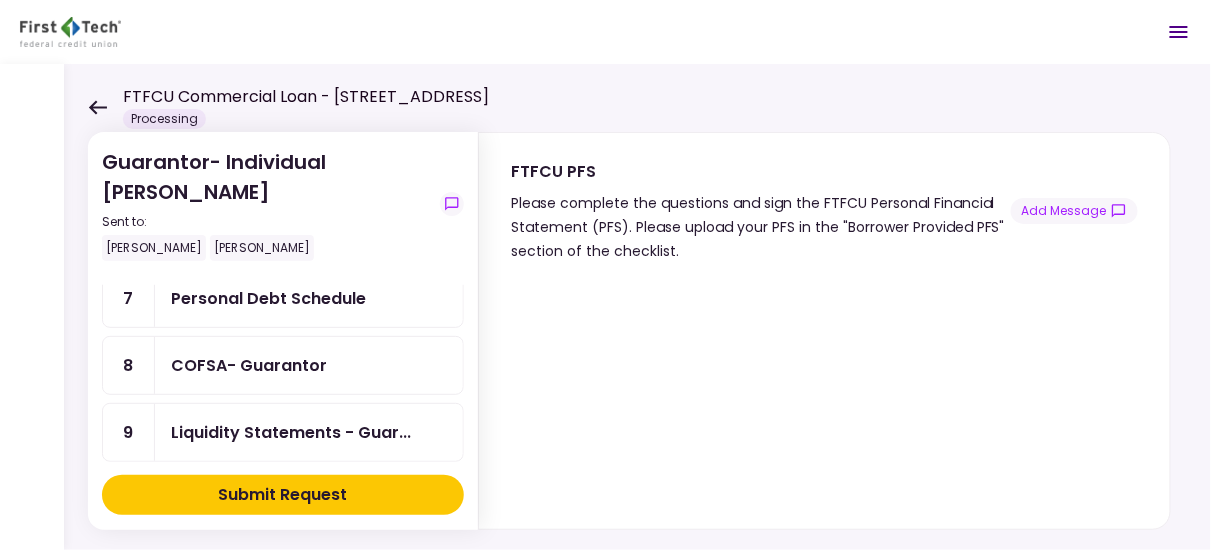 click on "COFSA- Guarantor" at bounding box center [249, 365] 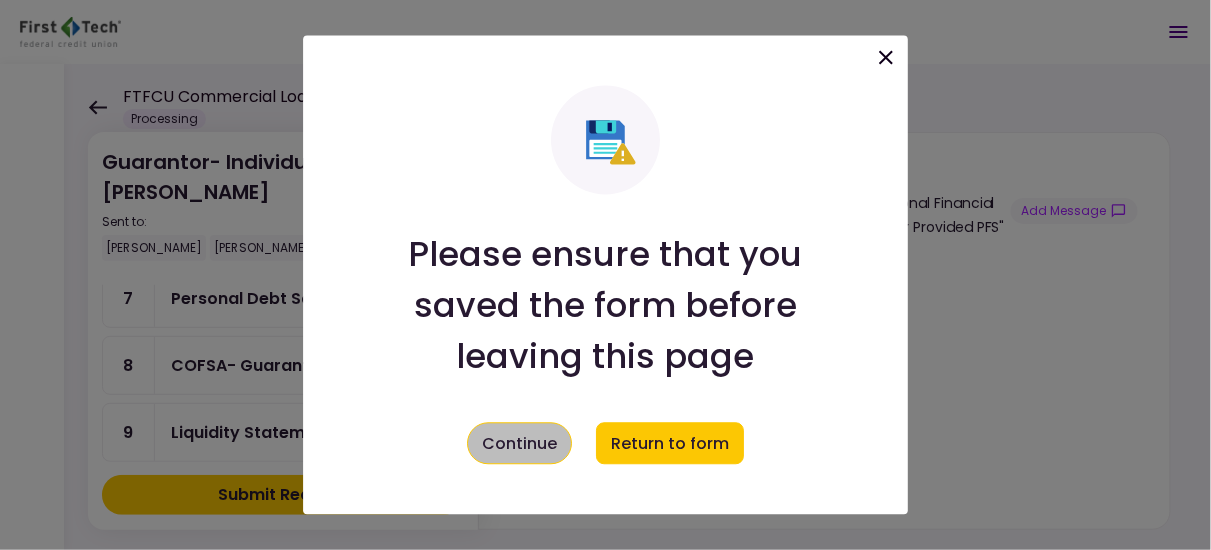 click on "Continue" at bounding box center (519, 444) 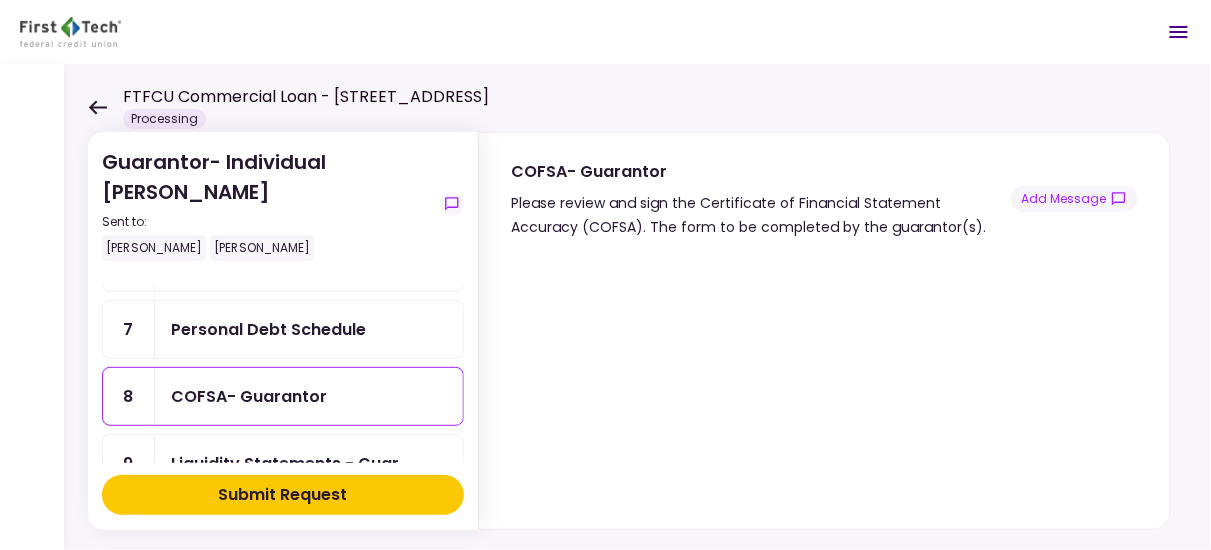 scroll, scrollTop: 458, scrollLeft: 0, axis: vertical 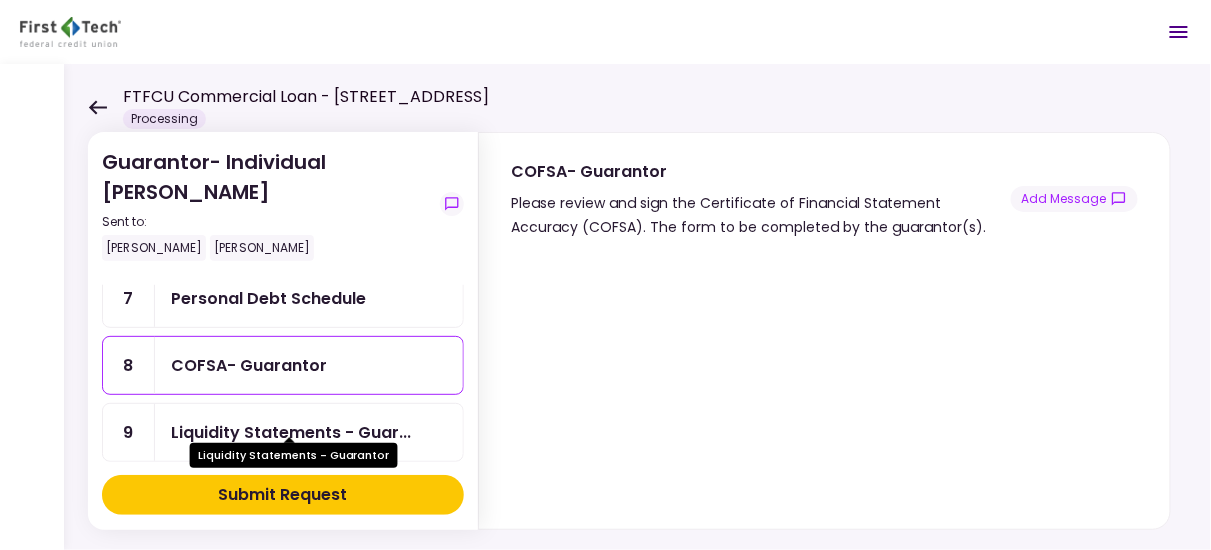 click on "Liquidity Statements - Guar..." at bounding box center (291, 432) 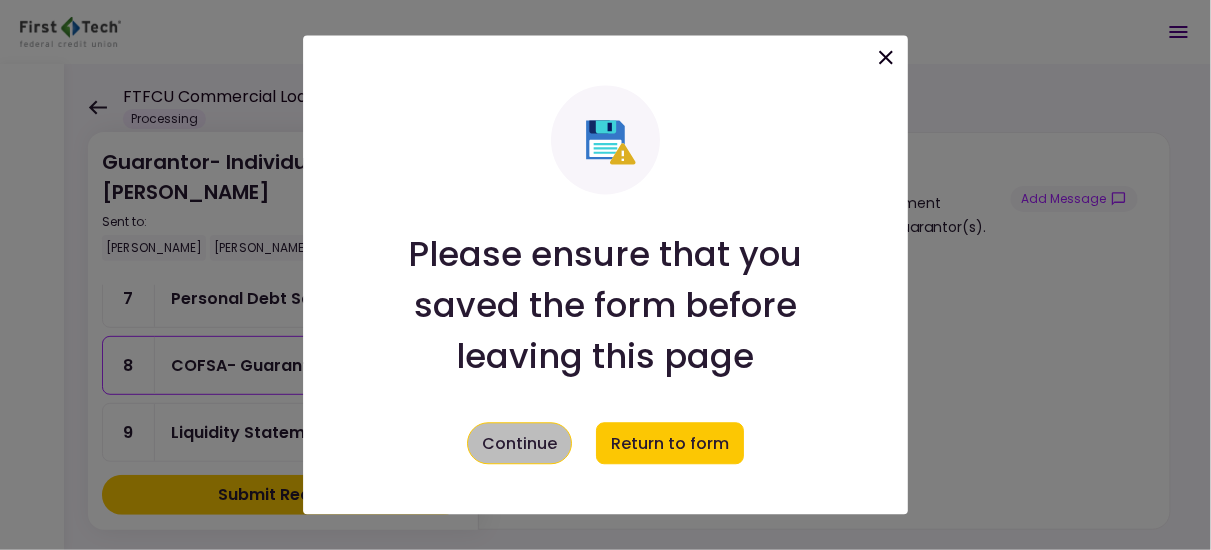 click on "Continue" at bounding box center (519, 444) 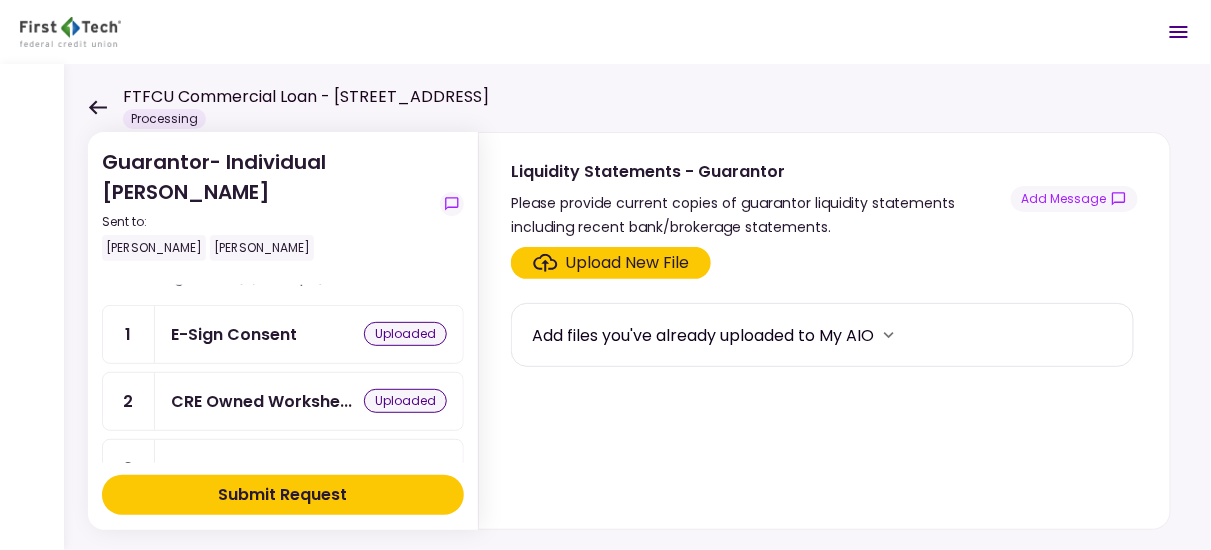 scroll, scrollTop: 0, scrollLeft: 0, axis: both 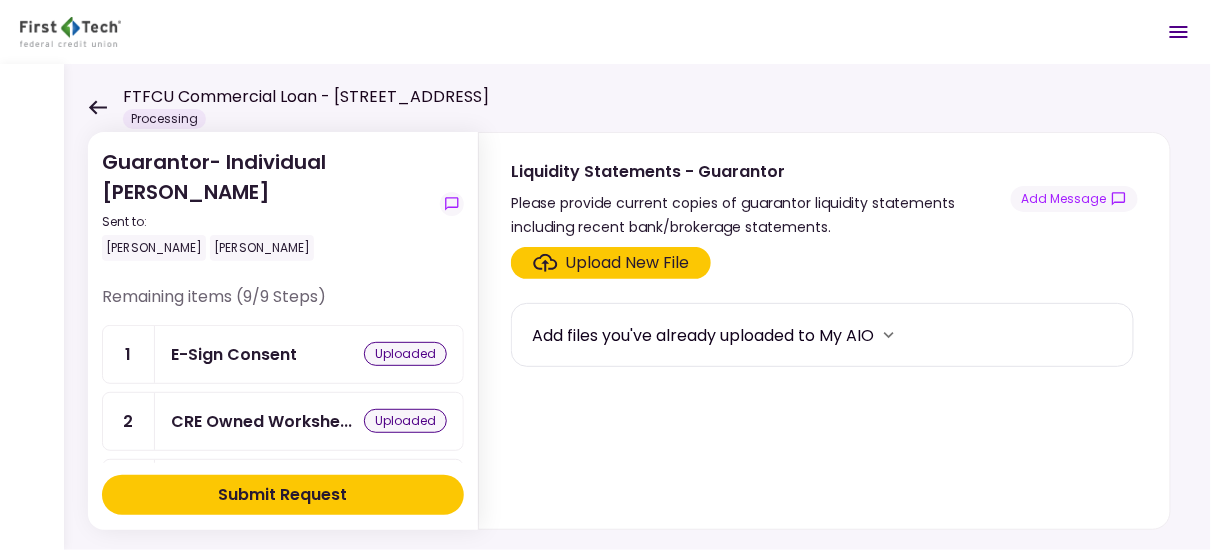 click 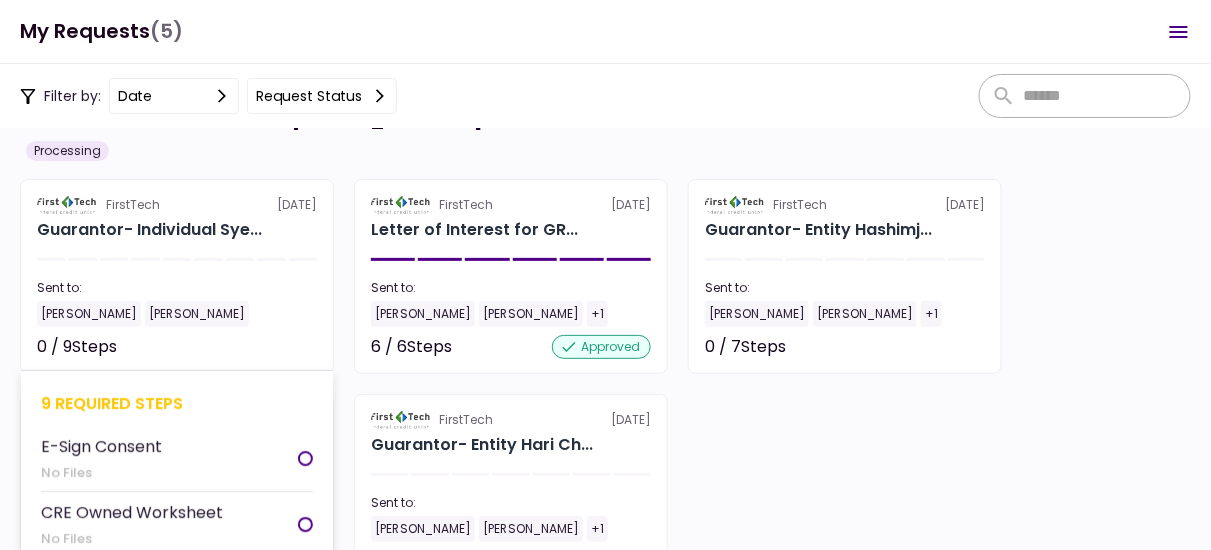 scroll, scrollTop: 100, scrollLeft: 0, axis: vertical 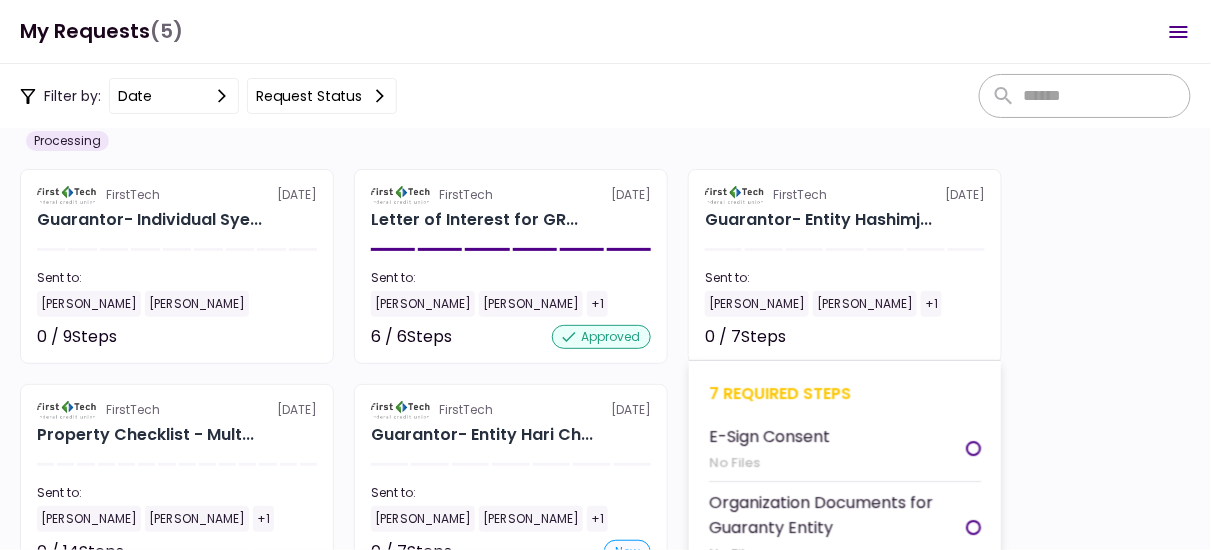 click on "E-Sign Consent" at bounding box center (769, 436) 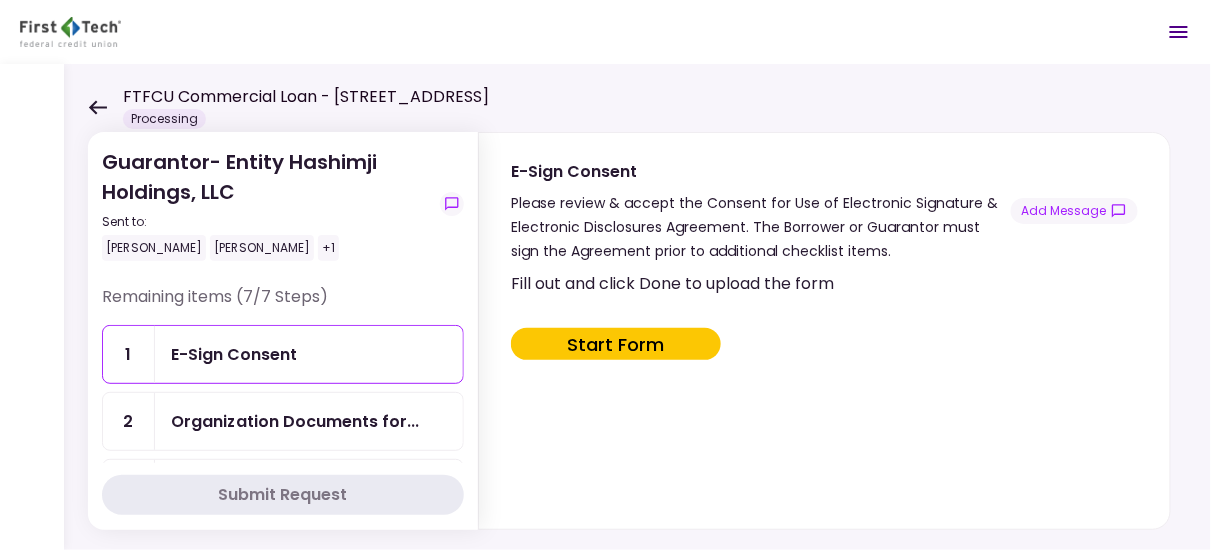 click on "Start Form" at bounding box center (616, 344) 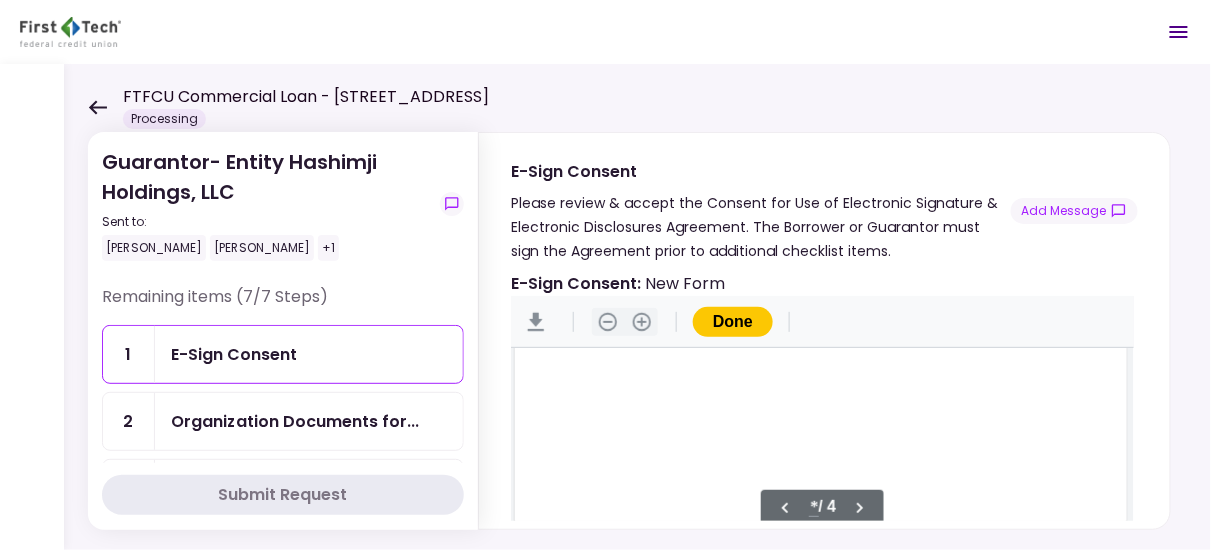 scroll, scrollTop: 1003, scrollLeft: 0, axis: vertical 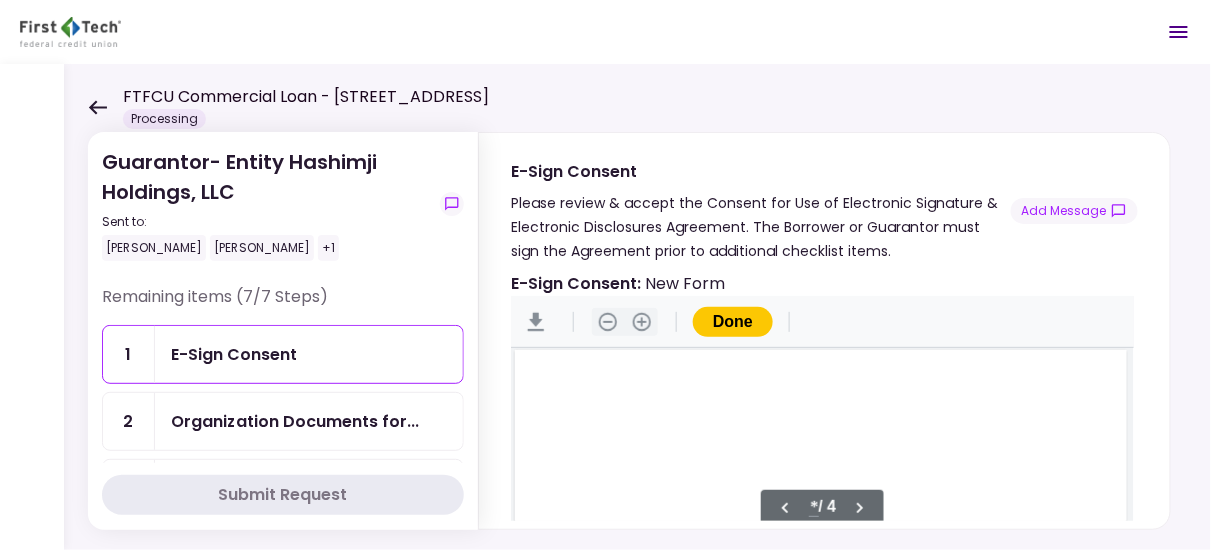 type on "*" 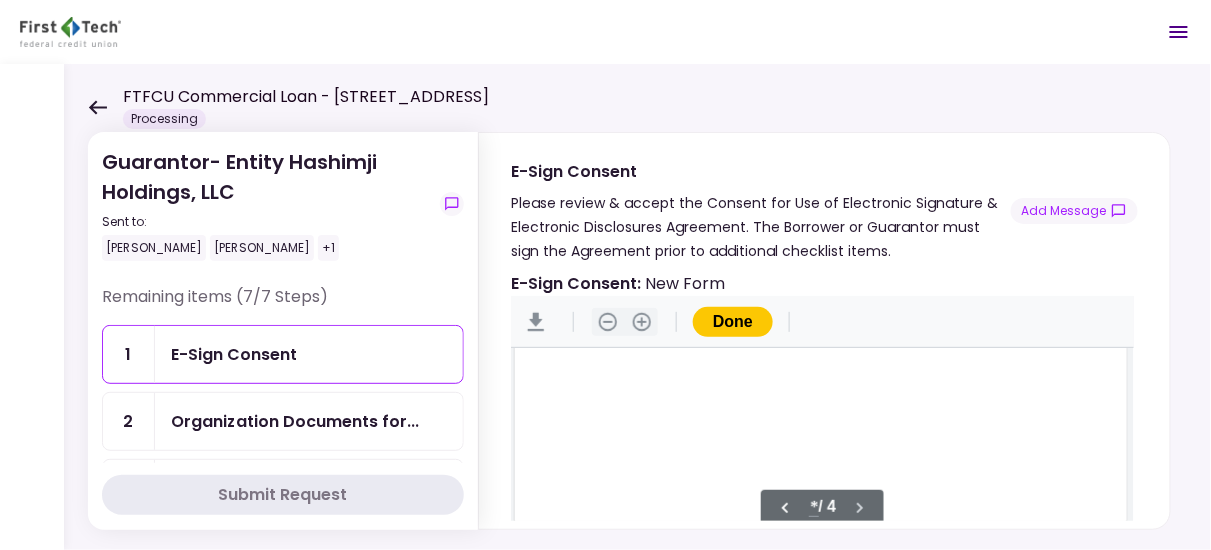 scroll, scrollTop: 2803, scrollLeft: 0, axis: vertical 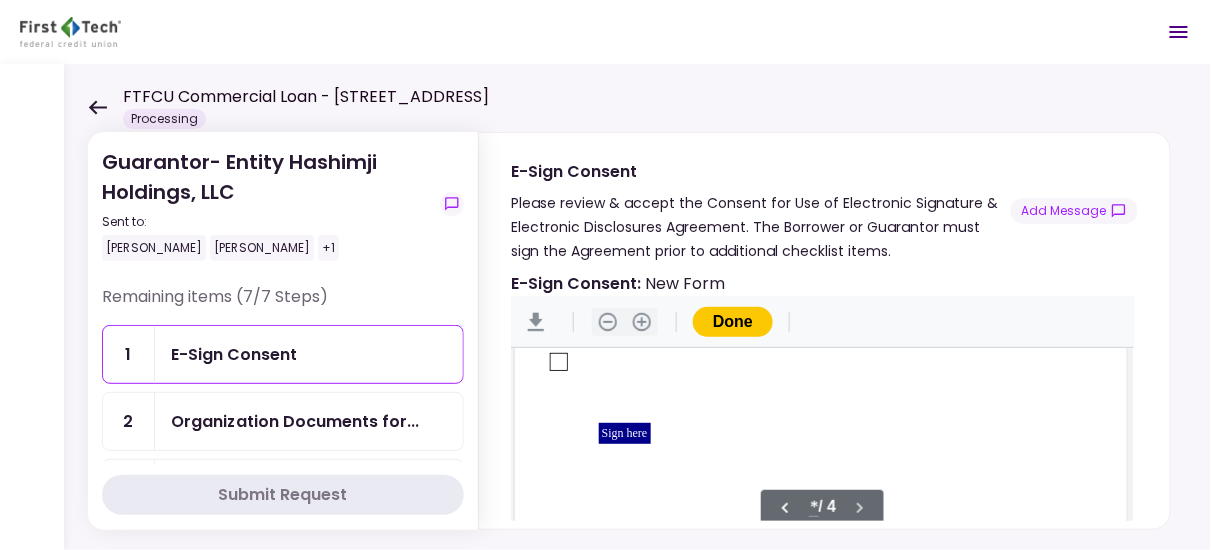 click at bounding box center [559, 362] 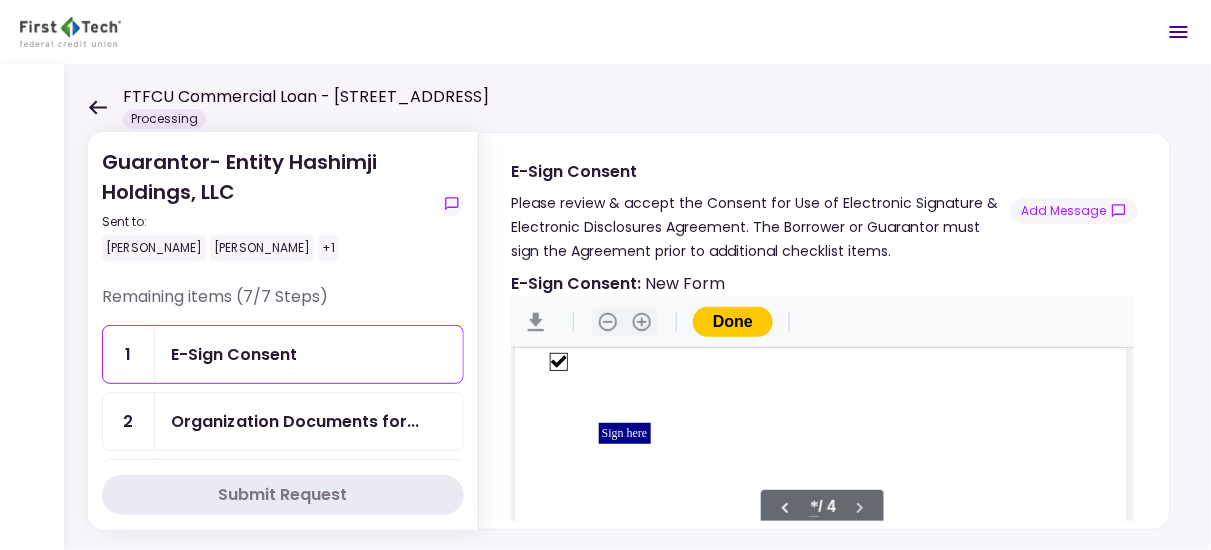 click on "Sign here" at bounding box center (625, 433) 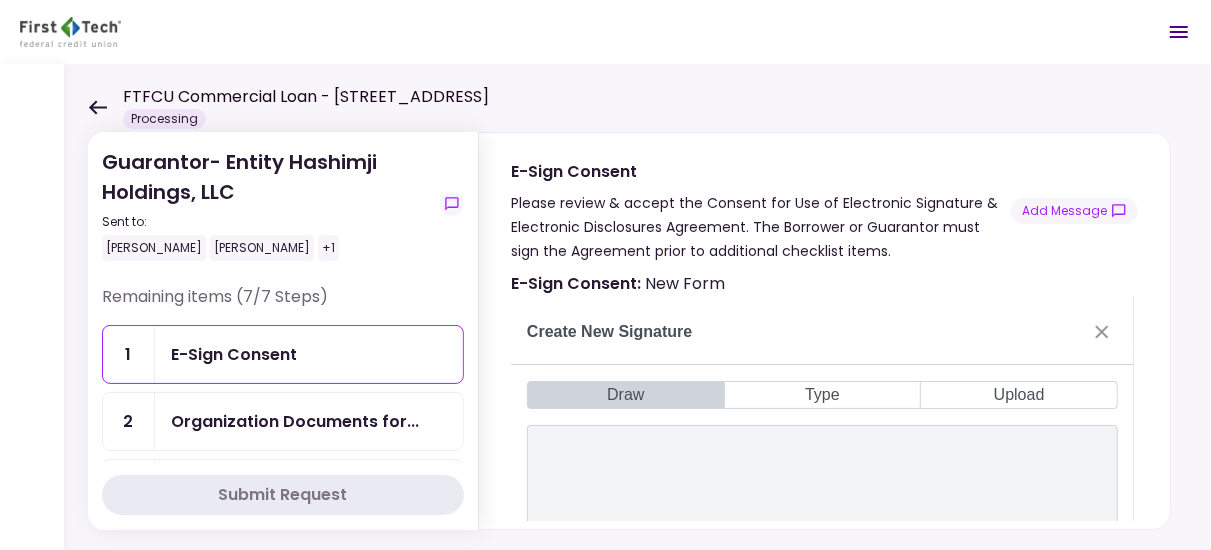 scroll, scrollTop: 2449, scrollLeft: 0, axis: vertical 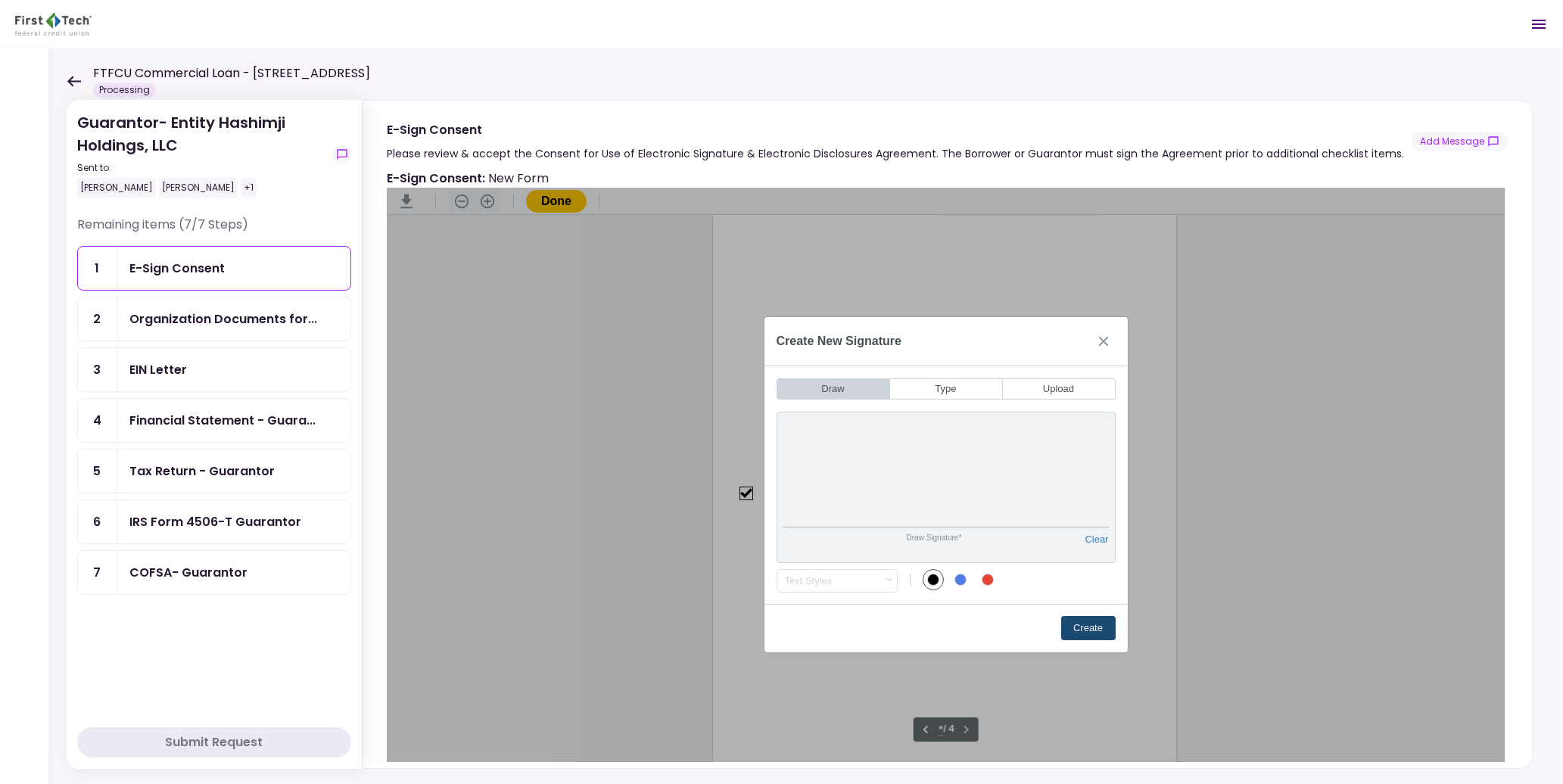 click on "Create" at bounding box center [1088, 628] 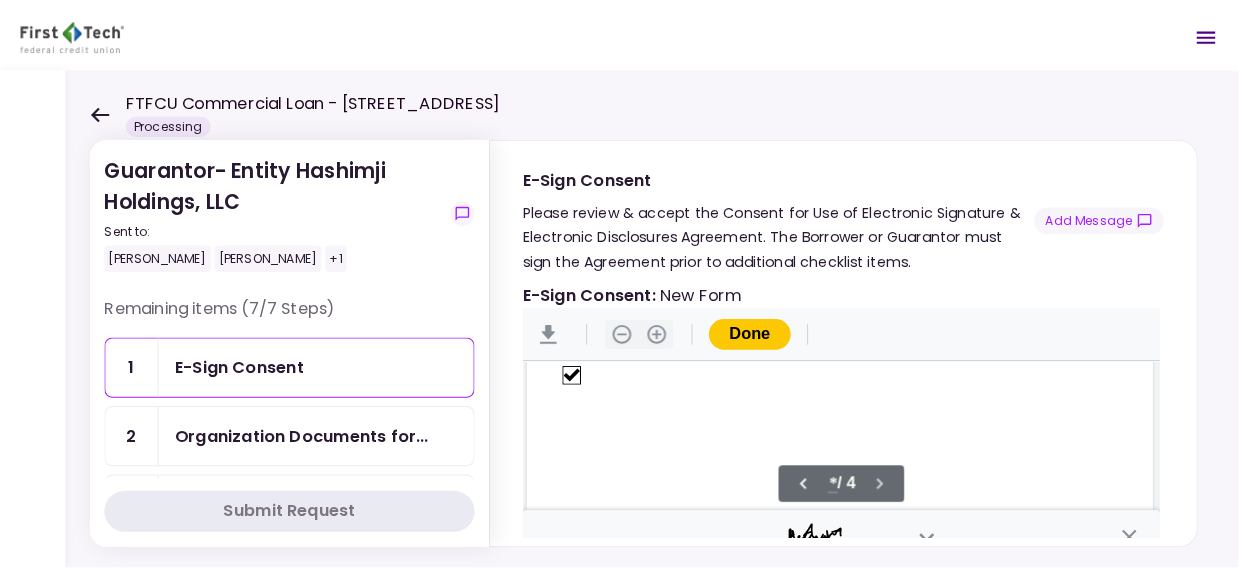 scroll, scrollTop: 2803, scrollLeft: 0, axis: vertical 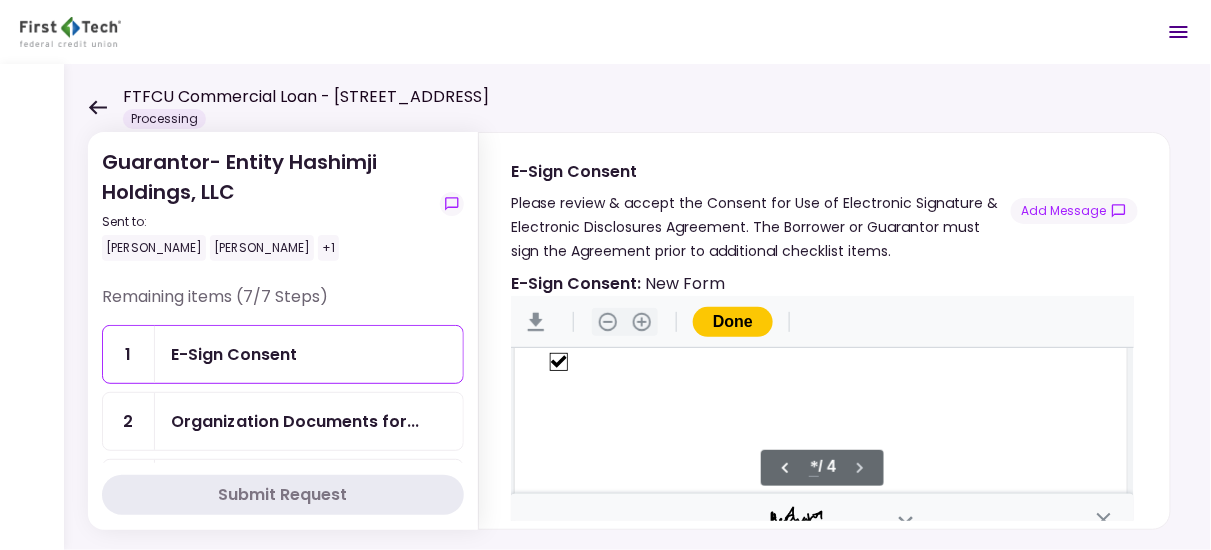 click on "Done" at bounding box center (733, 322) 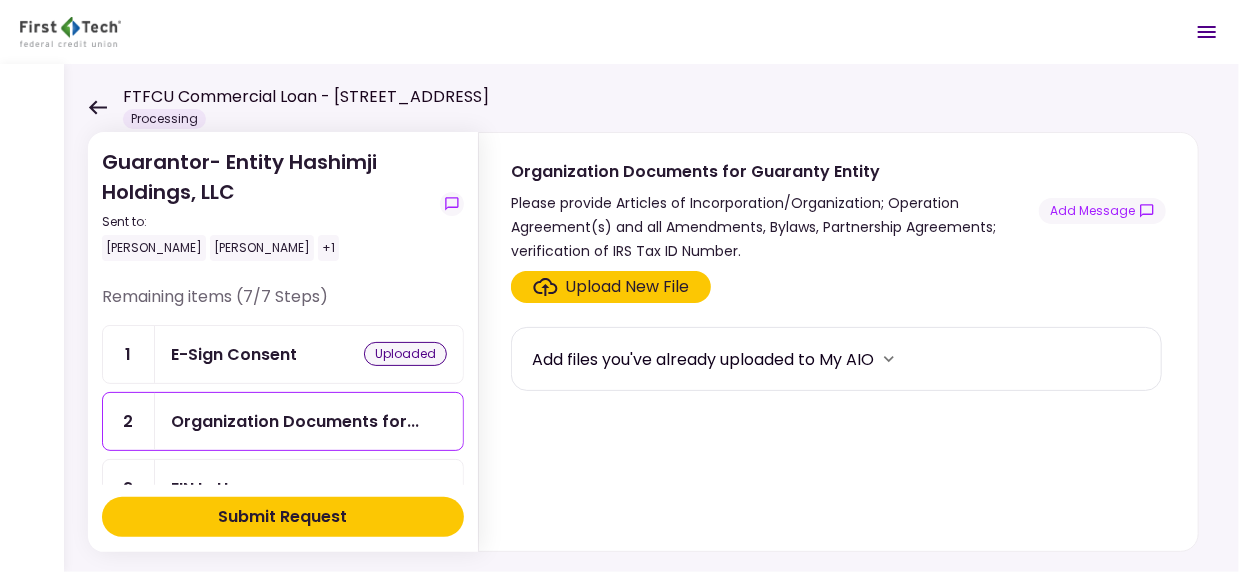 click on "Organization Documents for..." at bounding box center (295, 421) 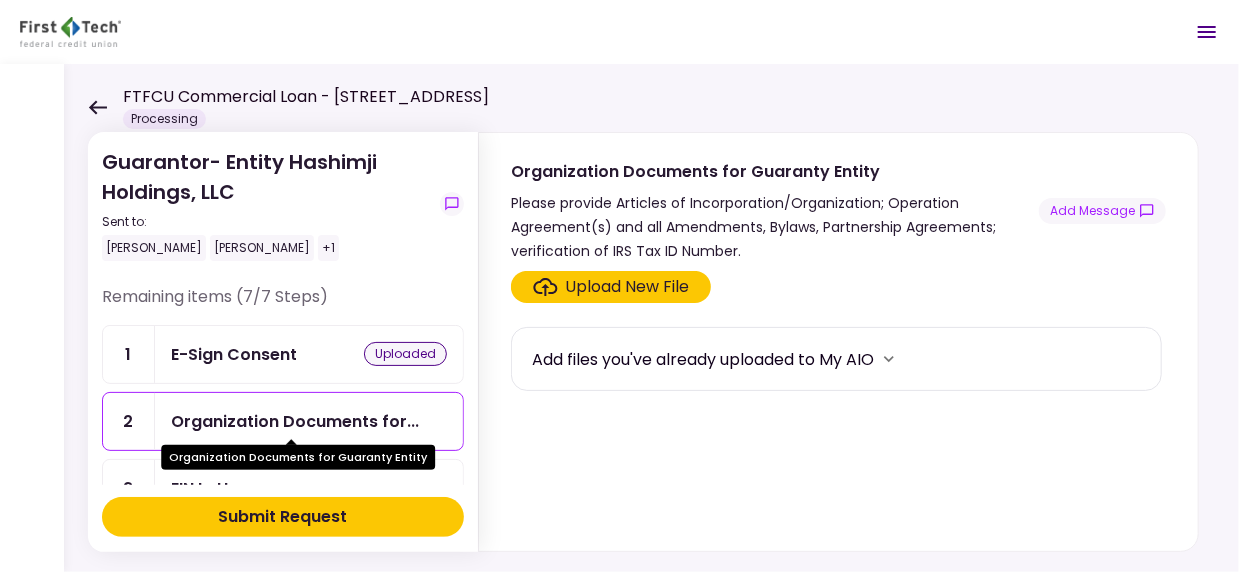 click on "Organization Documents for..." at bounding box center (295, 421) 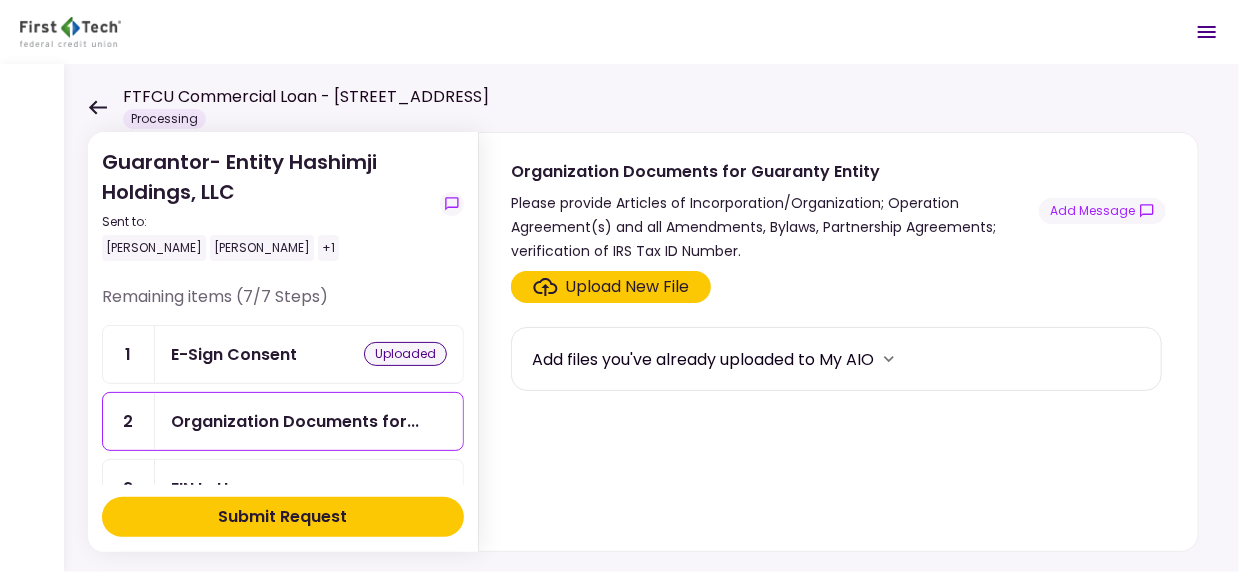 click on "Upload New File" at bounding box center (628, 287) 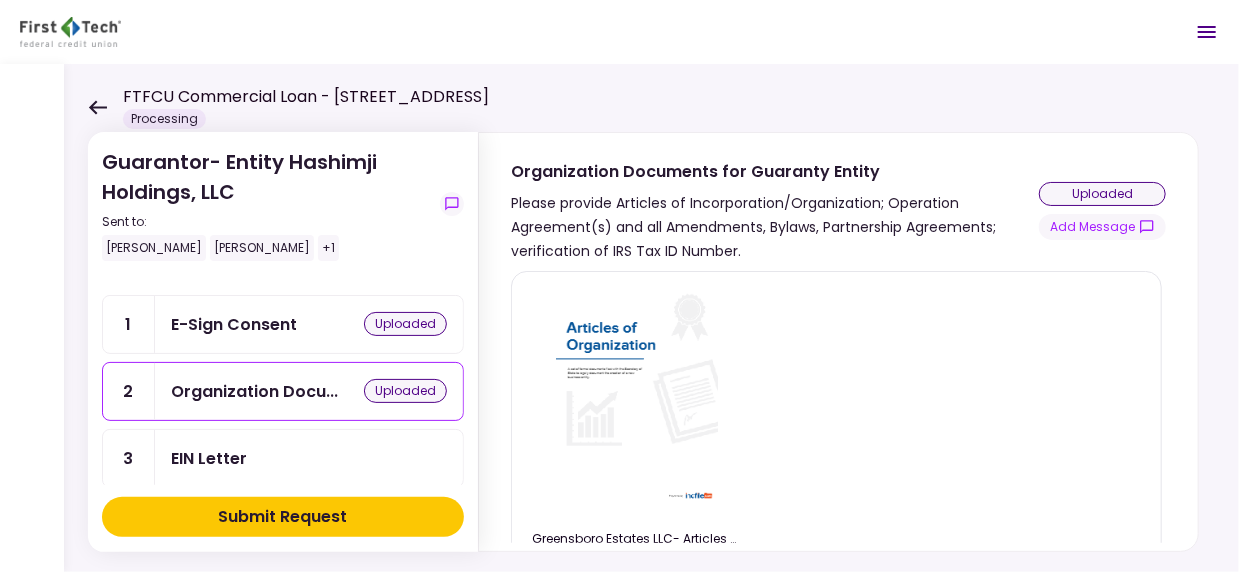 scroll, scrollTop: 0, scrollLeft: 0, axis: both 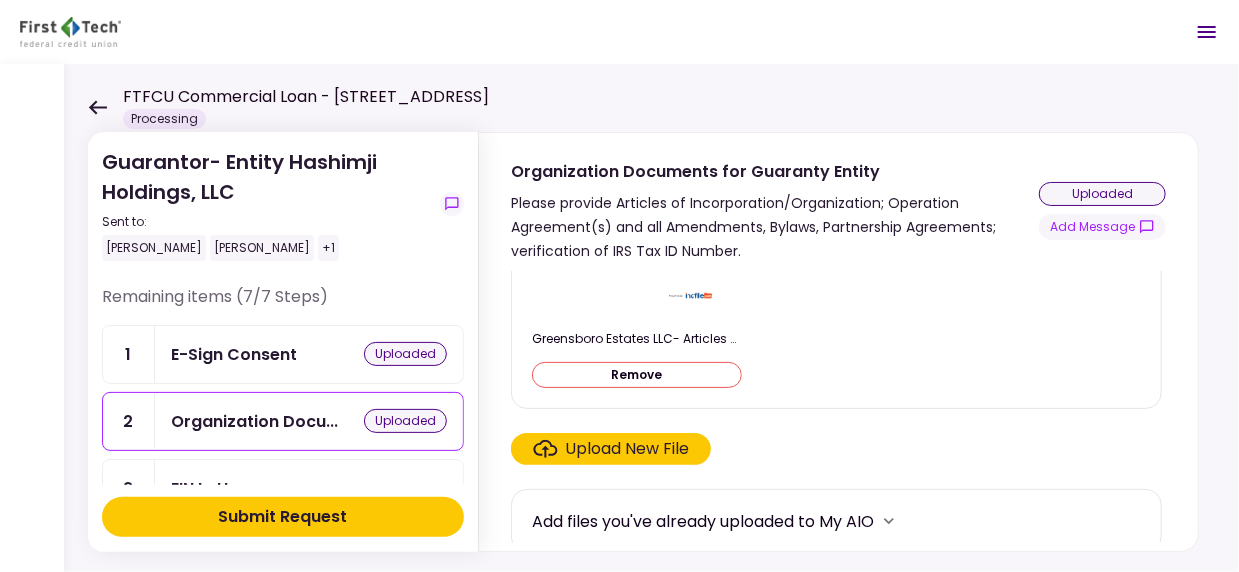click on "Upload New File" at bounding box center [628, 449] 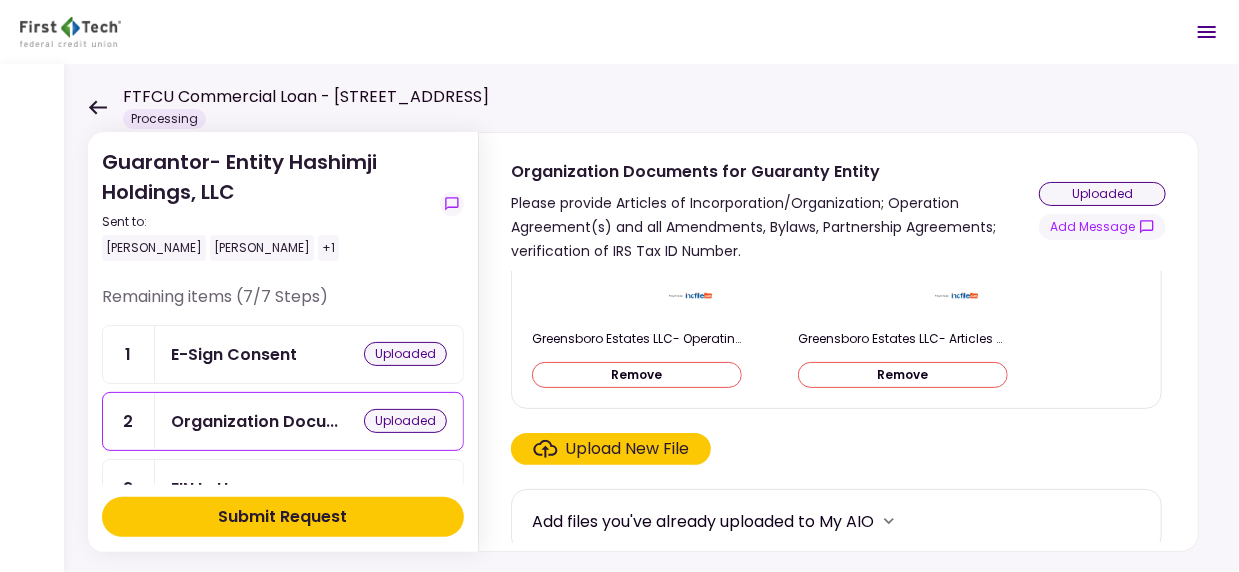 click on "Upload New File" at bounding box center (628, 449) 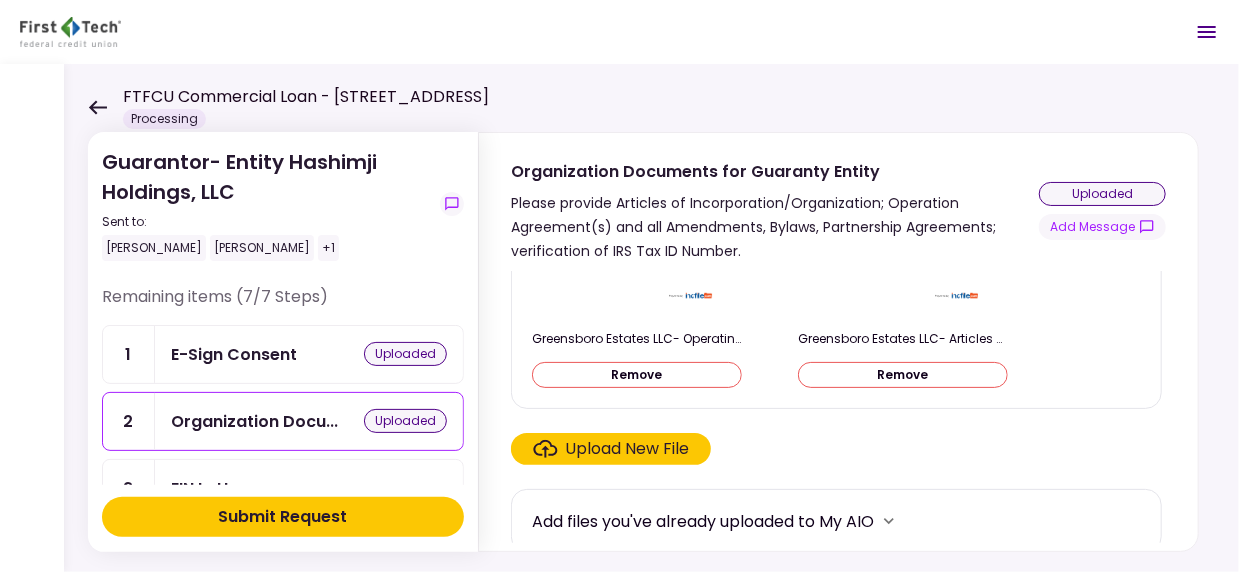 click on "Upload New File" at bounding box center [628, 449] 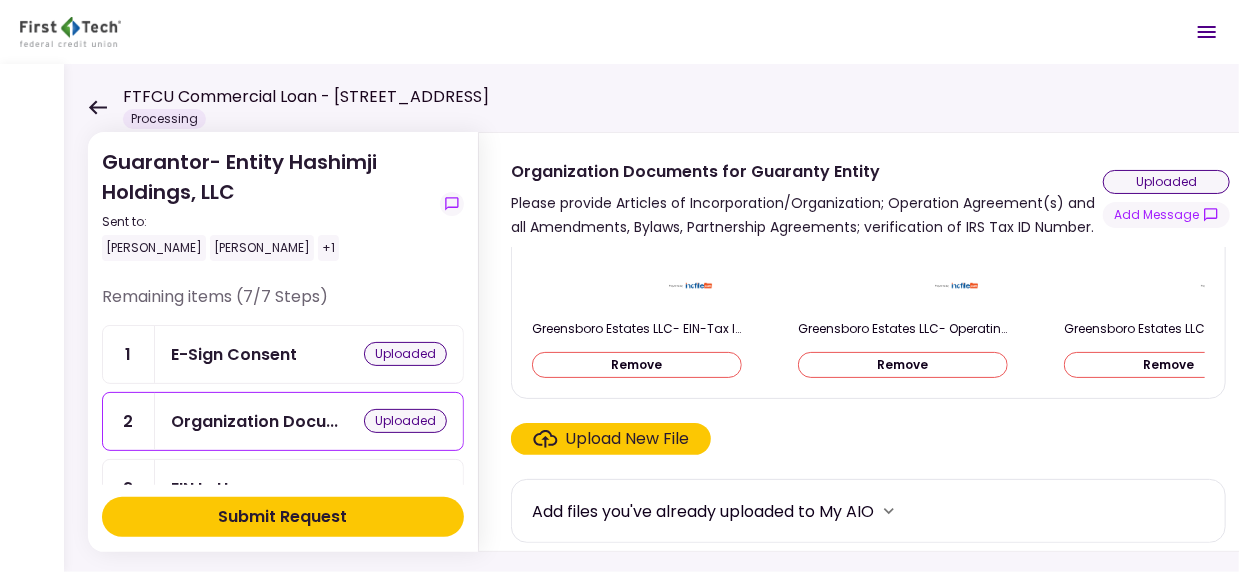 scroll, scrollTop: 187, scrollLeft: 0, axis: vertical 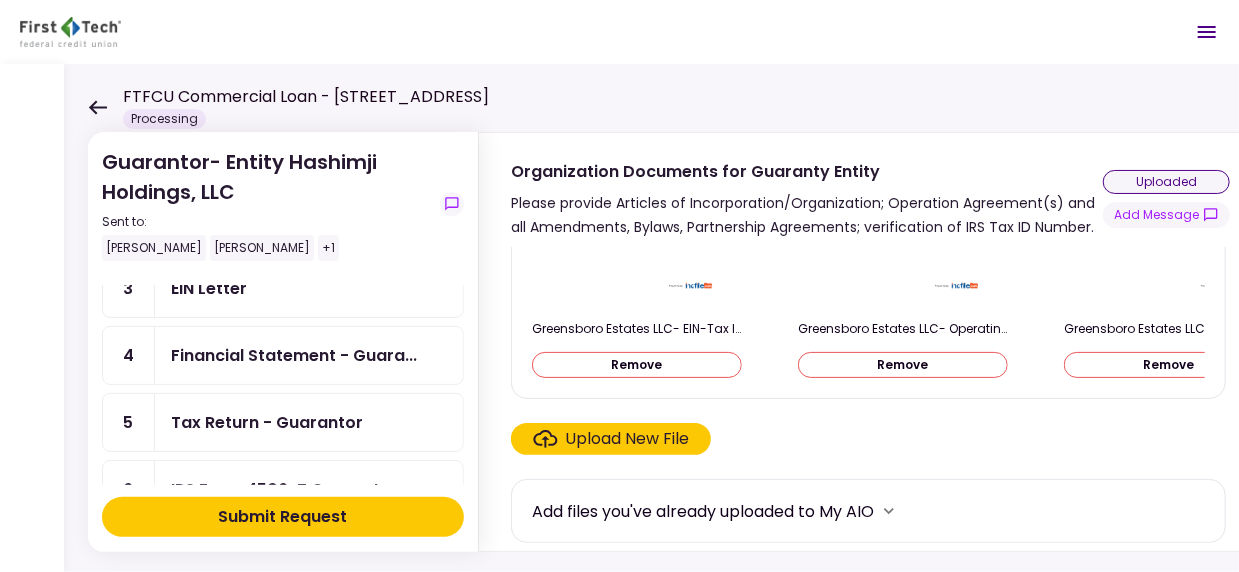 click on "Submit Request" at bounding box center [283, 517] 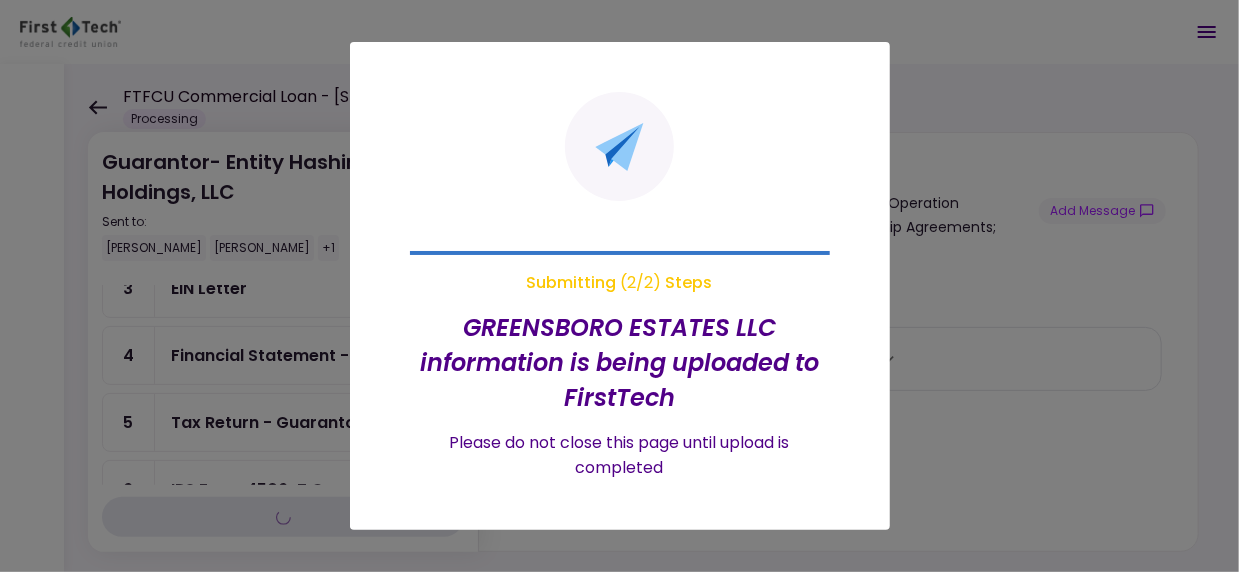scroll, scrollTop: 0, scrollLeft: 0, axis: both 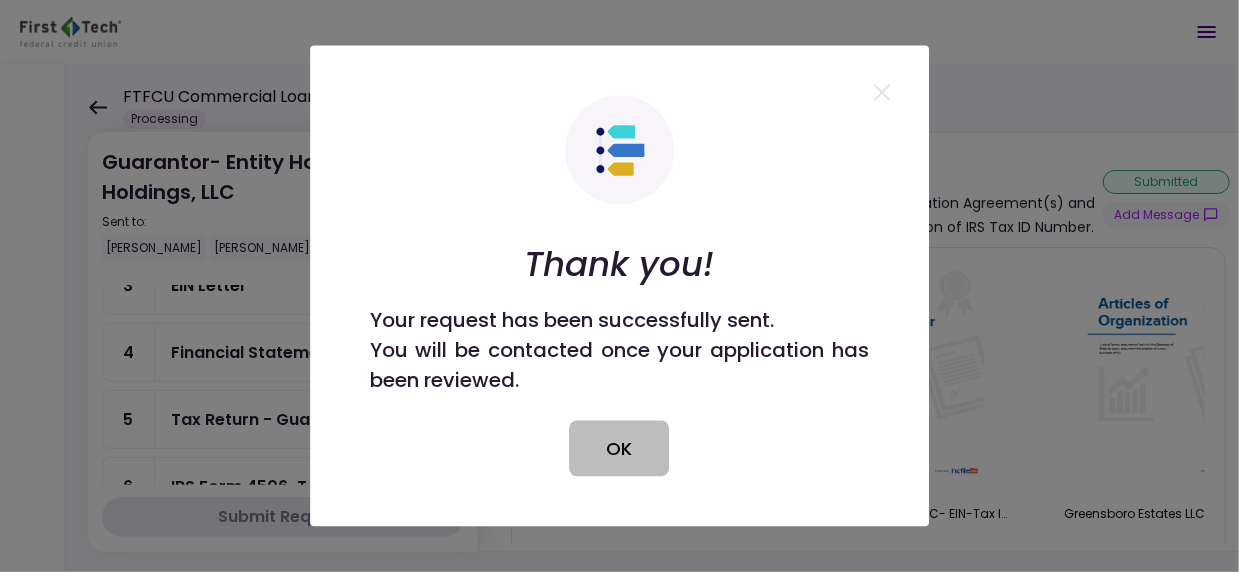 click on "OK" at bounding box center (620, 449) 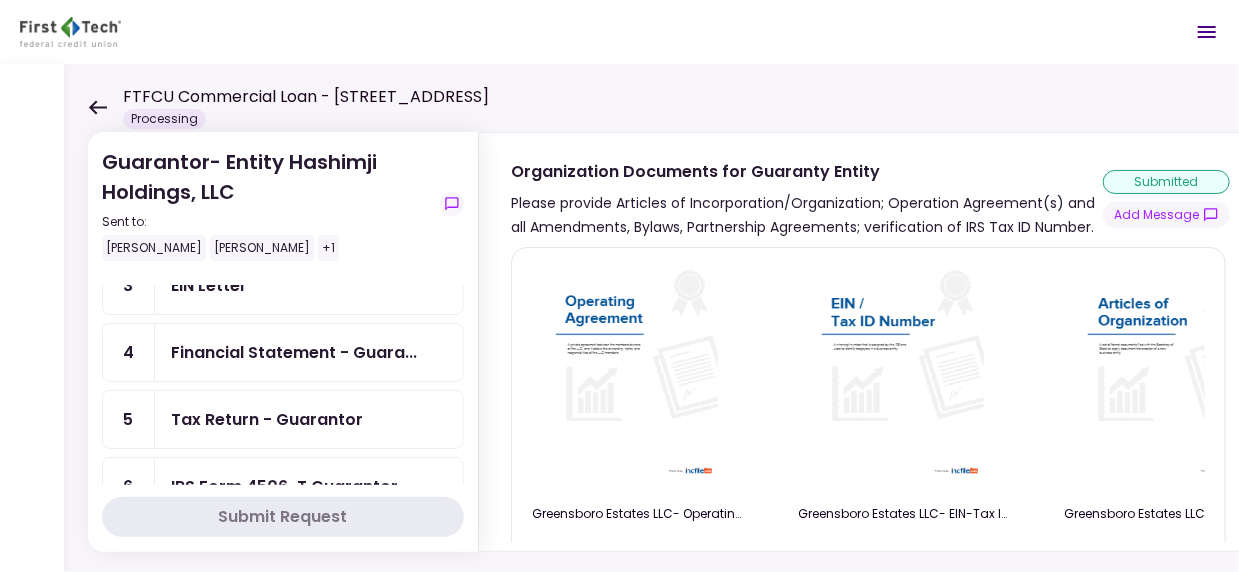 scroll, scrollTop: 0, scrollLeft: 0, axis: both 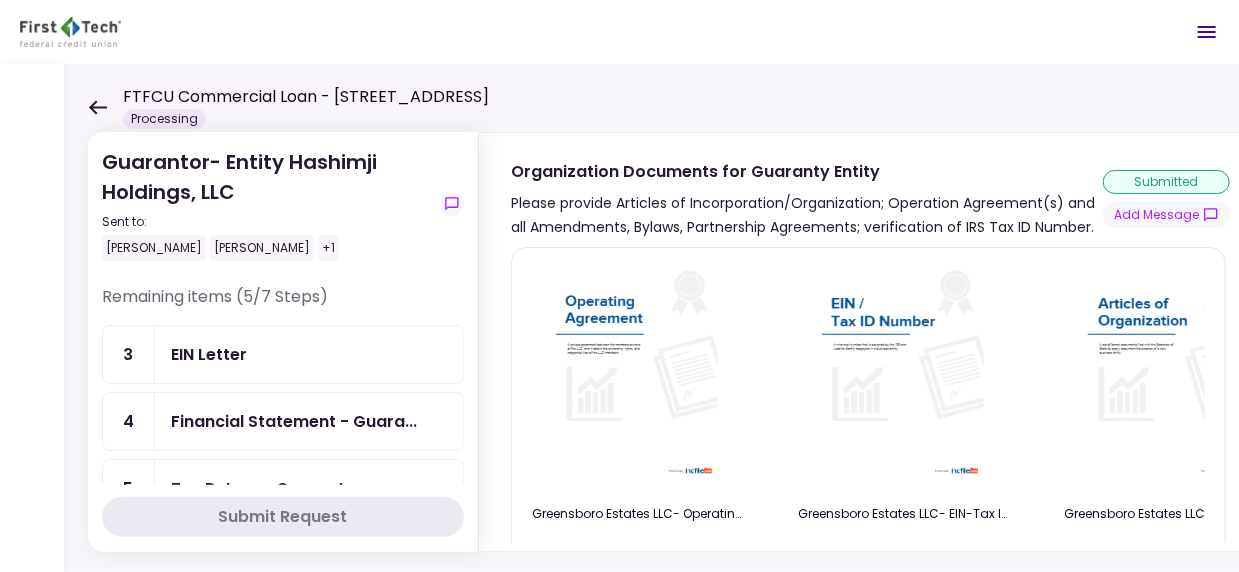 click on "EIN Letter" at bounding box center [309, 354] 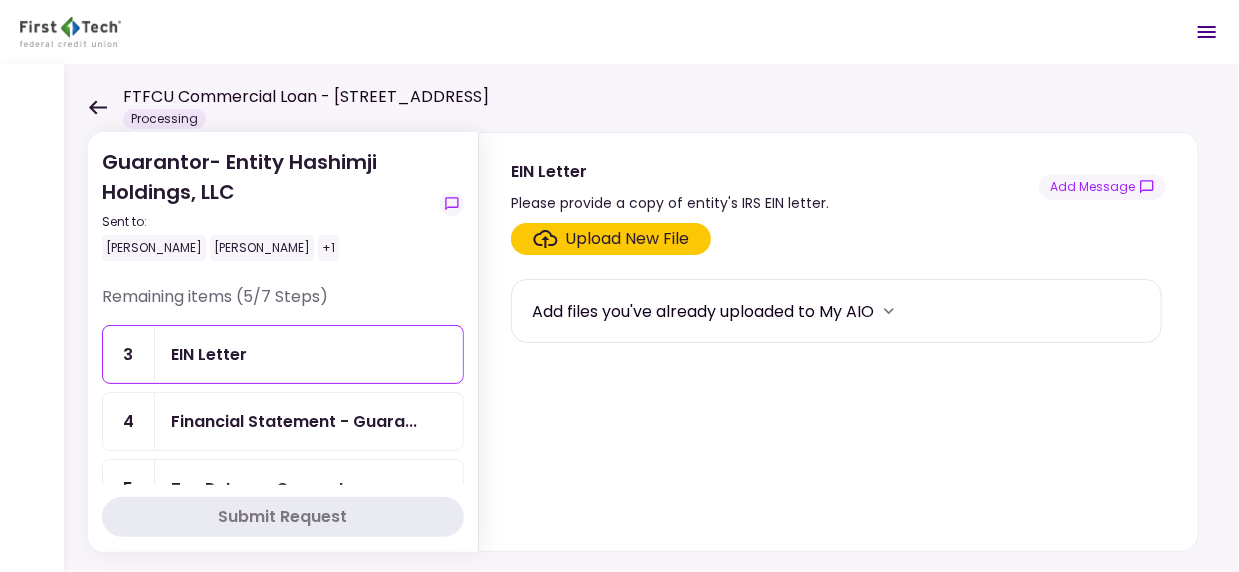 click on "Upload New File" at bounding box center (628, 239) 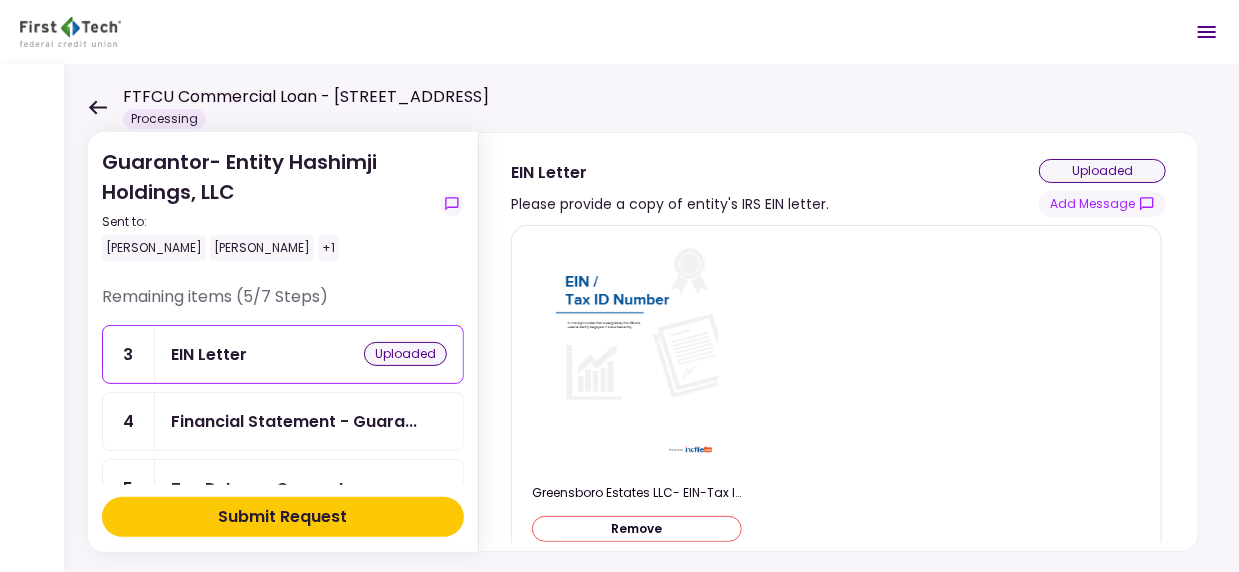 click on "Submit Request" at bounding box center (283, 517) 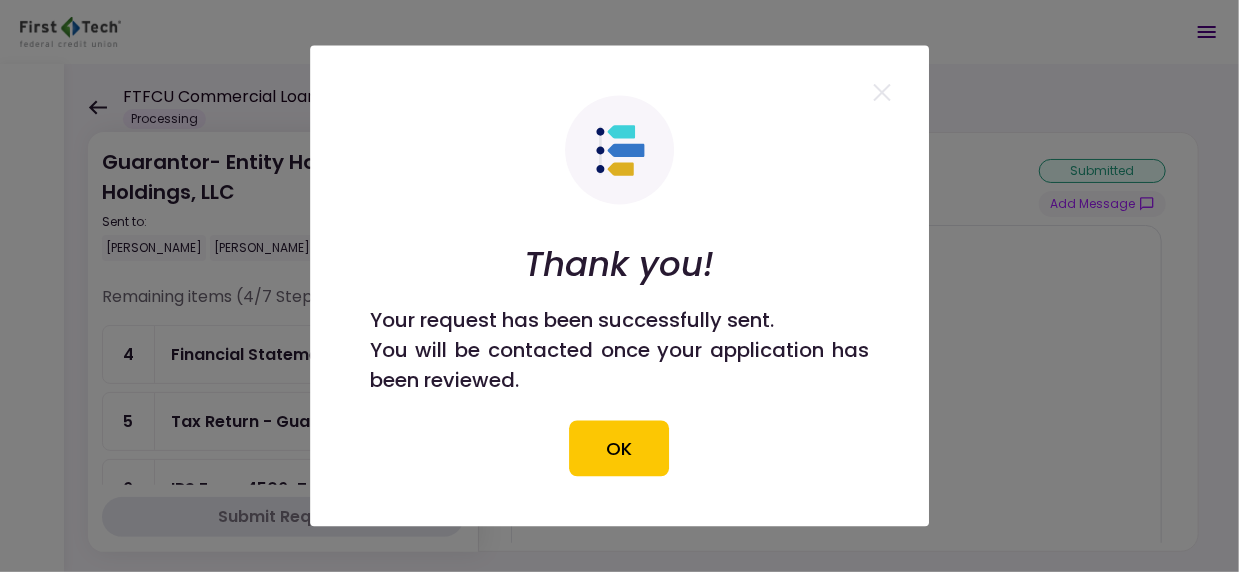 click on "OK" at bounding box center (620, 449) 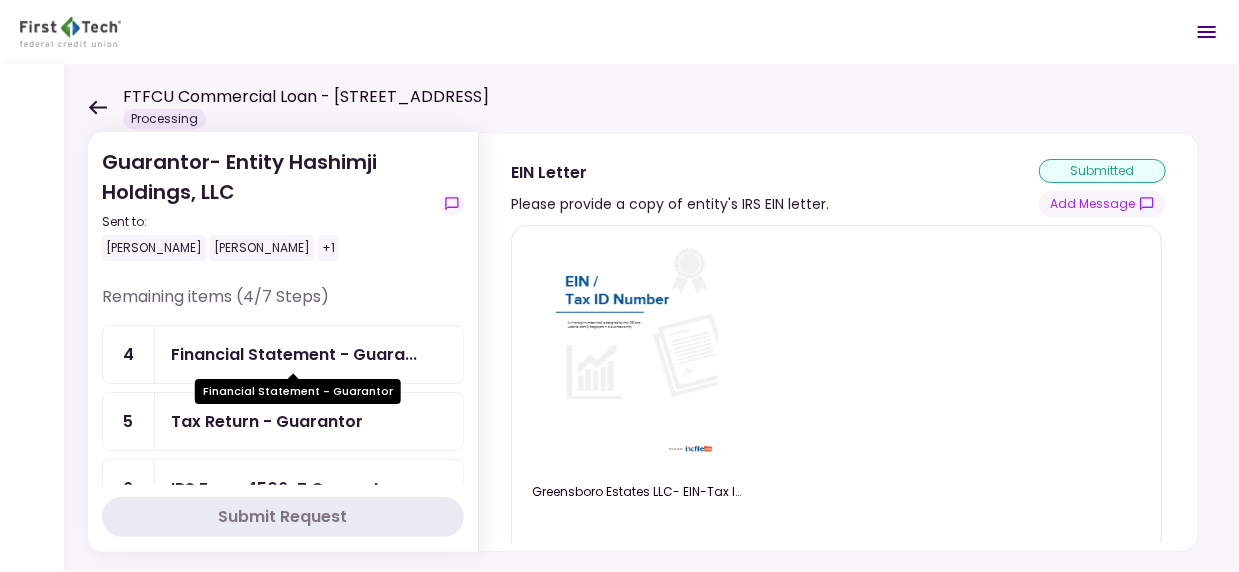 click on "Financial Statement - Guara..." at bounding box center [294, 354] 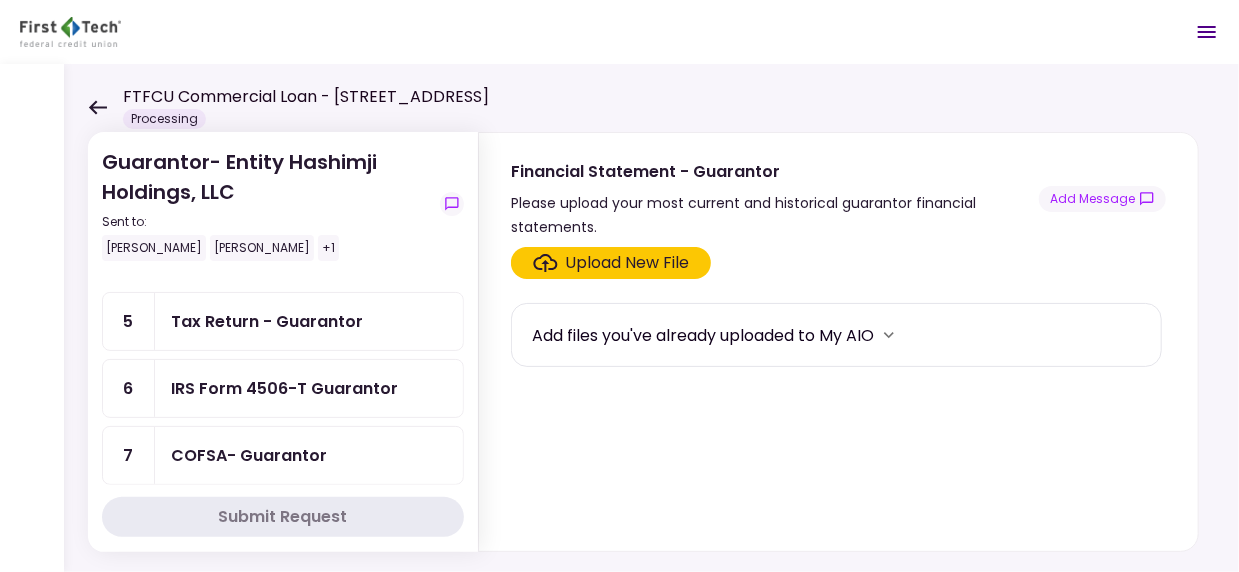 scroll, scrollTop: 0, scrollLeft: 0, axis: both 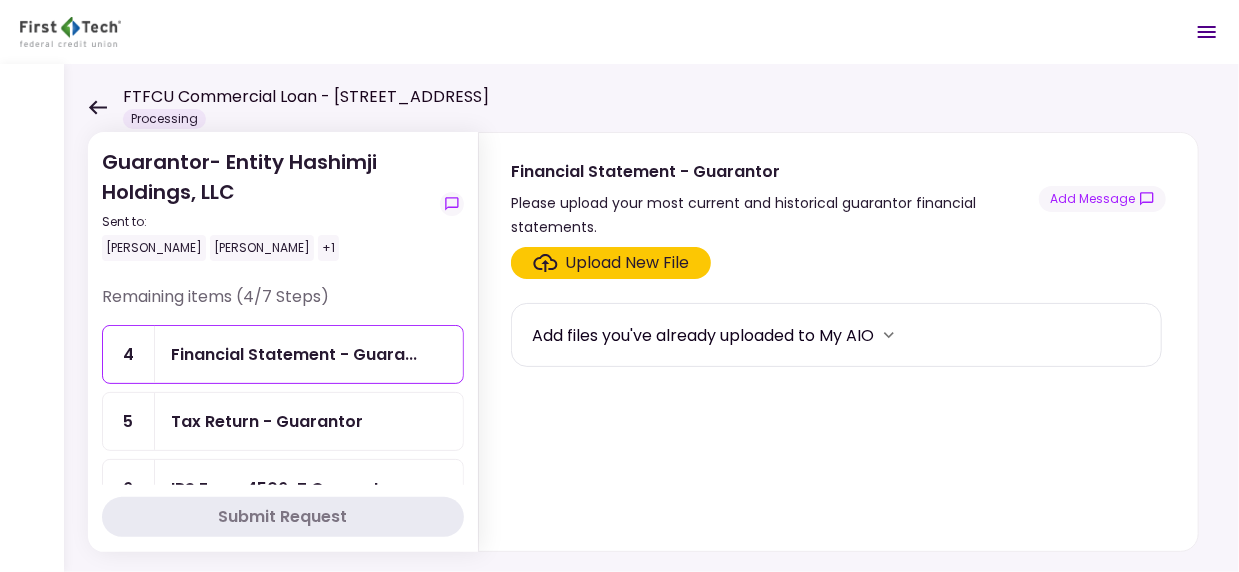 click on "Tax Return - Guarantor" at bounding box center [267, 421] 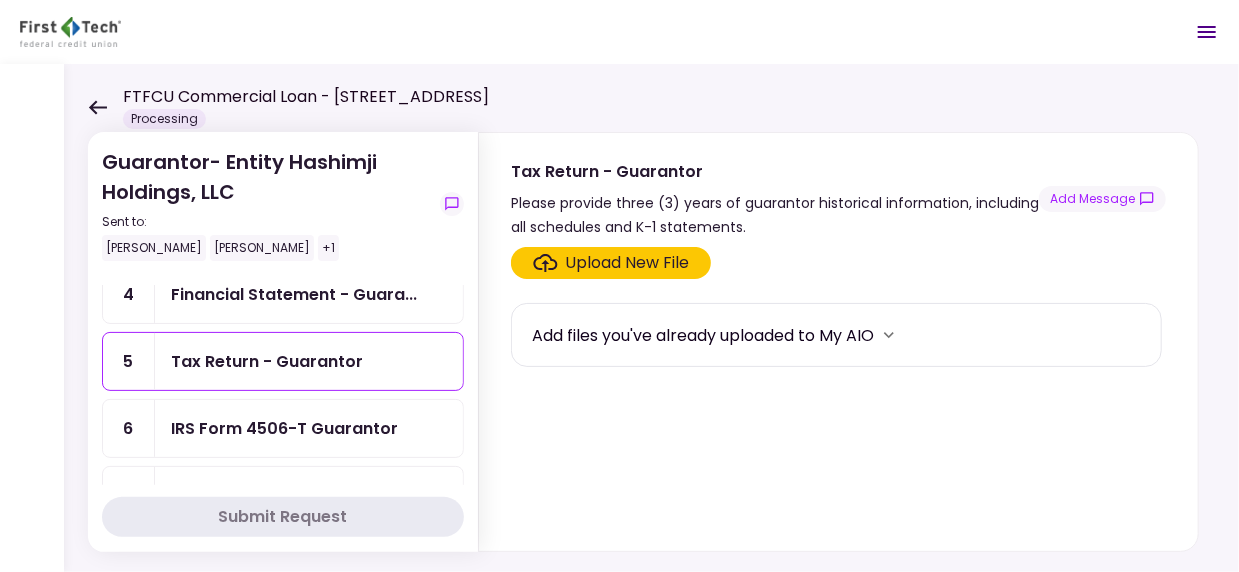 scroll, scrollTop: 100, scrollLeft: 0, axis: vertical 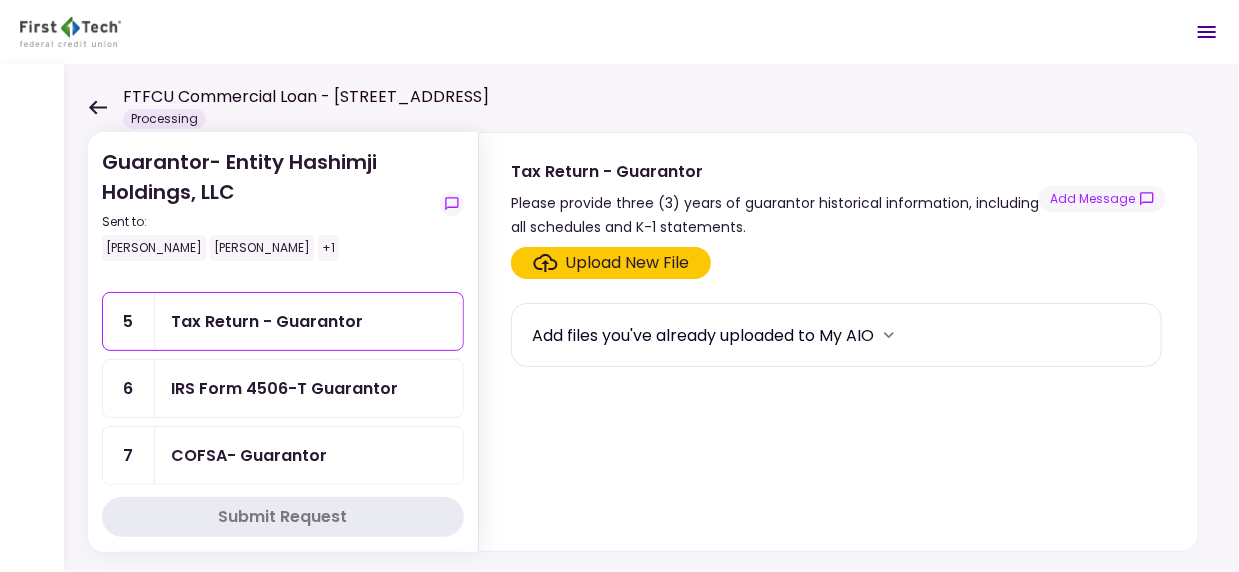 click on "IRS Form 4506-T Guarantor" at bounding box center (284, 388) 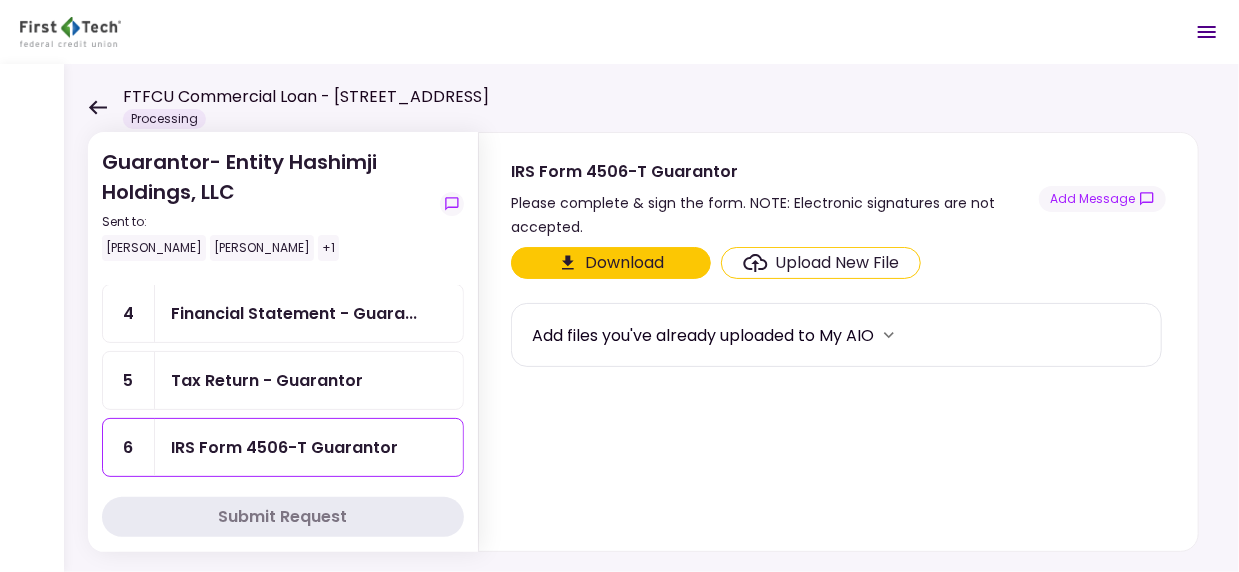 scroll, scrollTop: 0, scrollLeft: 0, axis: both 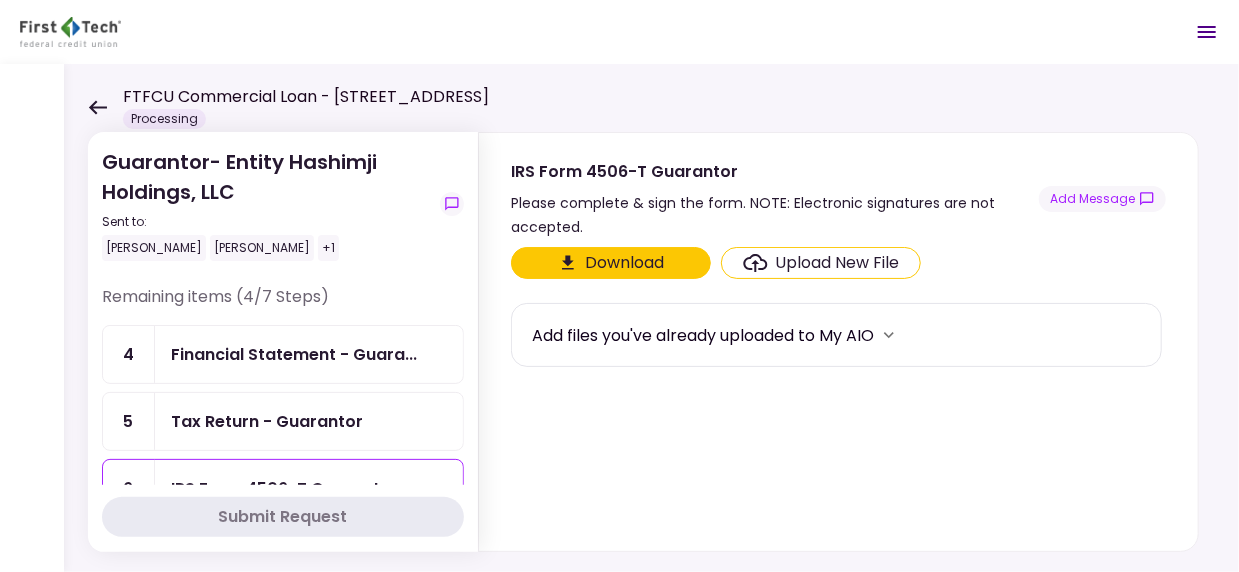 click on "Tax Return - Guarantor" at bounding box center [267, 421] 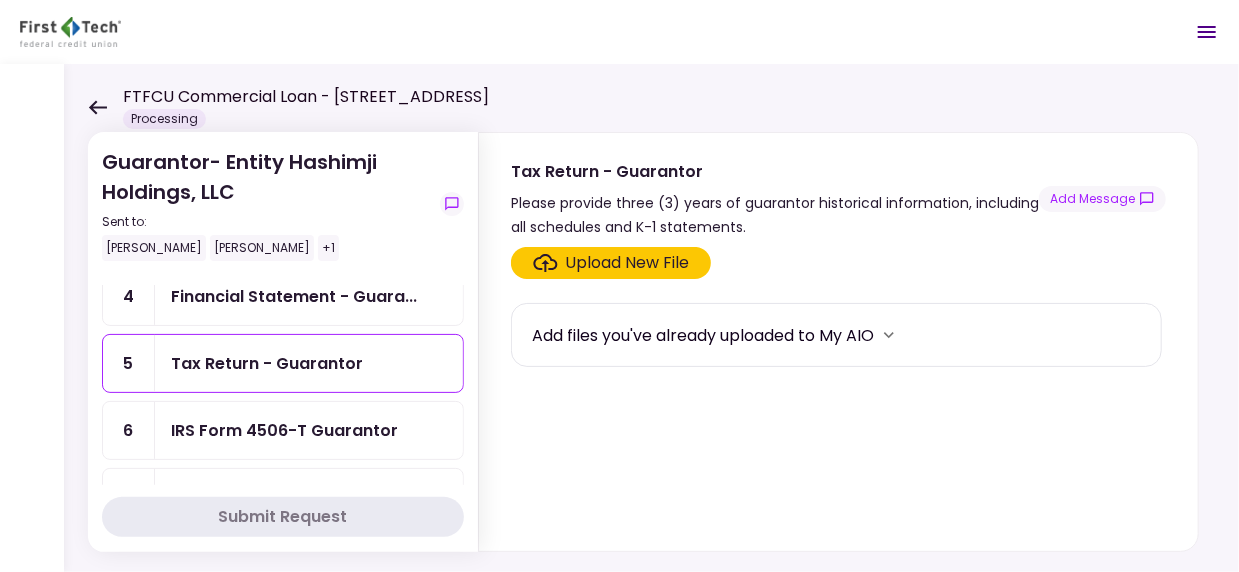 scroll, scrollTop: 100, scrollLeft: 0, axis: vertical 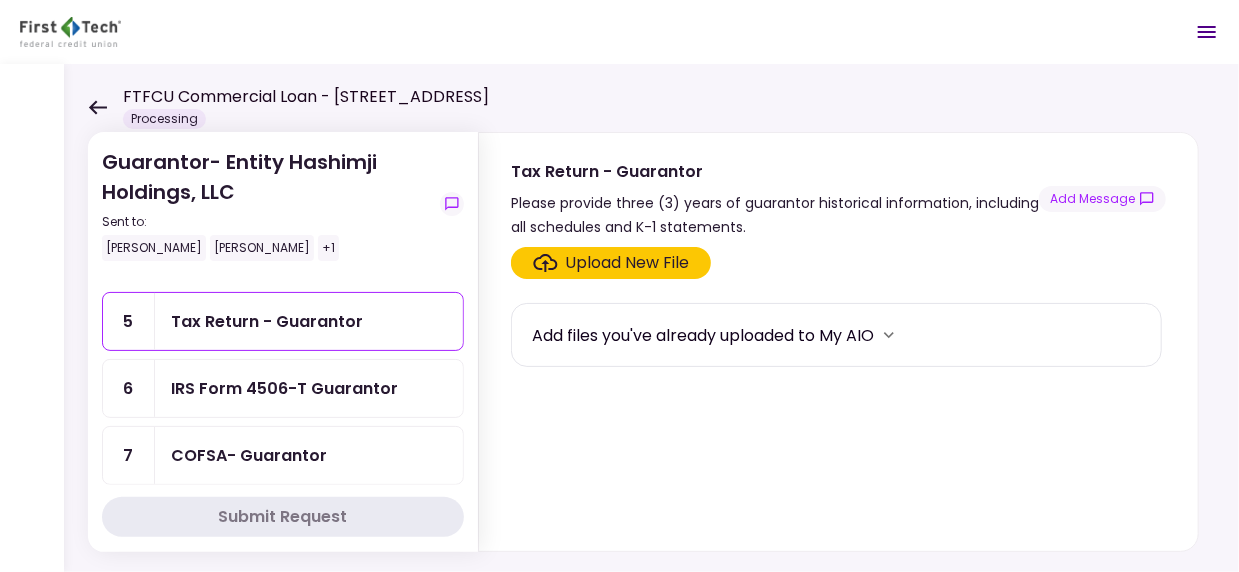 click on "IRS Form 4506-T Guarantor" at bounding box center (284, 388) 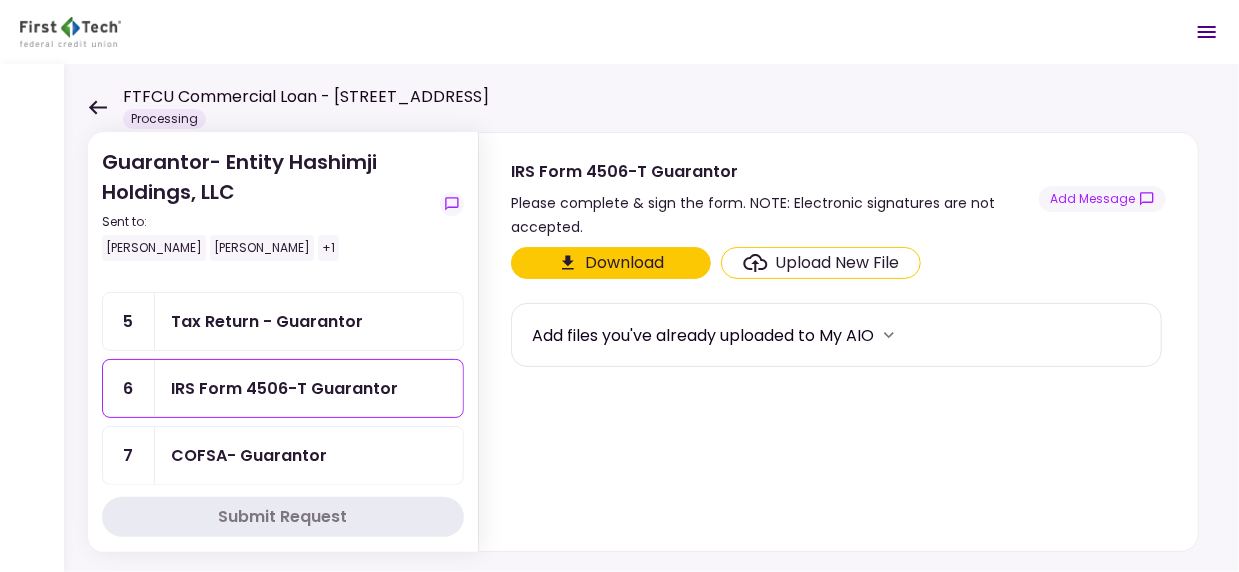 click on "Tax Return - Guarantor" at bounding box center [267, 321] 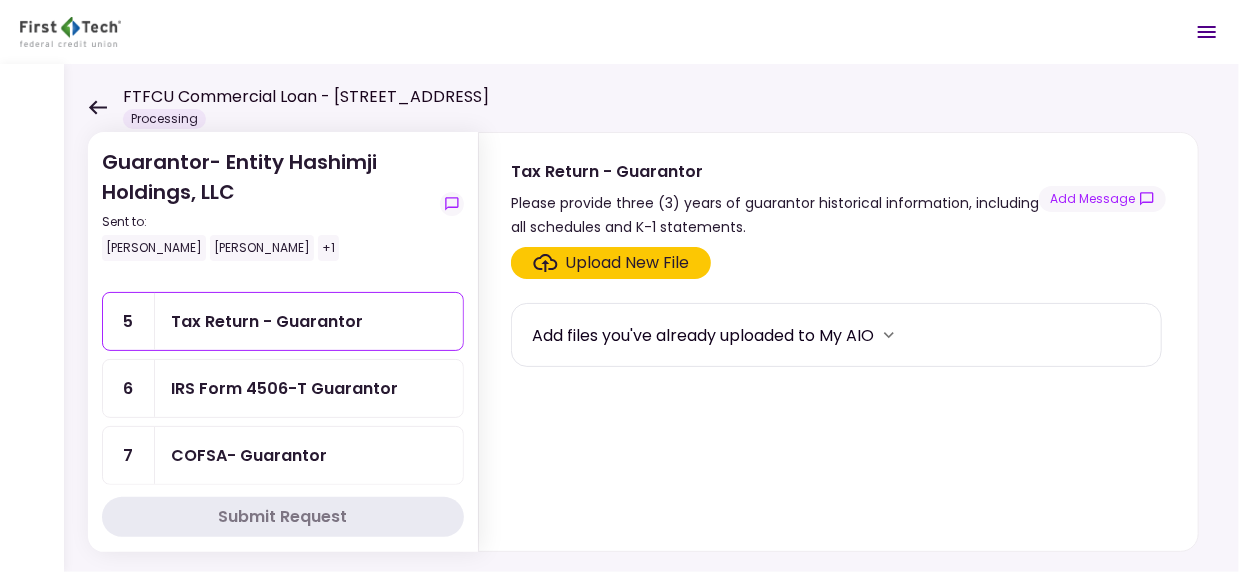 click on "IRS Form 4506-T Guarantor" at bounding box center [284, 388] 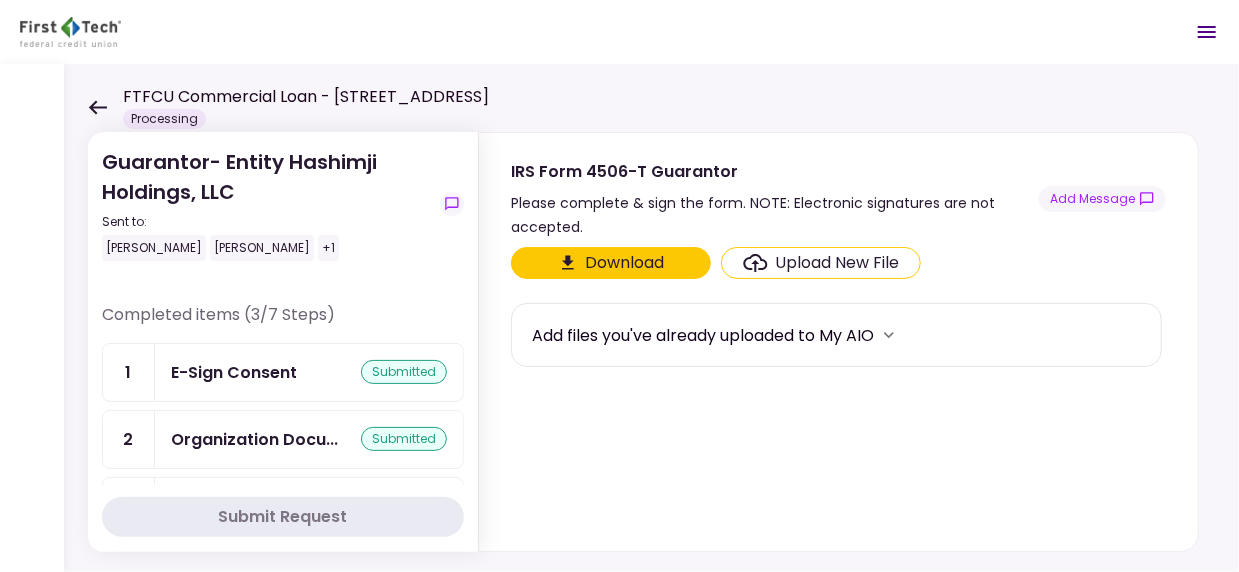 scroll, scrollTop: 356, scrollLeft: 0, axis: vertical 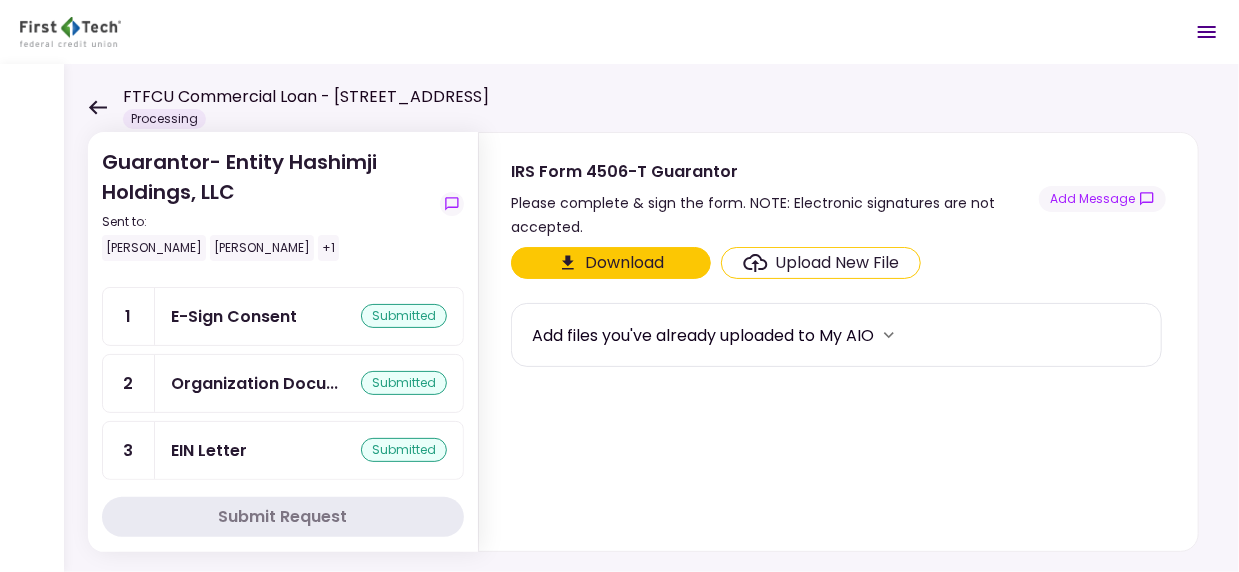 click on "Organization Docu... submitted" at bounding box center [309, 383] 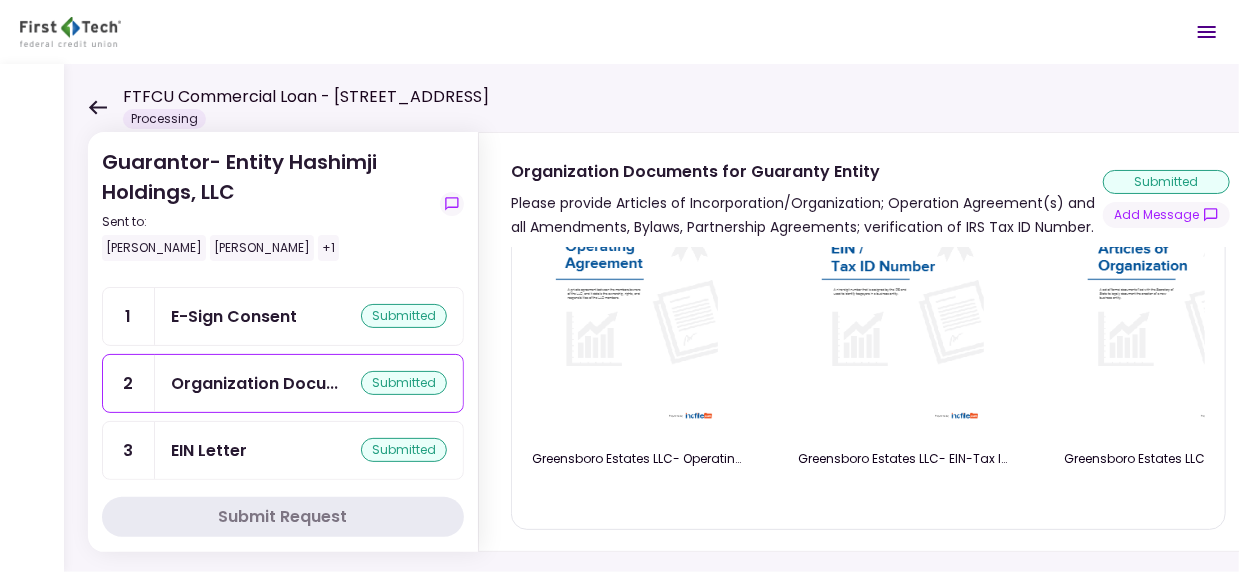 scroll, scrollTop: 100, scrollLeft: 0, axis: vertical 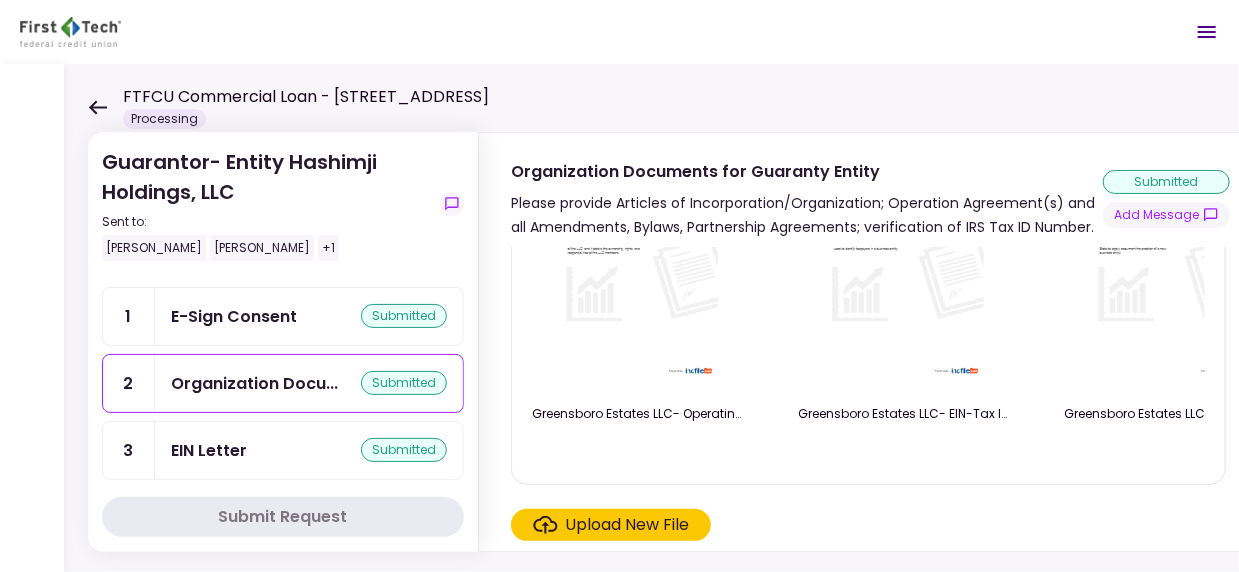 drag, startPoint x: 593, startPoint y: 325, endPoint x: 878, endPoint y: 533, distance: 352.83 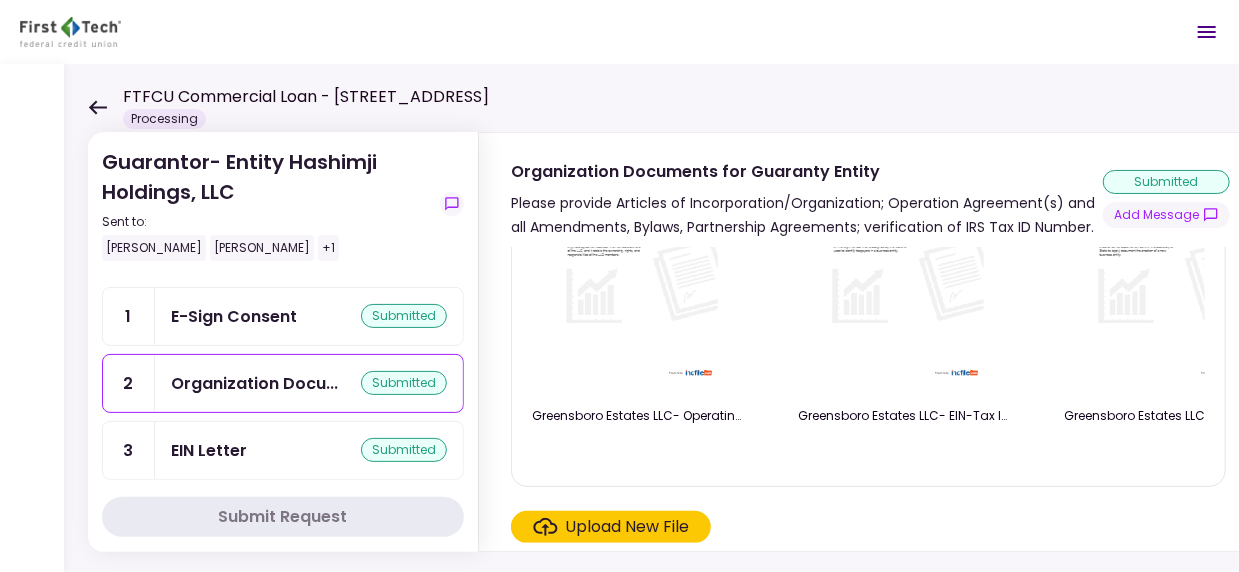 scroll, scrollTop: 0, scrollLeft: 0, axis: both 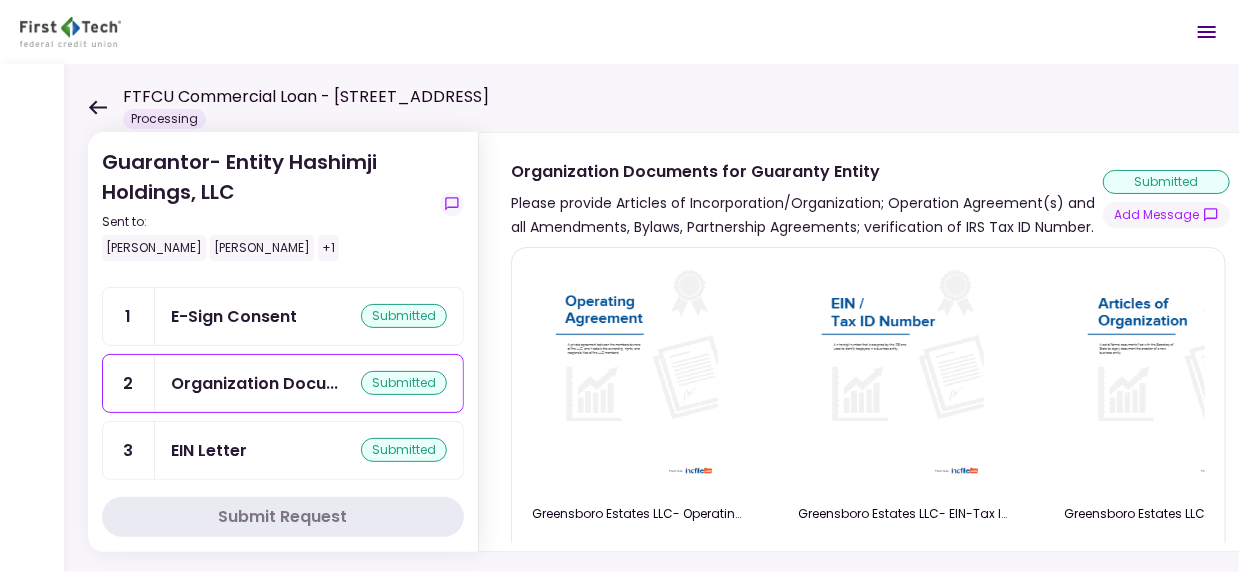 click at bounding box center [636, 378] 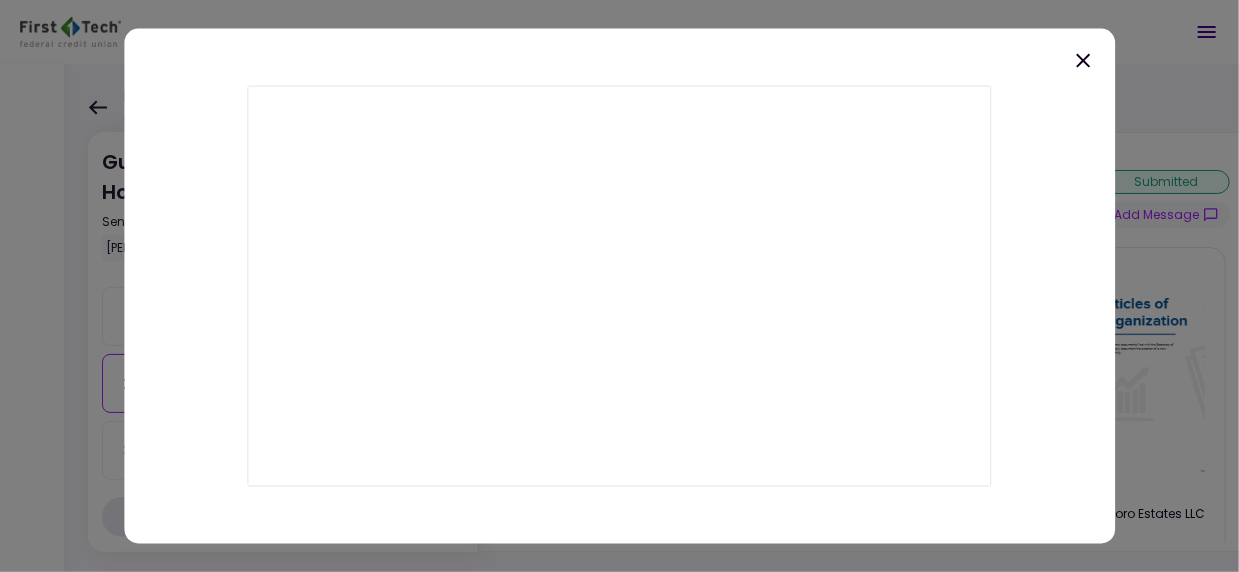 drag, startPoint x: 675, startPoint y: 362, endPoint x: 1053, endPoint y: 338, distance: 378.76114 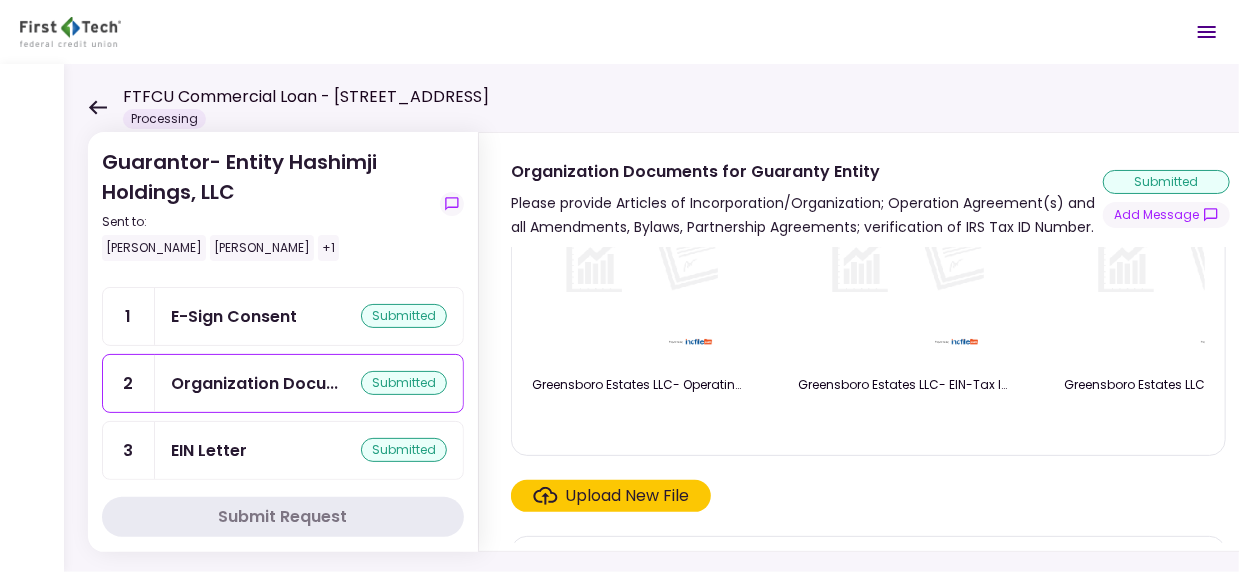 scroll, scrollTop: 87, scrollLeft: 0, axis: vertical 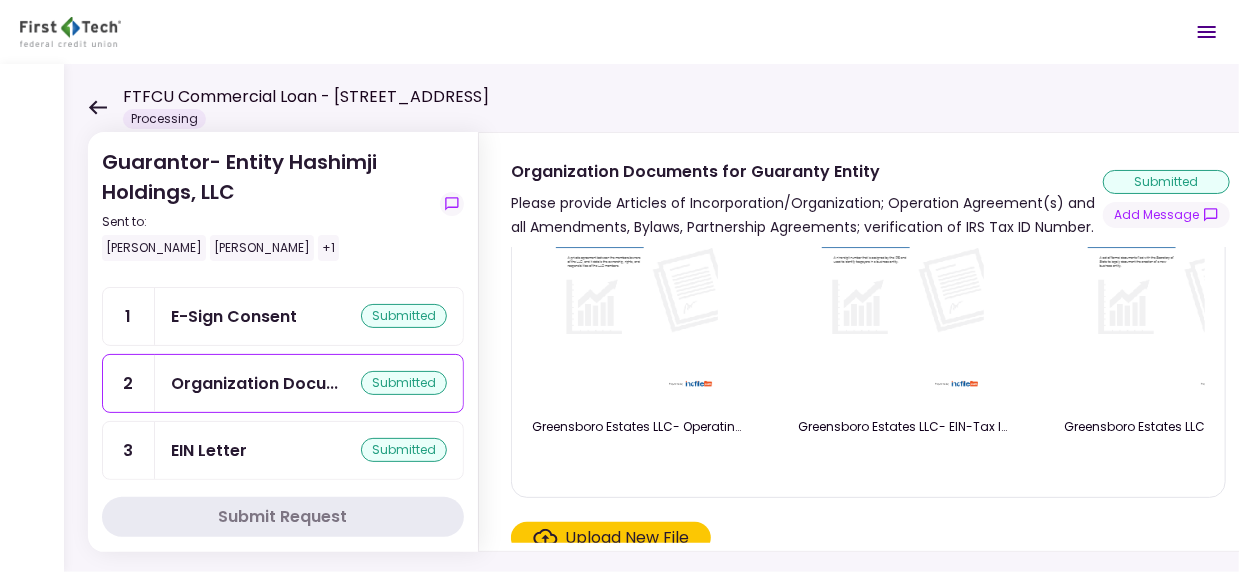 click 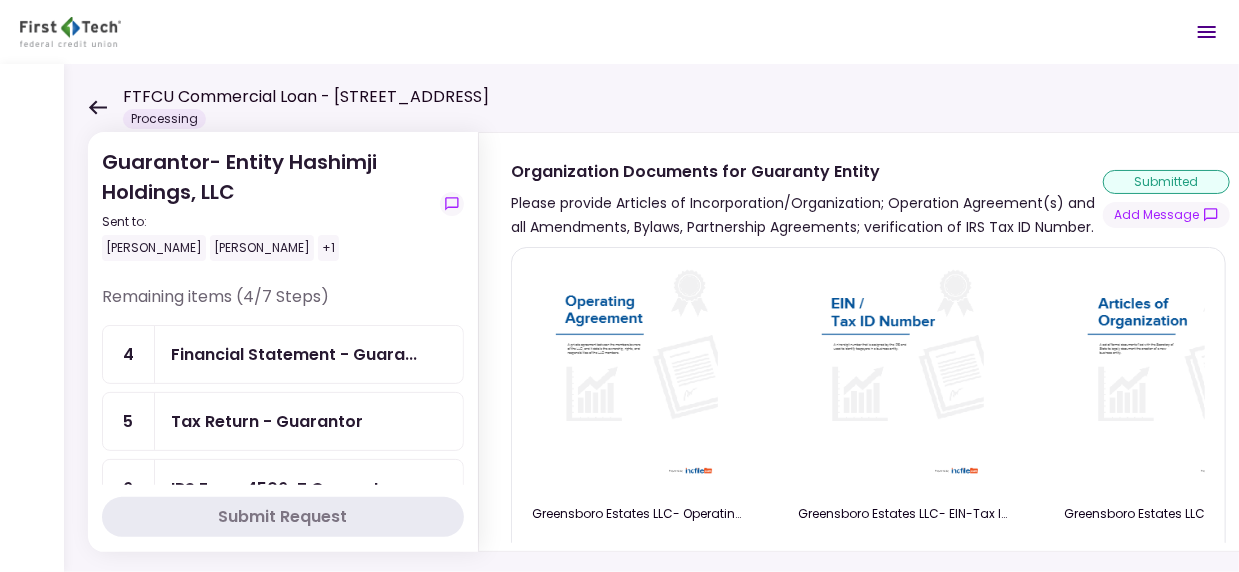 click 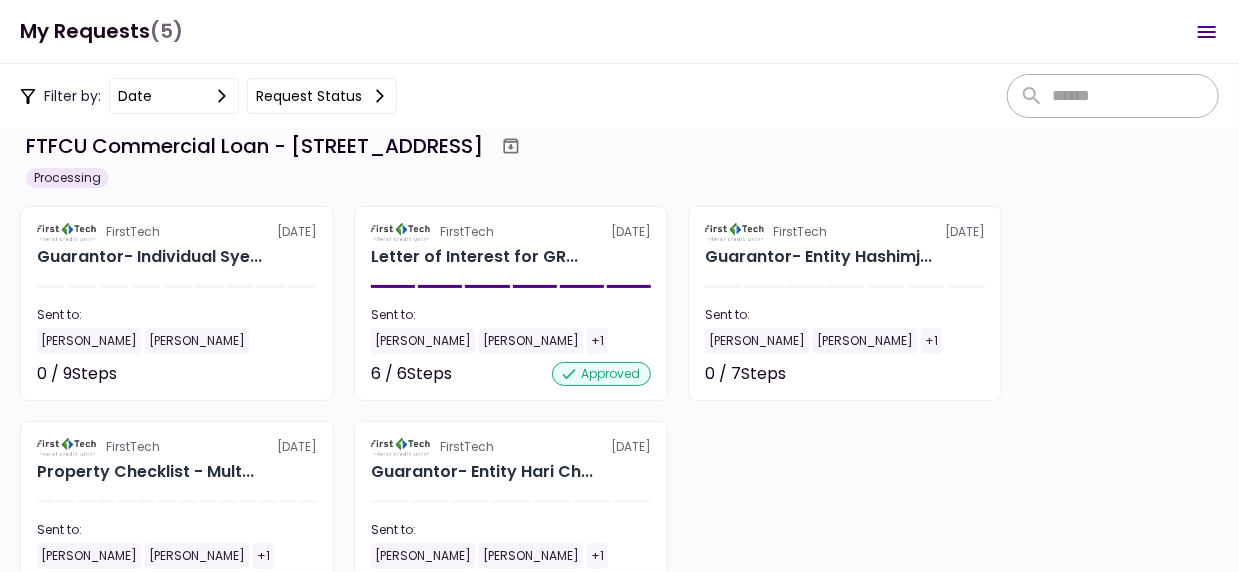 scroll, scrollTop: 0, scrollLeft: 0, axis: both 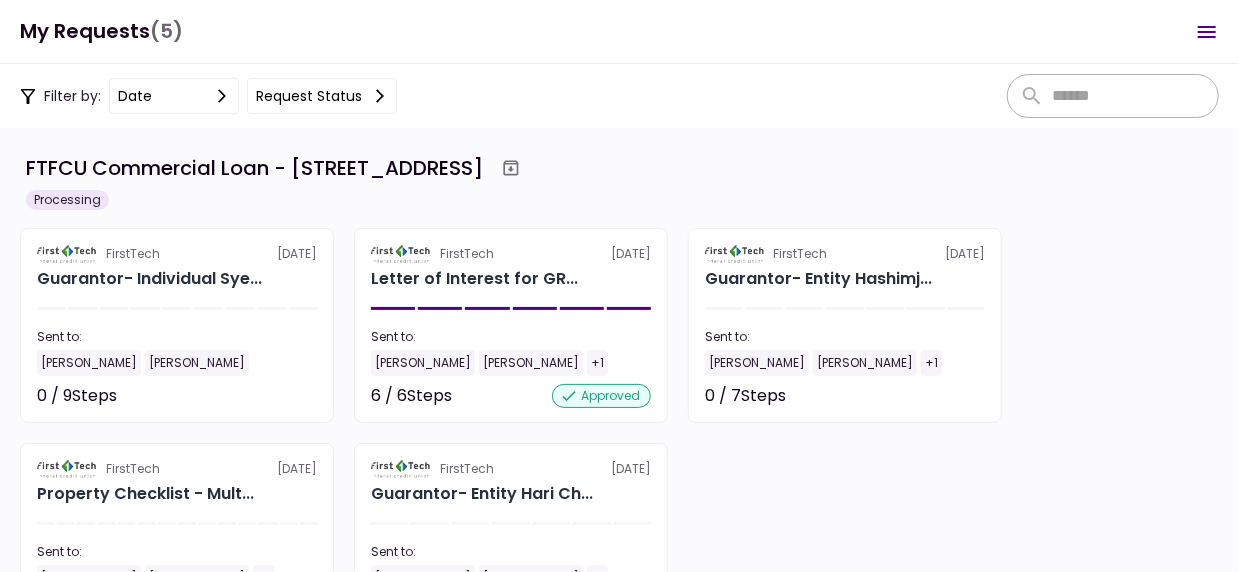 click 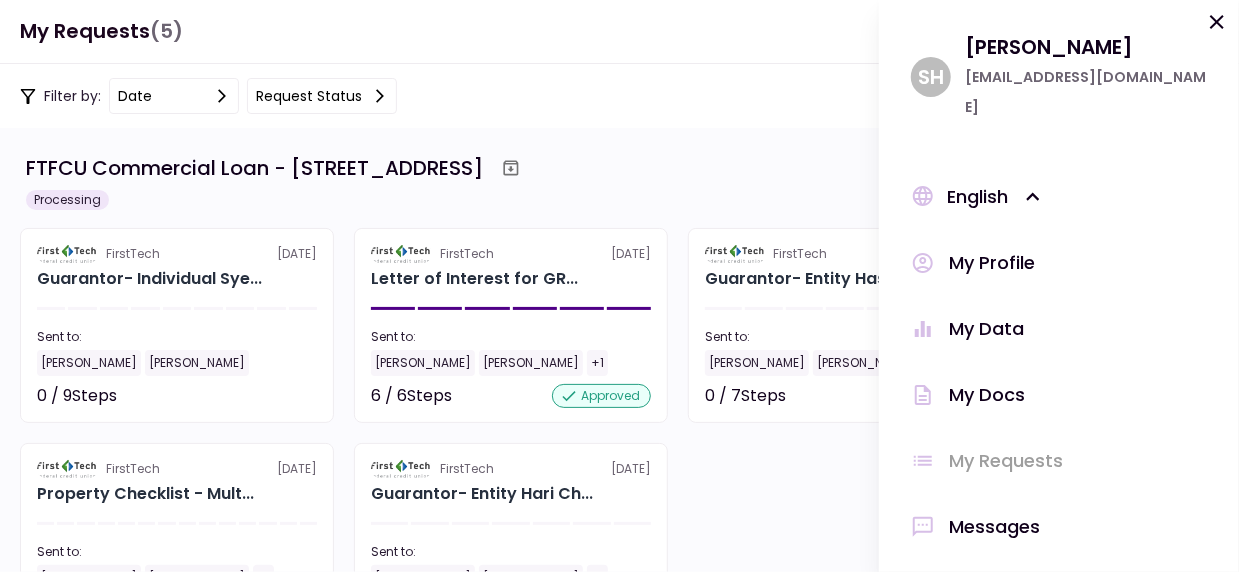 click on "Messages" at bounding box center [994, 527] 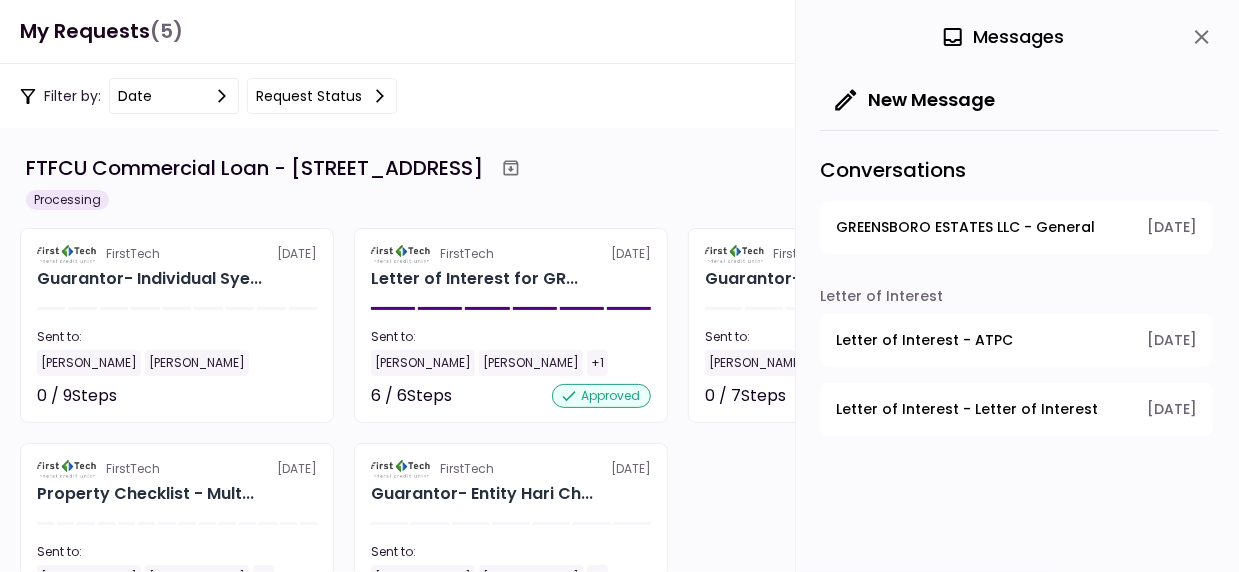 click on "GREENSBORO ESTATES LLC - General" at bounding box center [965, 227] 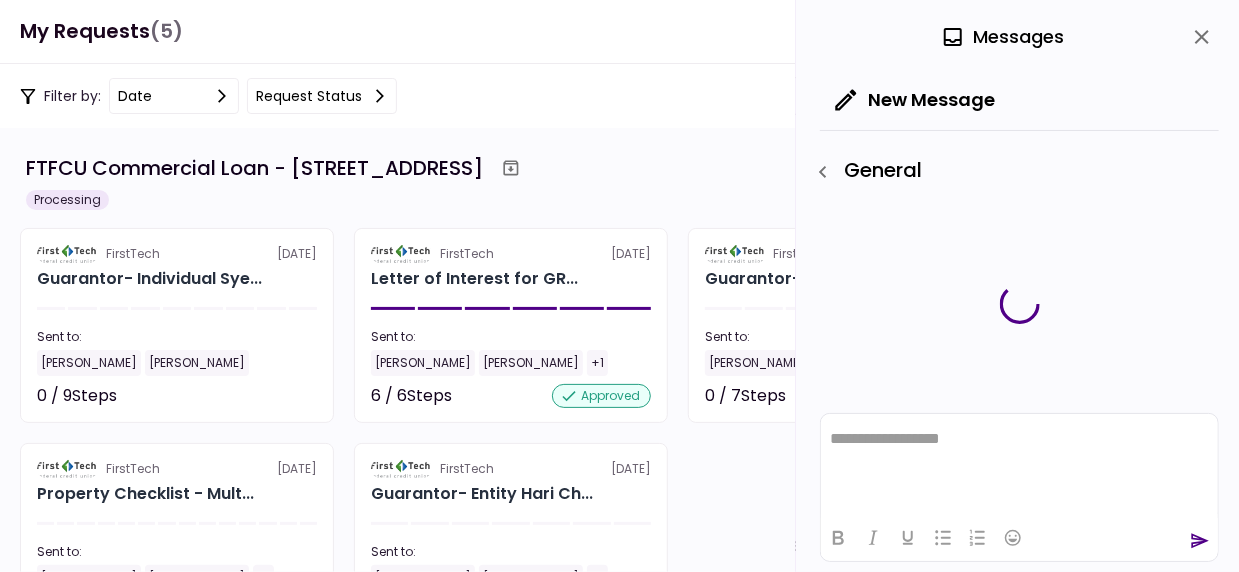 scroll, scrollTop: 0, scrollLeft: 0, axis: both 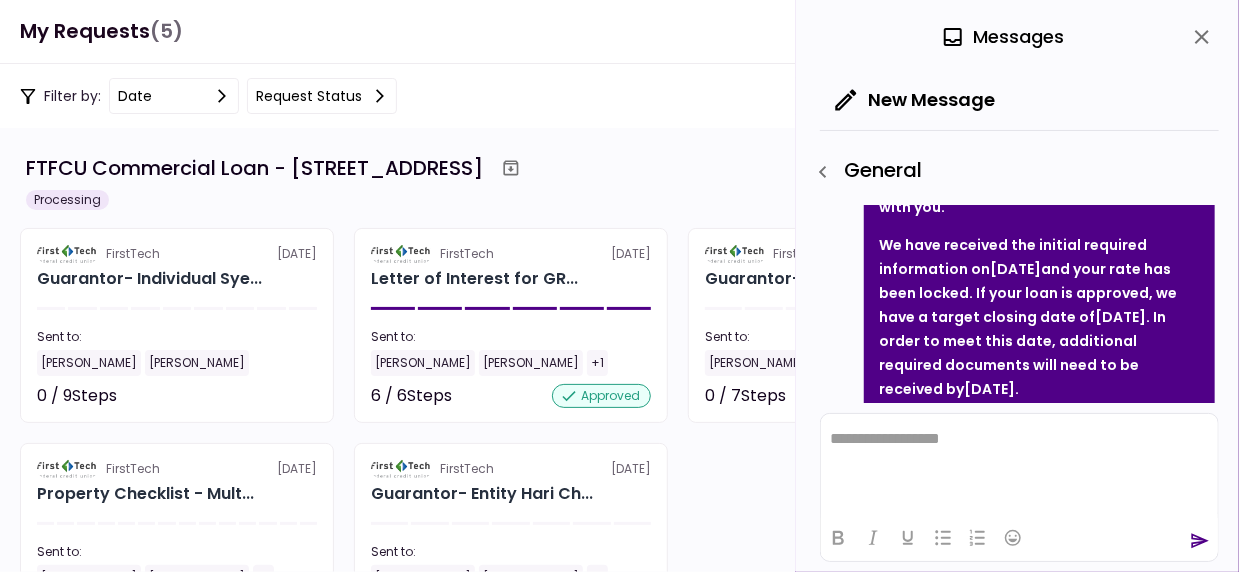 drag, startPoint x: 1092, startPoint y: 315, endPoint x: 1147, endPoint y: 314, distance: 55.00909 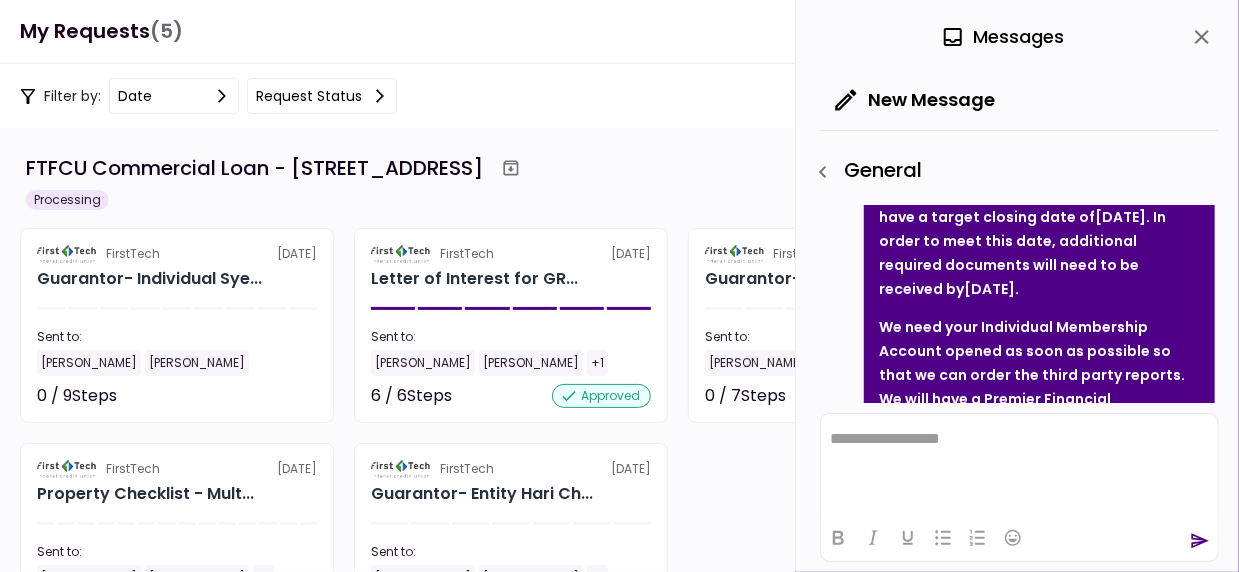 scroll, scrollTop: 400, scrollLeft: 0, axis: vertical 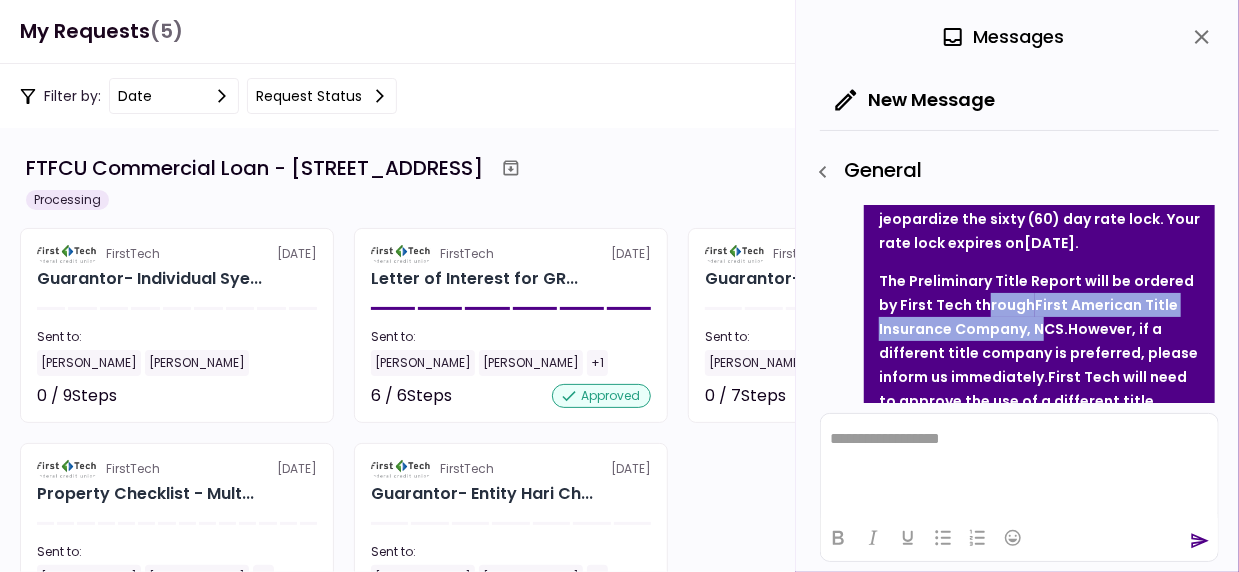 drag, startPoint x: 985, startPoint y: 309, endPoint x: 1040, endPoint y: 318, distance: 55.7315 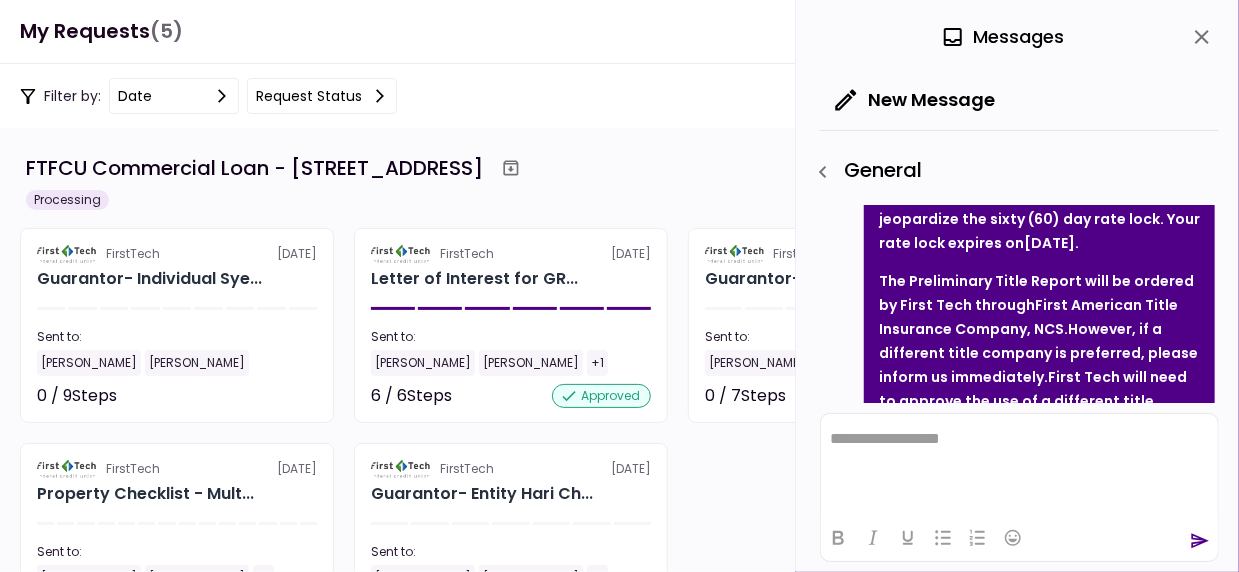 click on "The Preliminary Title Report will be ordered by First Tech through  First American Title Insurance Company, NCS .  However, if a different title company is preferred, please inform us immediately.  First Tech will need to approve the use of a different title company which may cause delays." at bounding box center [1039, 353] 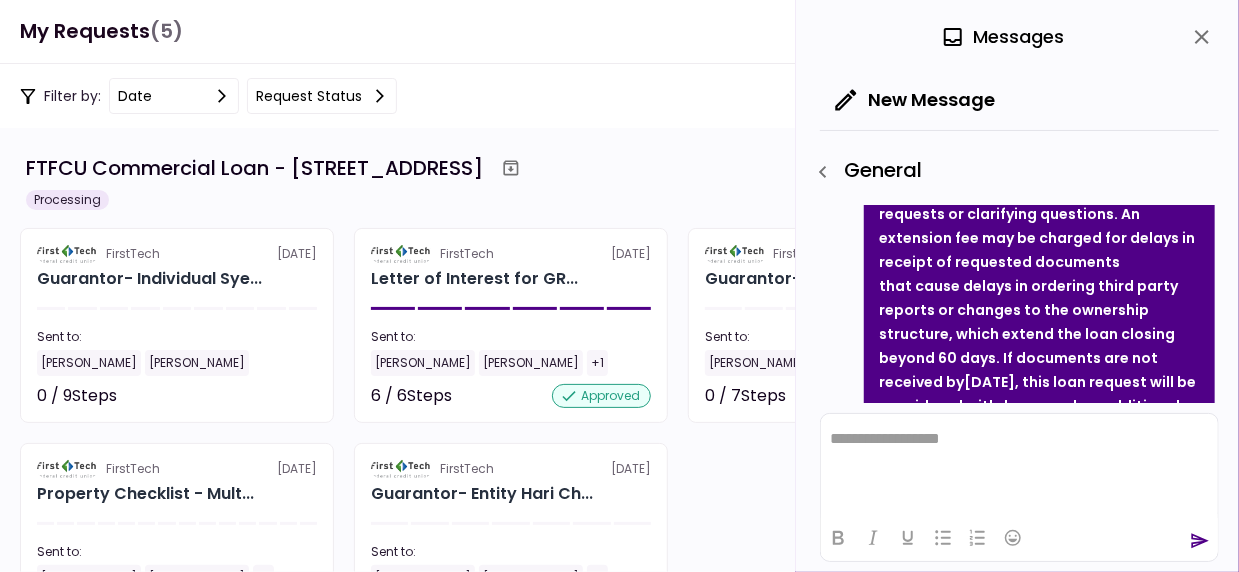 scroll, scrollTop: 1000, scrollLeft: 0, axis: vertical 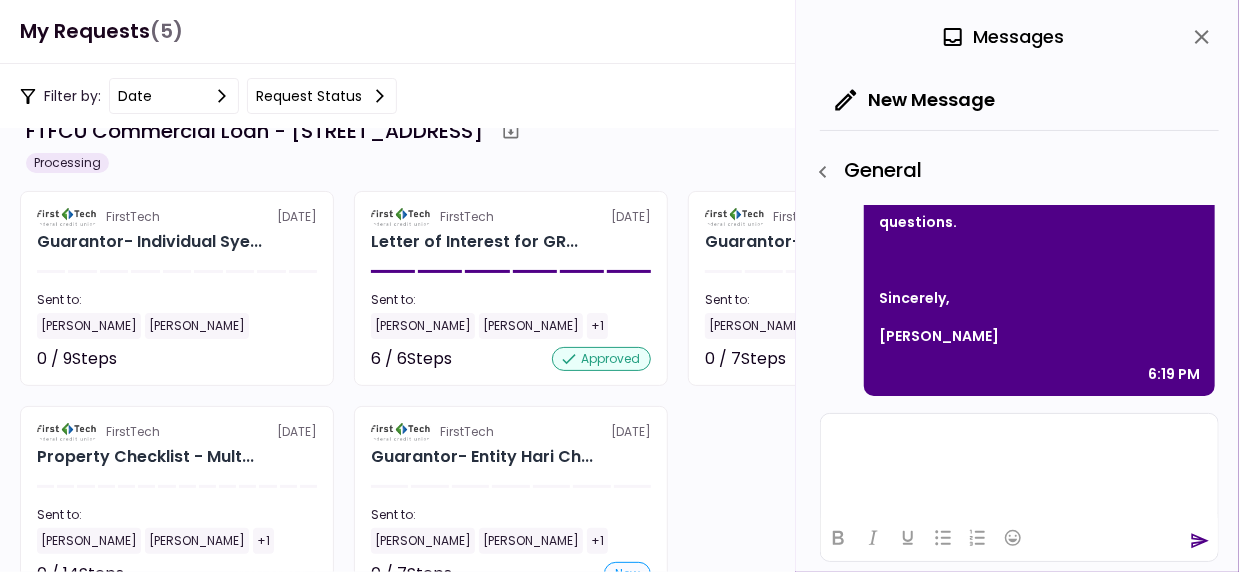 click at bounding box center [1018, 437] 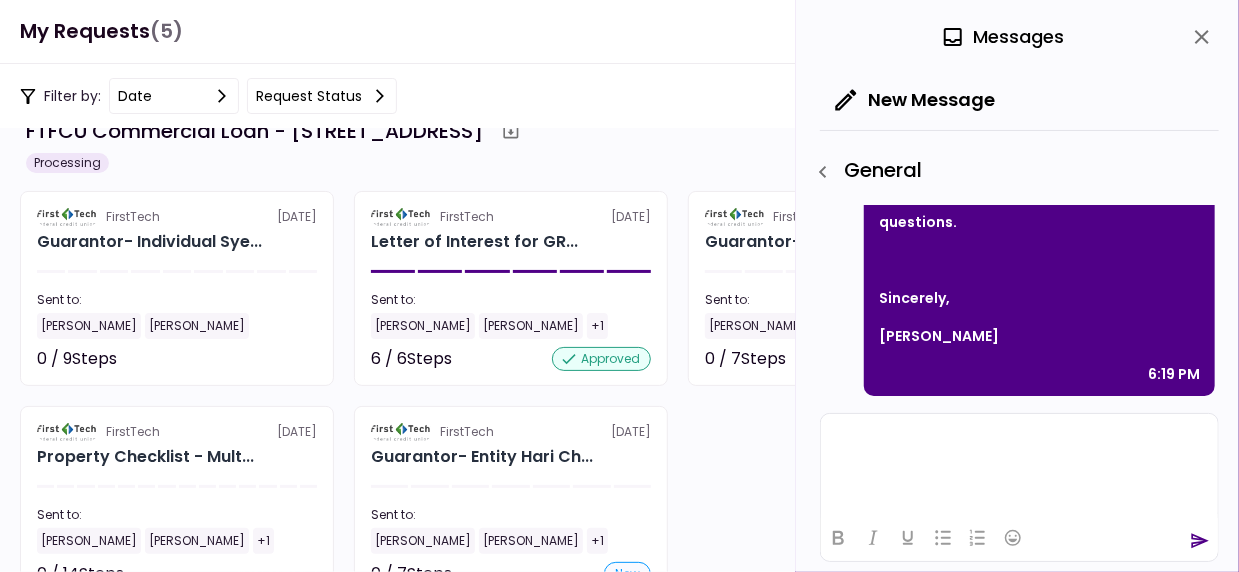 type 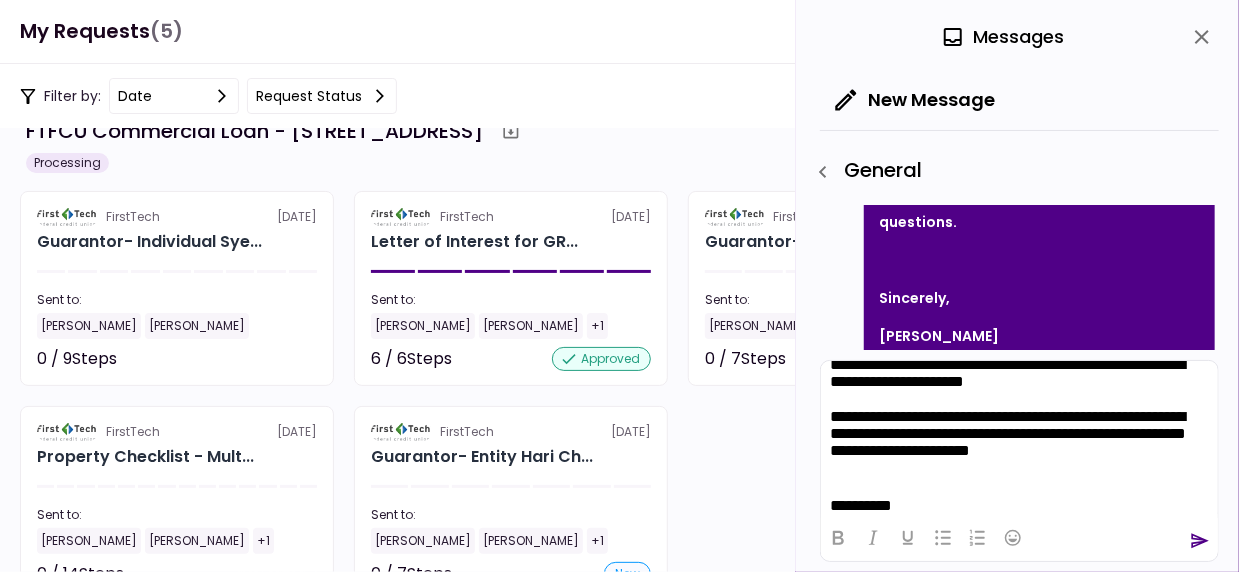 scroll, scrollTop: 123, scrollLeft: 0, axis: vertical 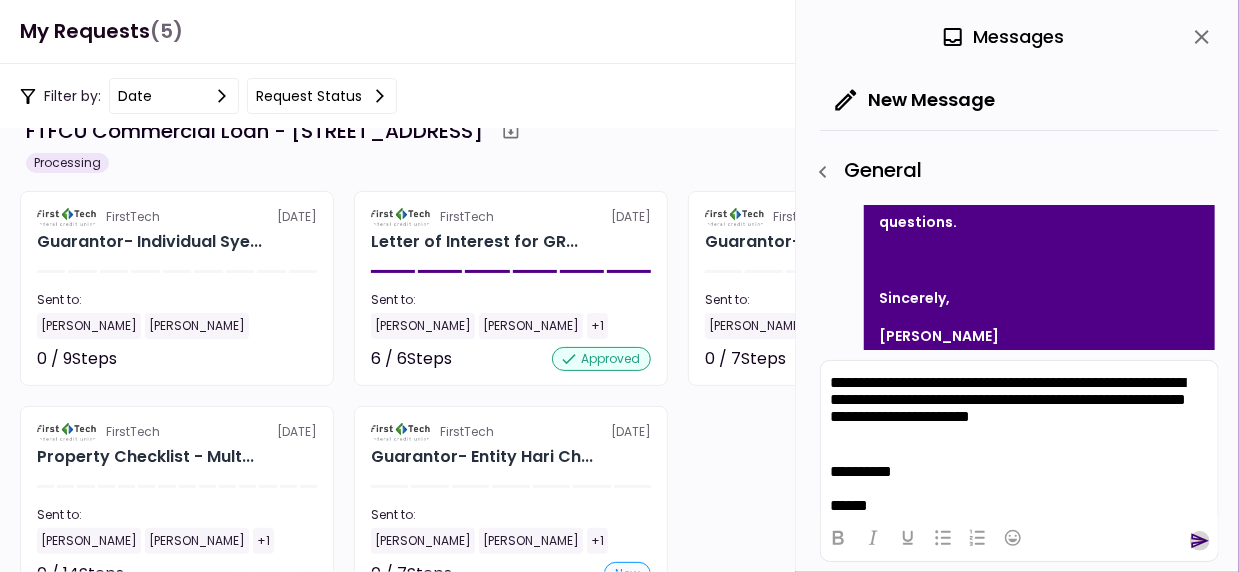 click 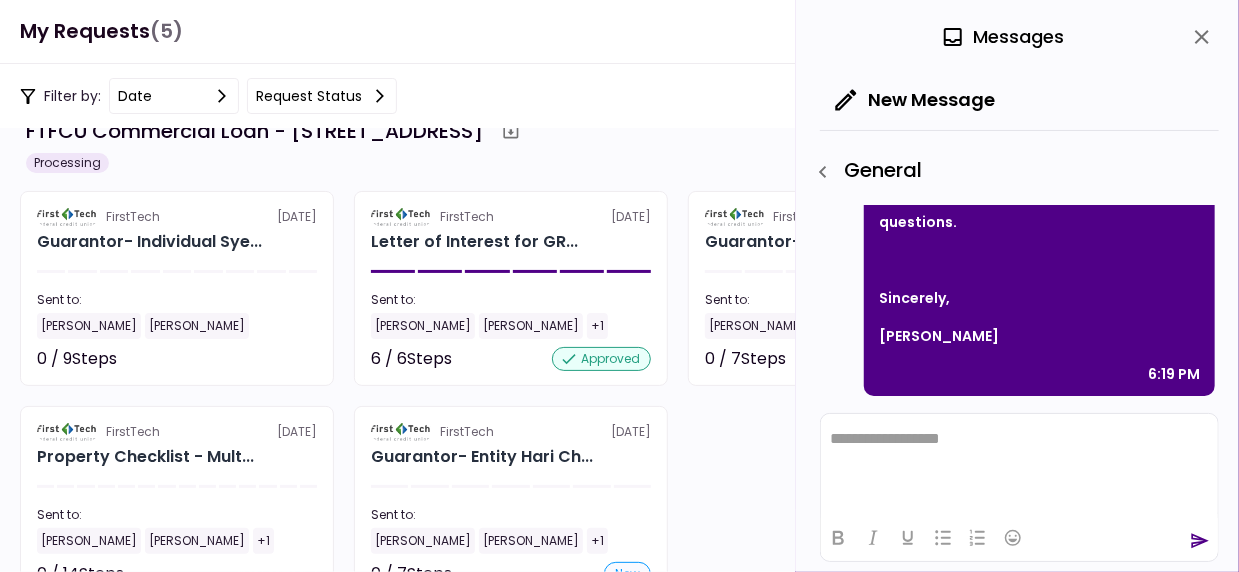 scroll, scrollTop: 0, scrollLeft: 0, axis: both 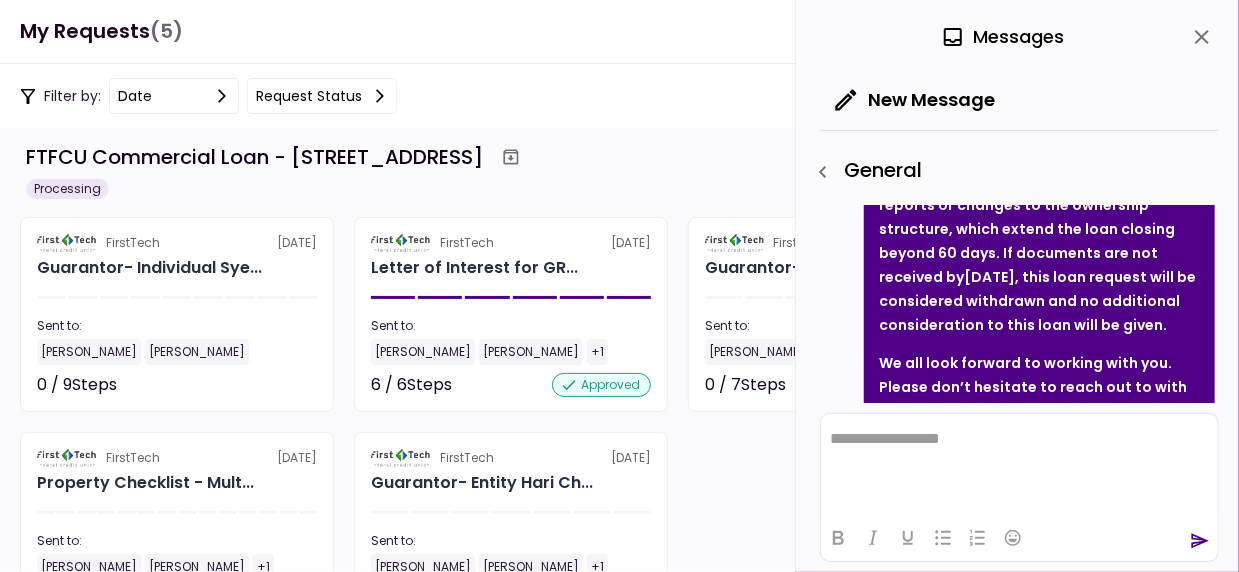 click 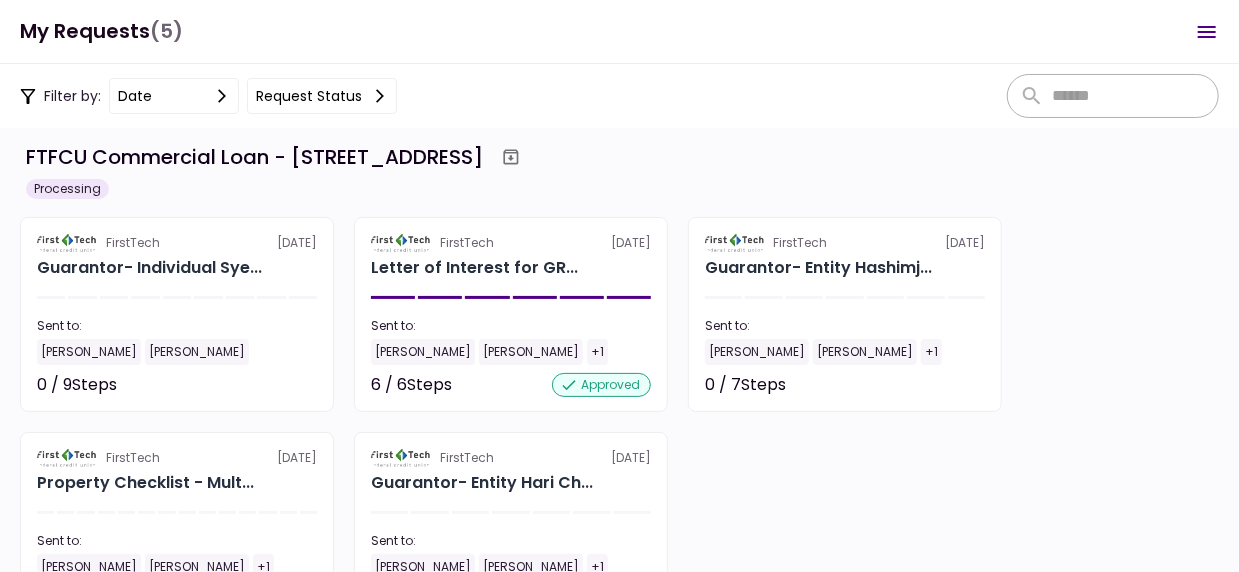 scroll, scrollTop: 98, scrollLeft: 0, axis: vertical 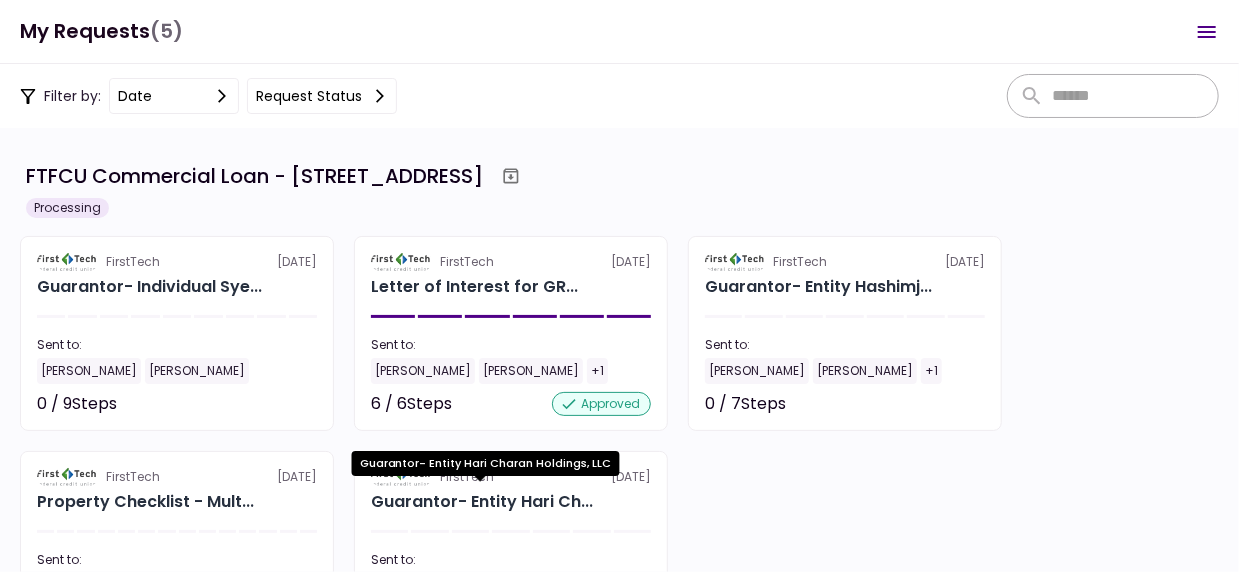 click on "Guarantor- Entity Hari Ch..." at bounding box center (482, 502) 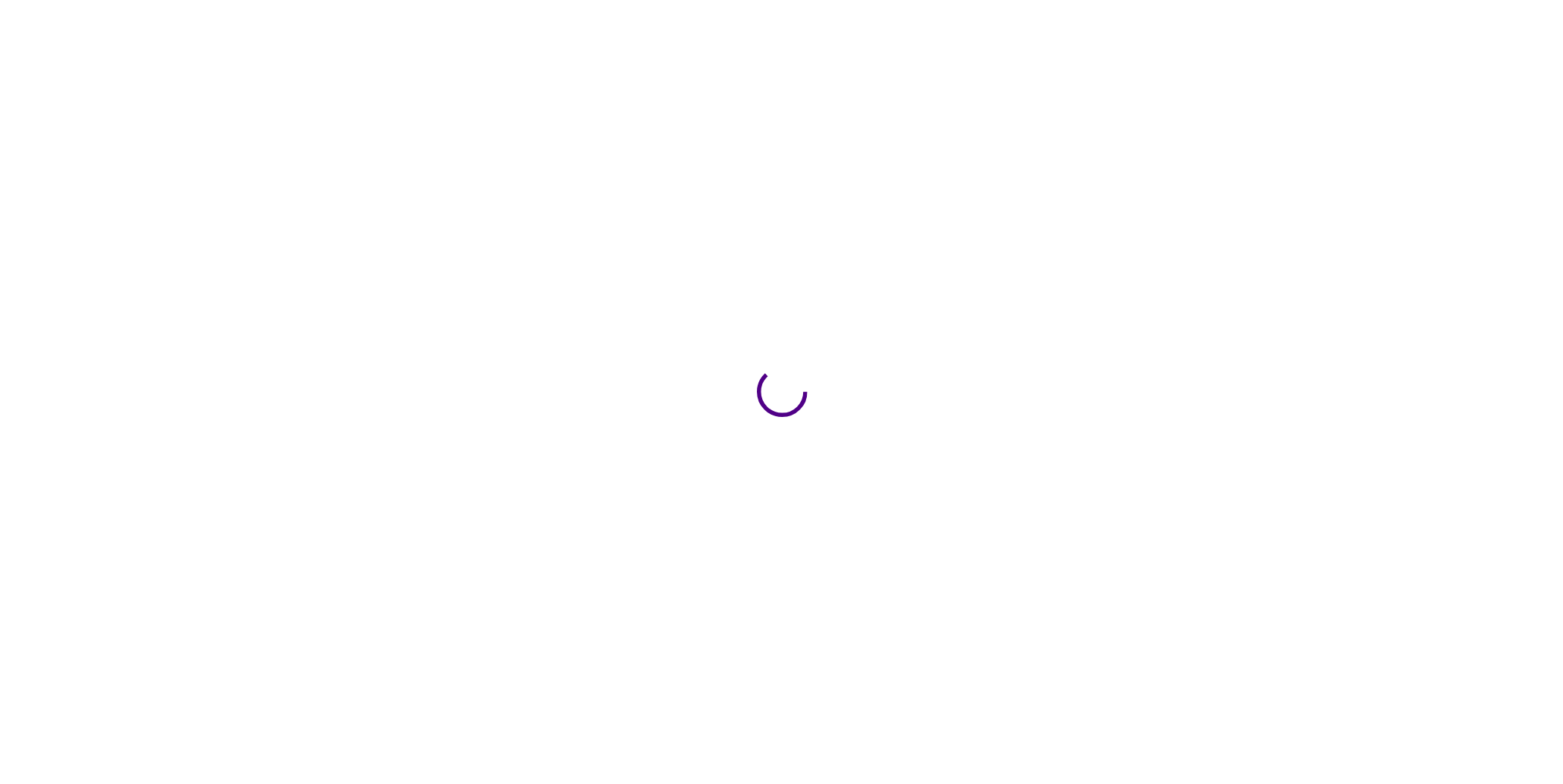 scroll, scrollTop: 0, scrollLeft: 0, axis: both 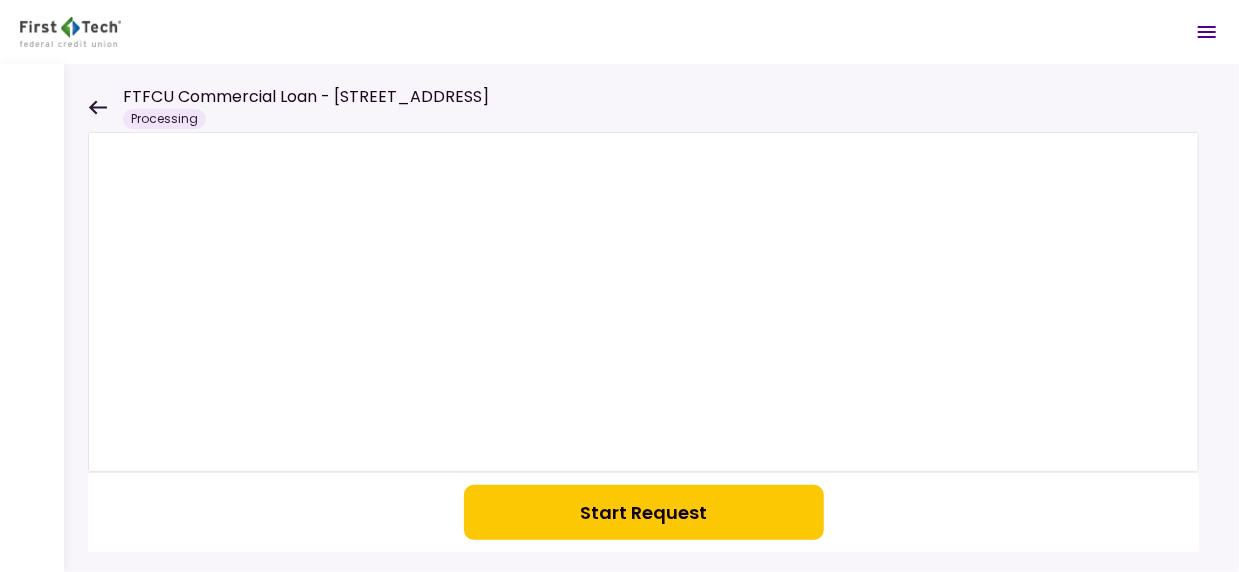 click on "Start Request" at bounding box center [644, 512] 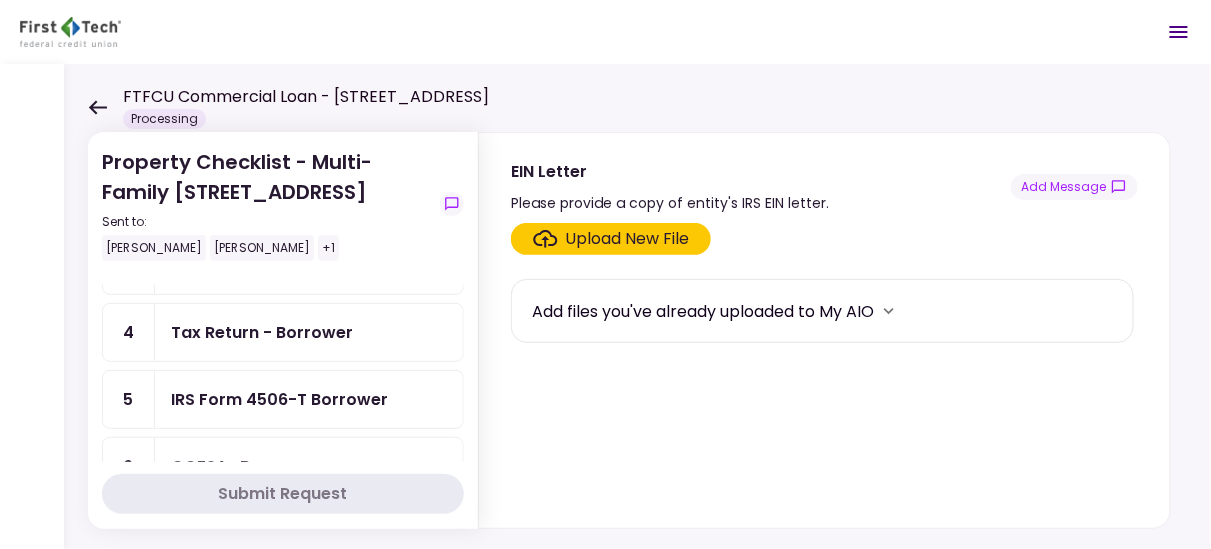 scroll, scrollTop: 0, scrollLeft: 0, axis: both 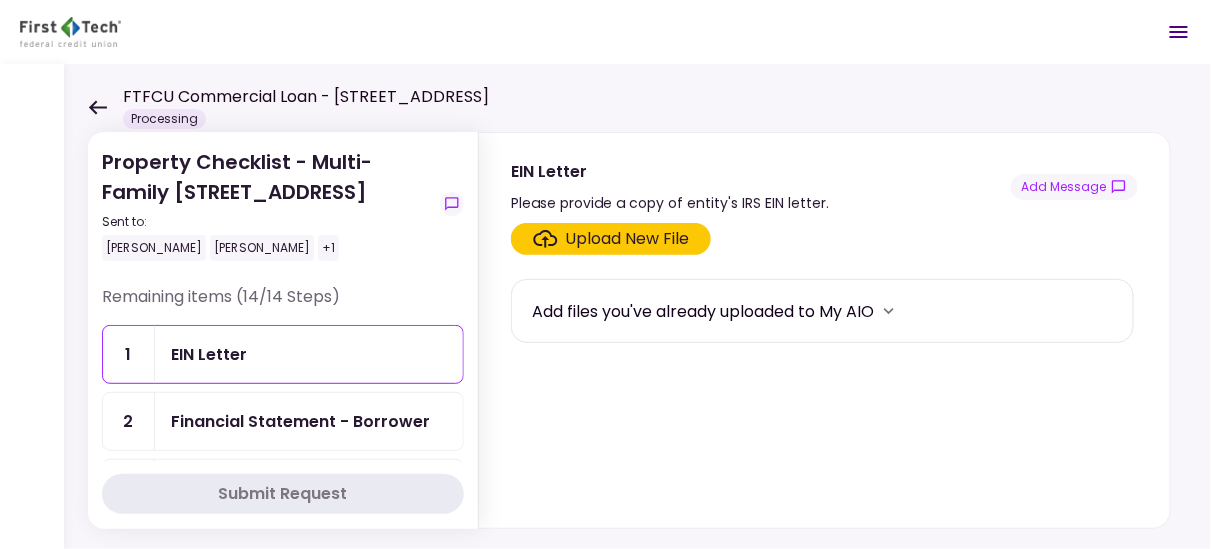 click 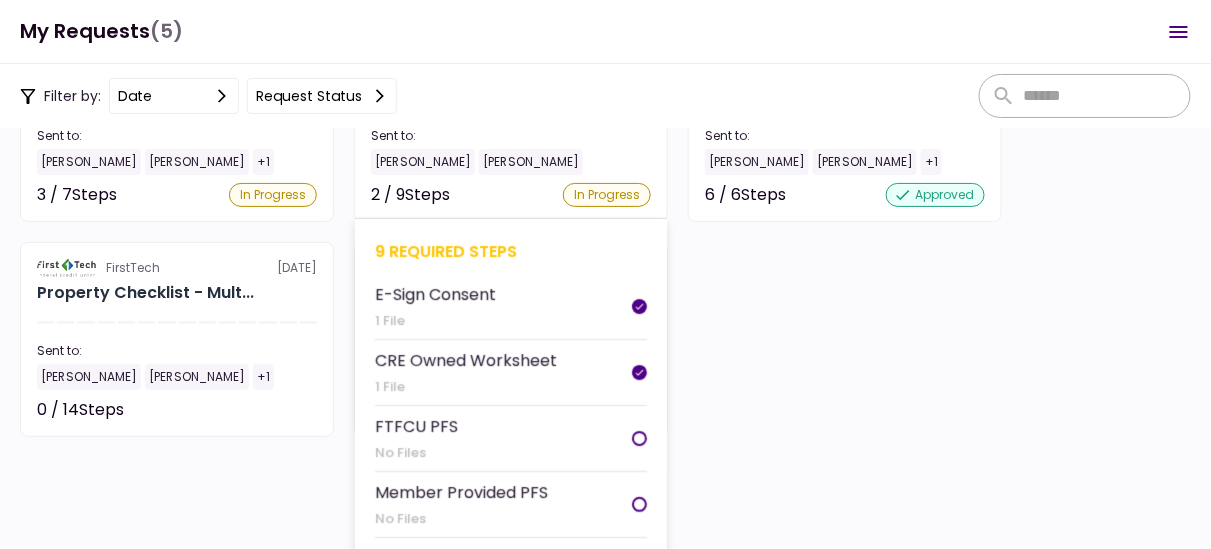 scroll, scrollTop: 227, scrollLeft: 0, axis: vertical 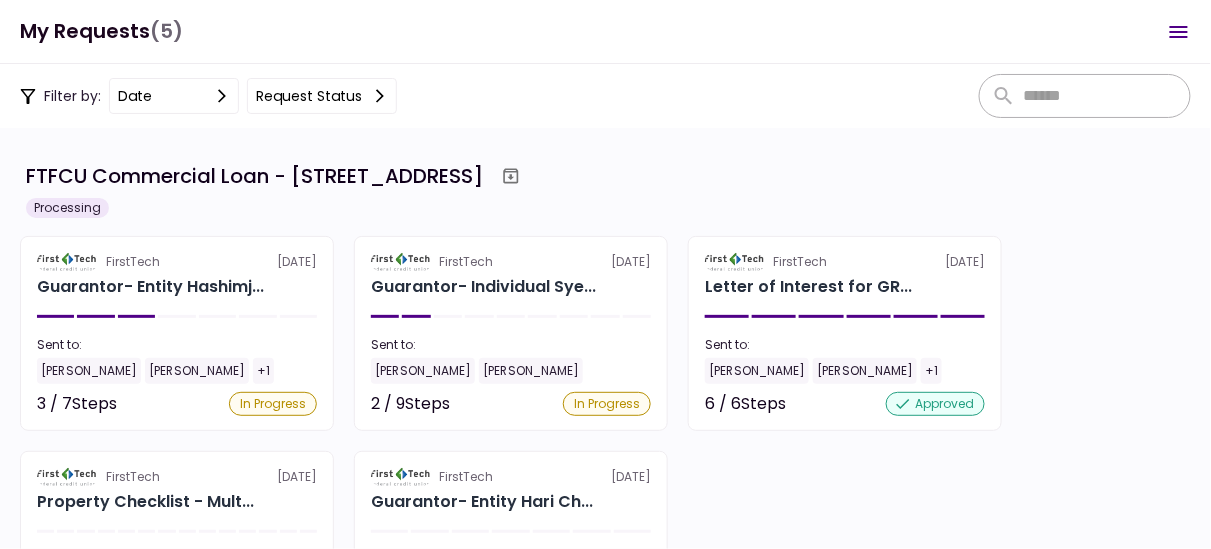 click 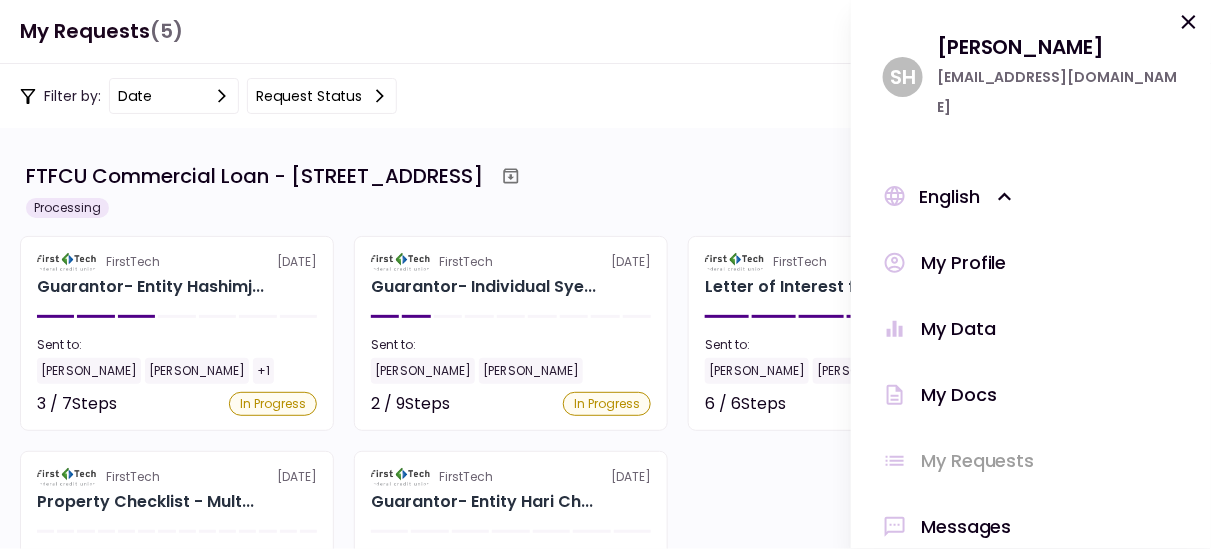 click on "Messages" at bounding box center (966, 527) 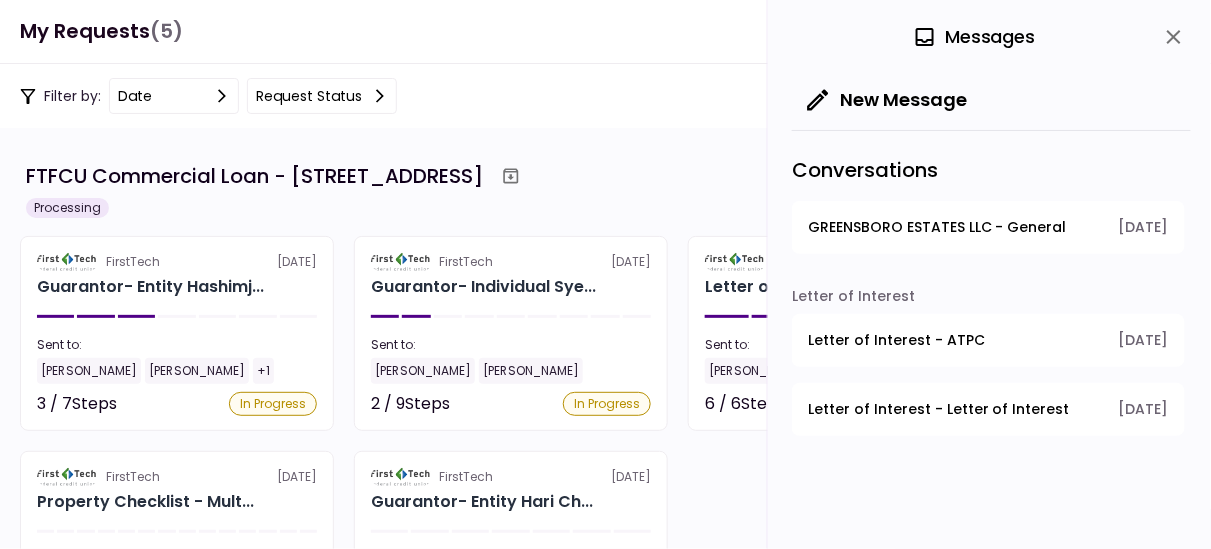 click on "GREENSBORO ESTATES LLC - General" at bounding box center [937, 227] 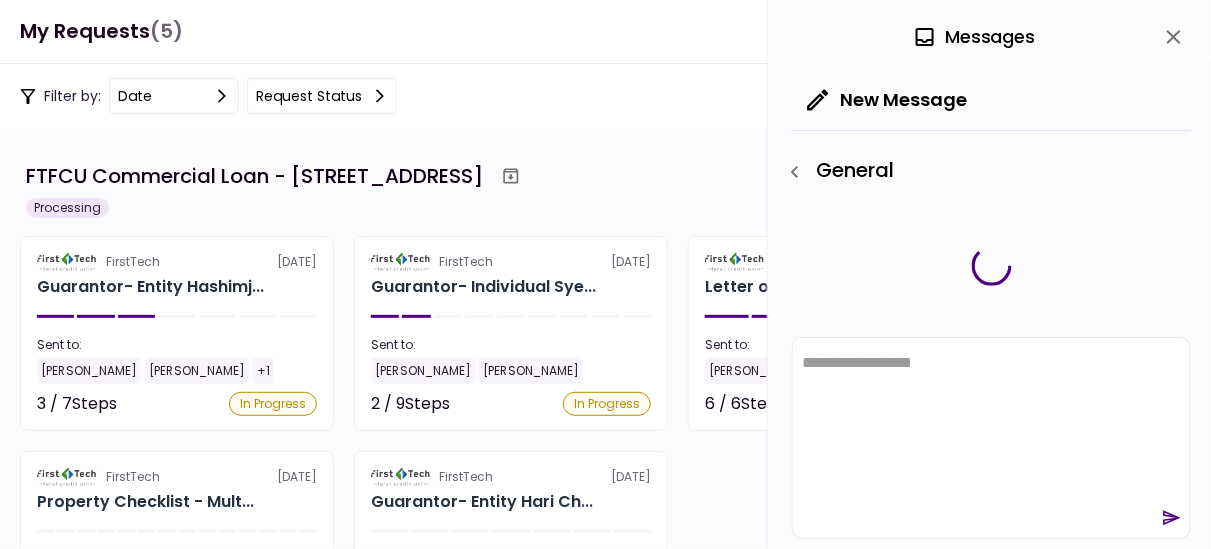 scroll, scrollTop: 0, scrollLeft: 0, axis: both 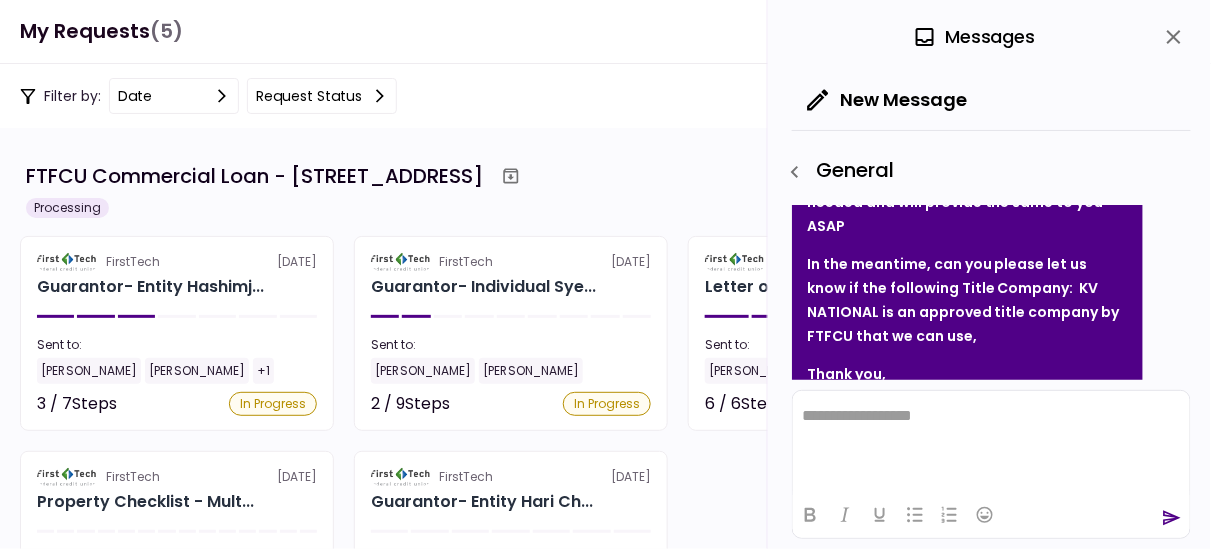 click 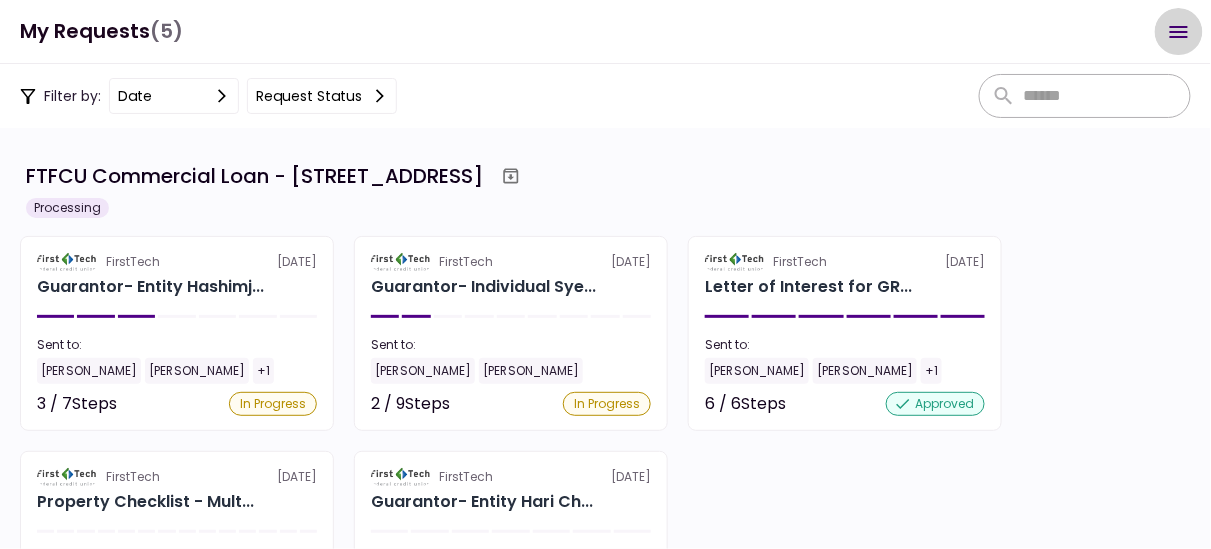 click 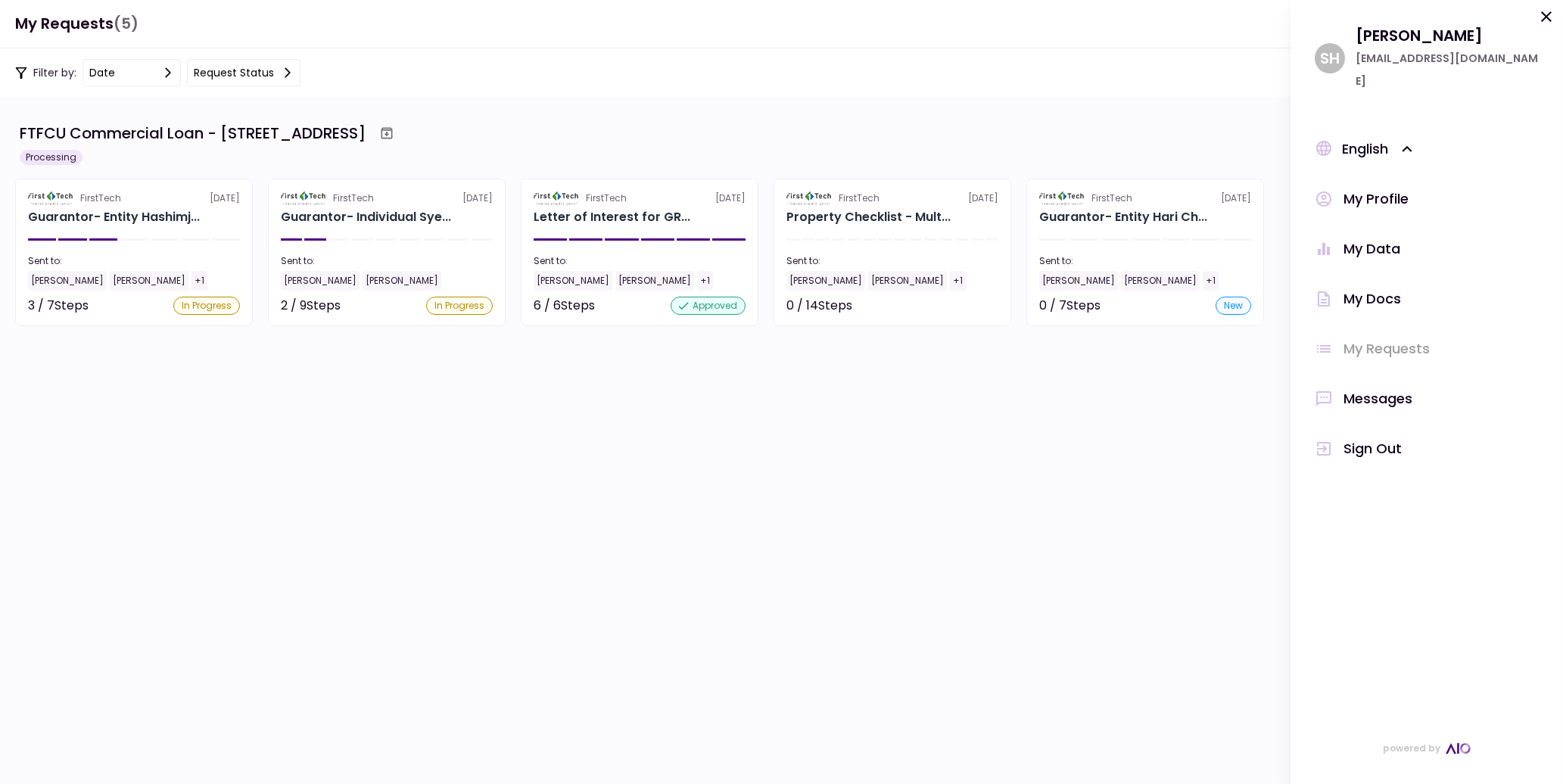click on "Sign Out" at bounding box center [1372, 449] 